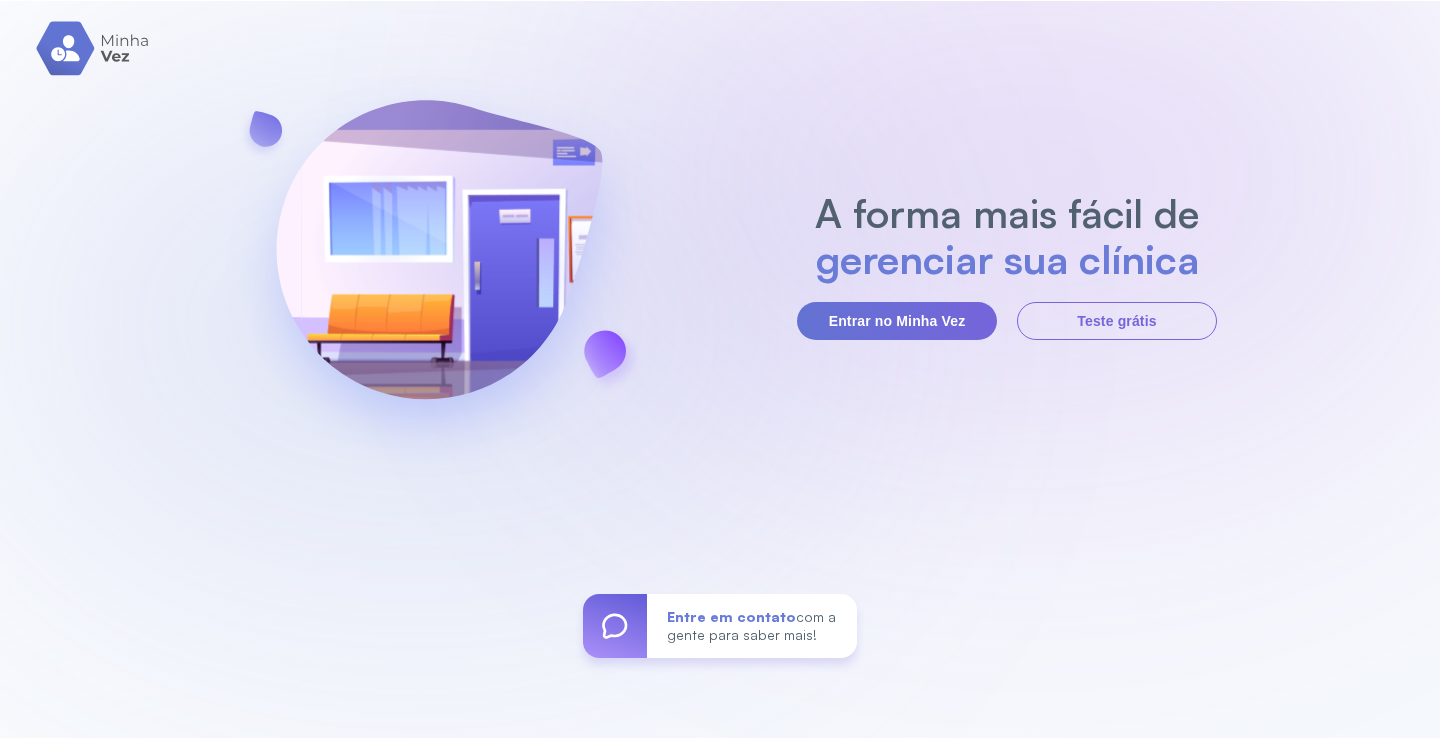 scroll, scrollTop: 0, scrollLeft: 0, axis: both 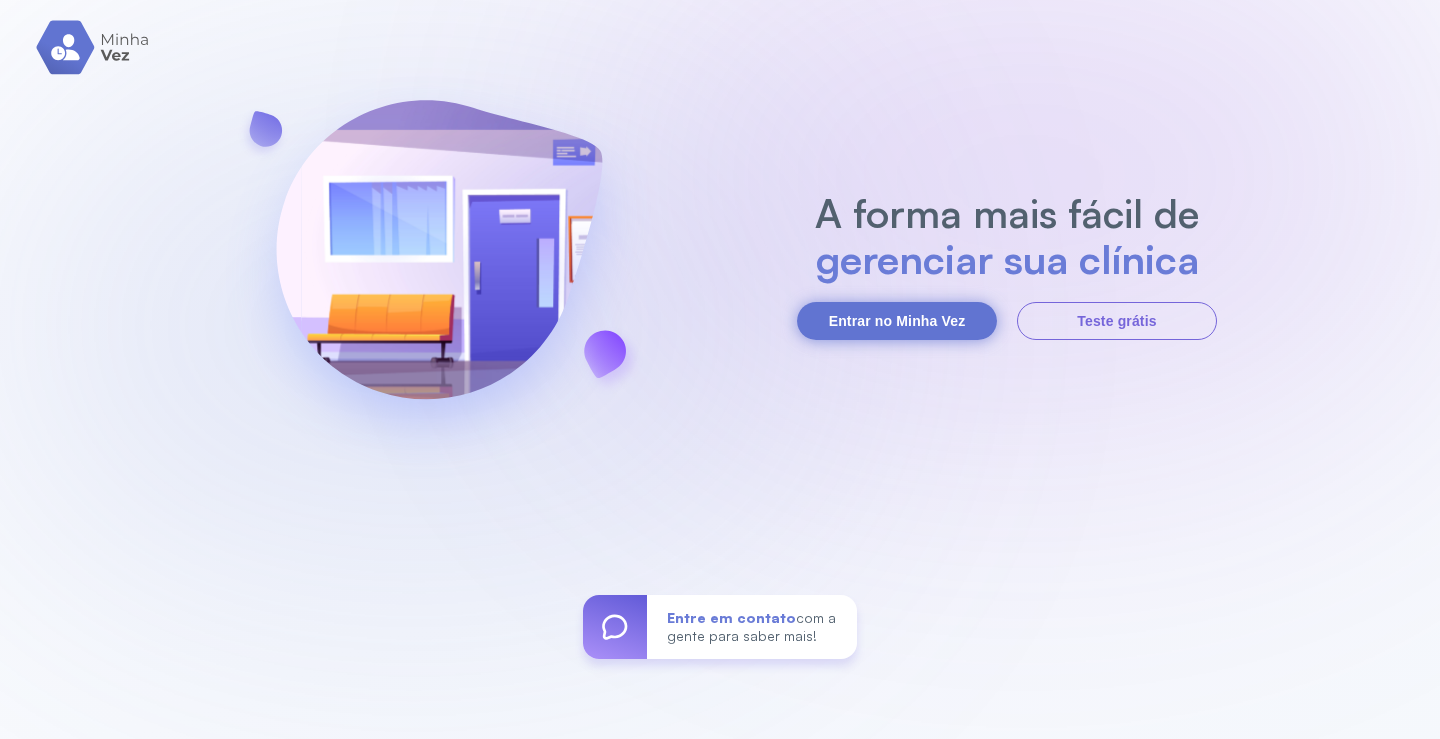 click on "Entrar no Minha Vez" at bounding box center [897, 321] 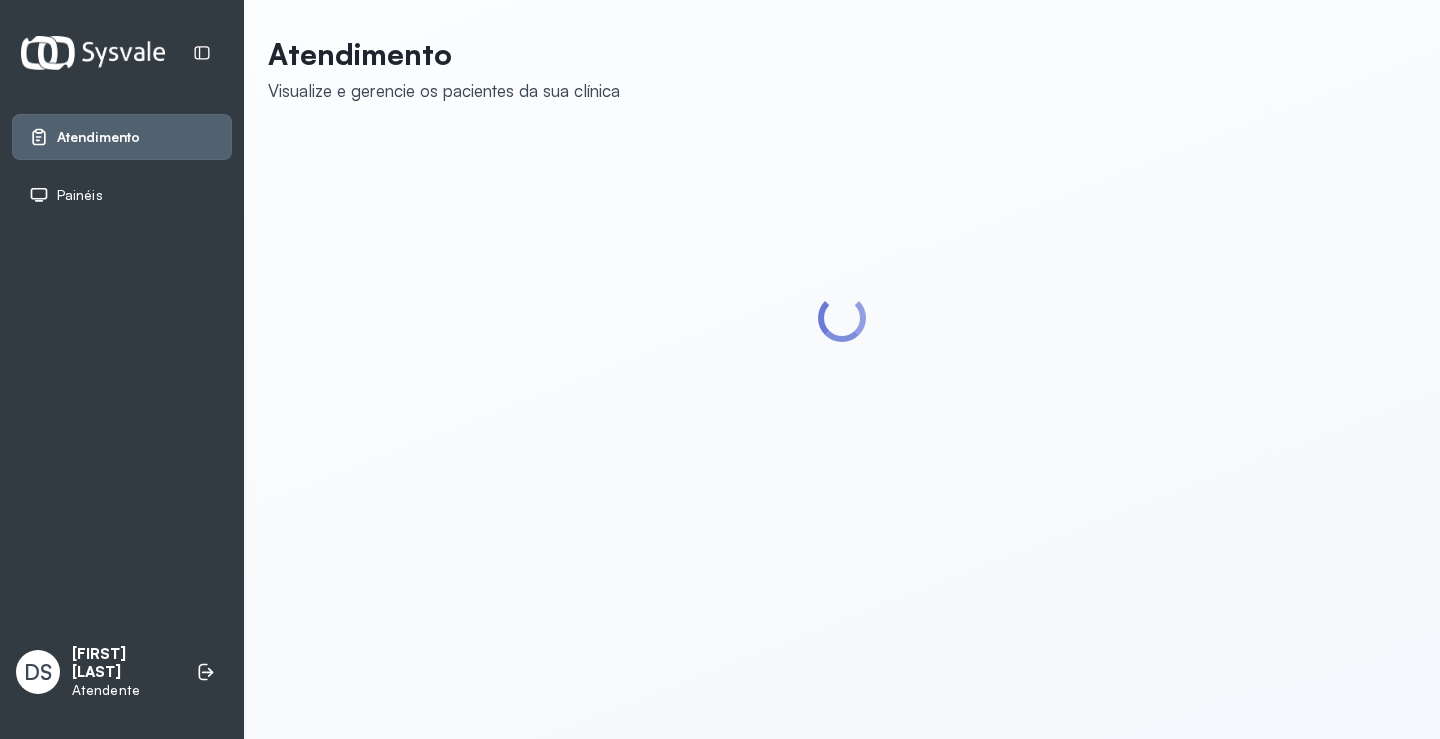 scroll, scrollTop: 0, scrollLeft: 0, axis: both 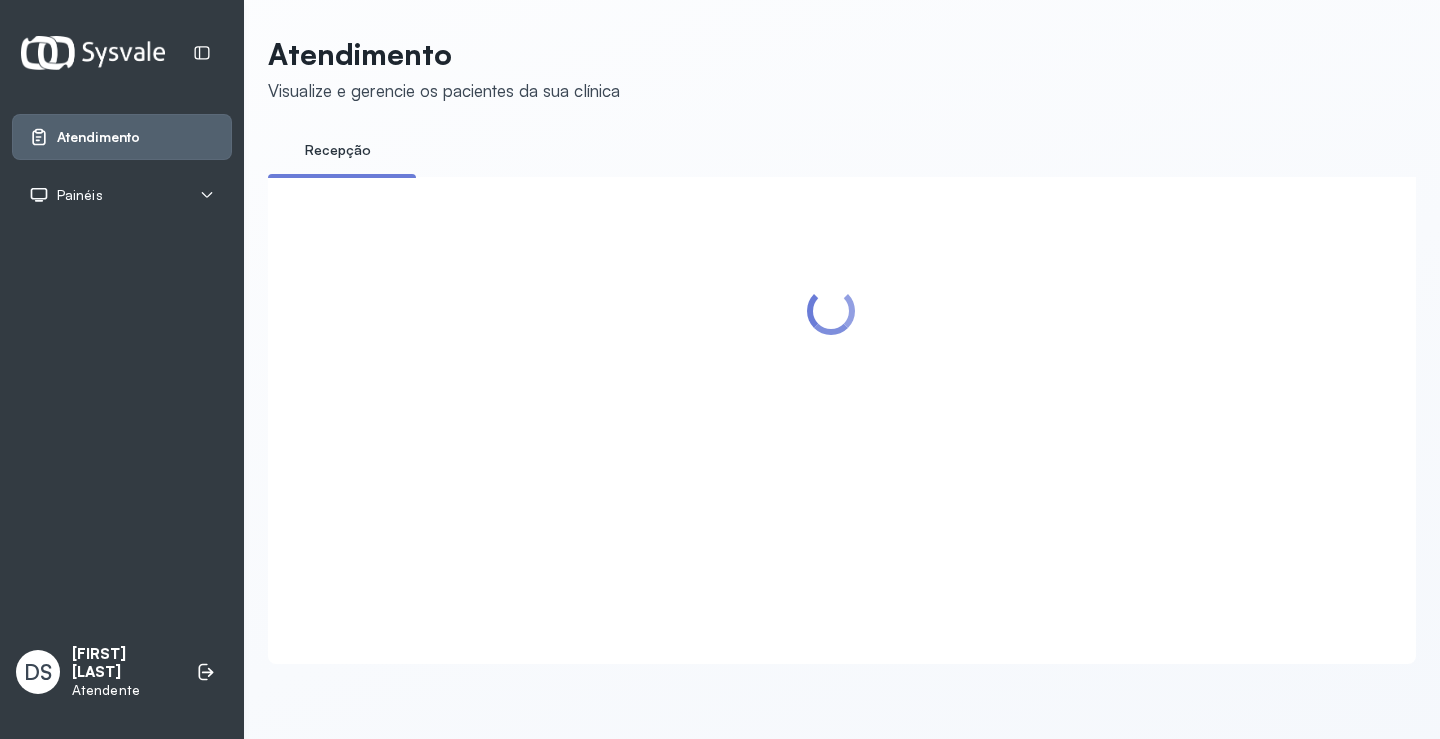 click on "Painéis" at bounding box center [122, 195] 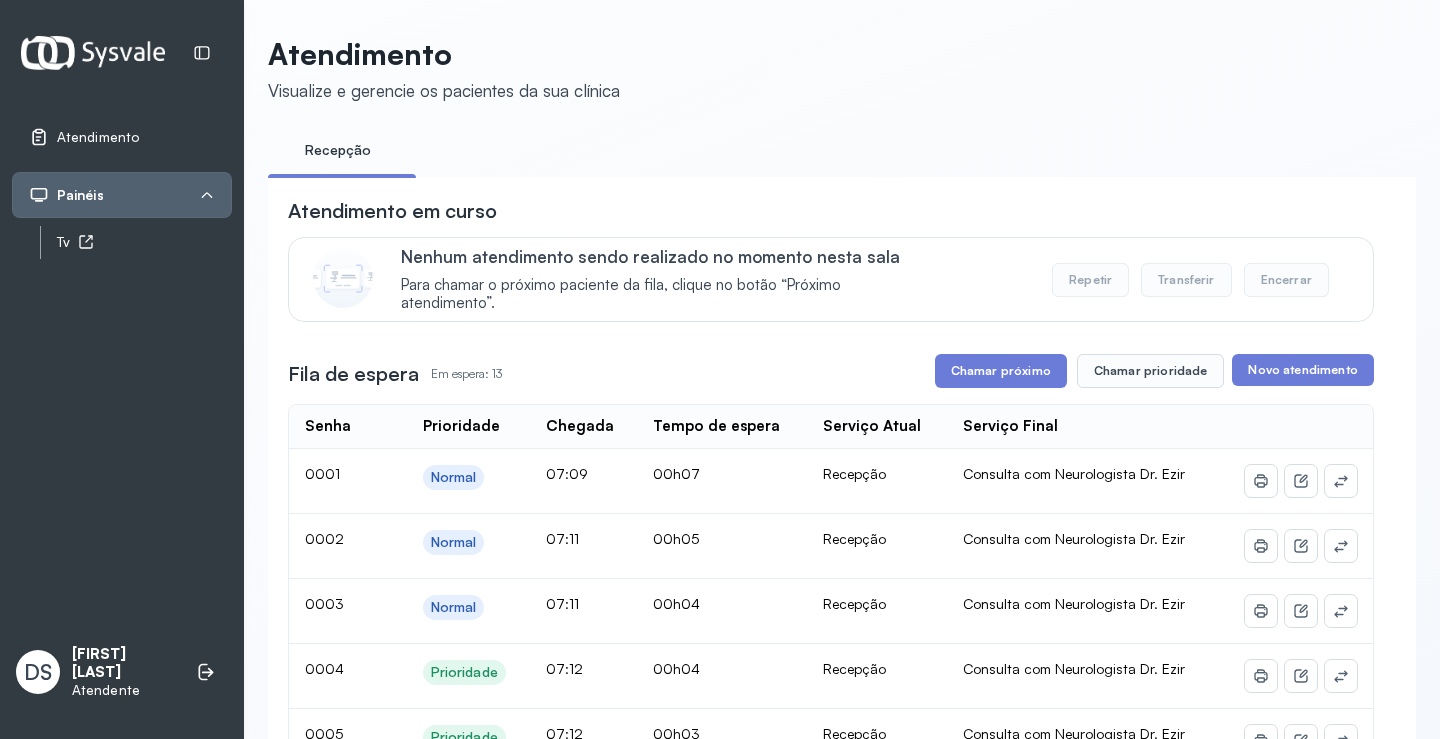 click on "Tv" at bounding box center [144, 242] 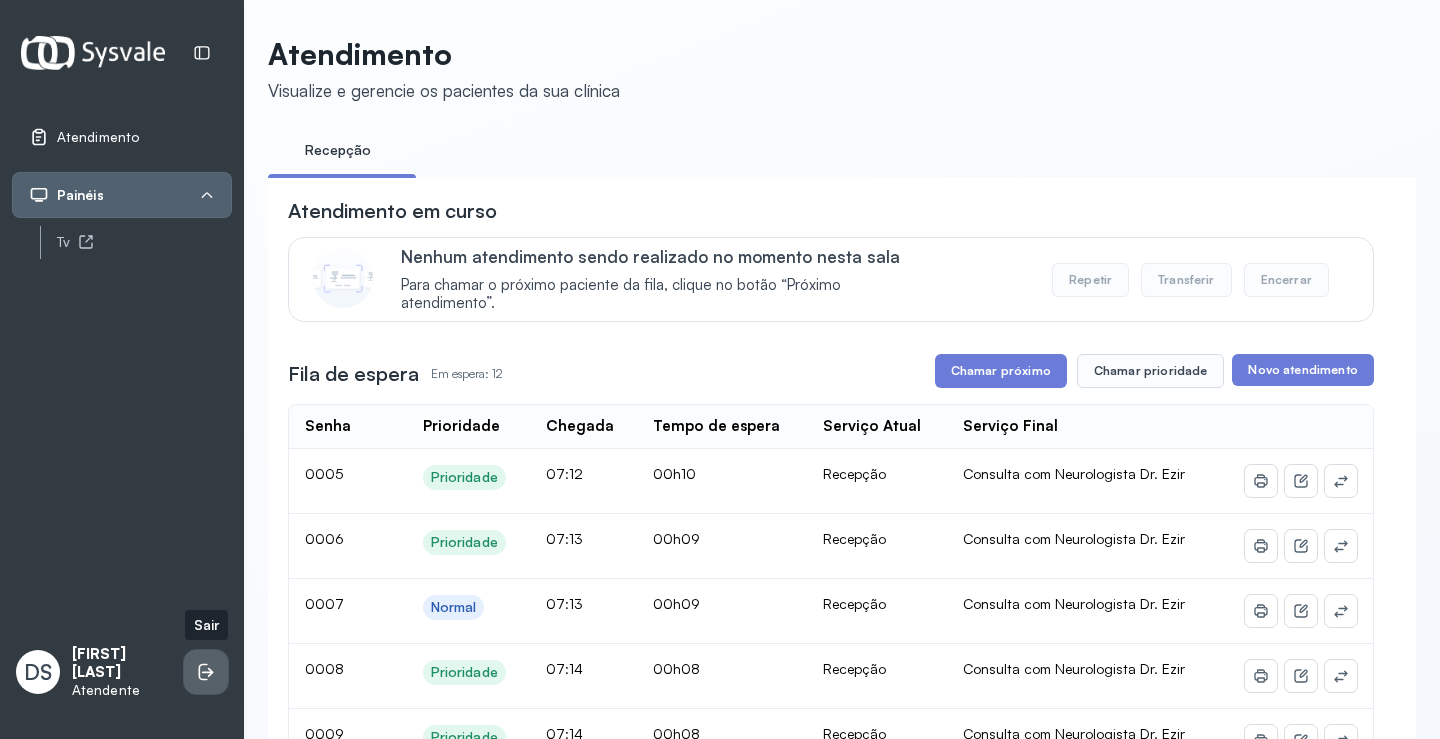 click 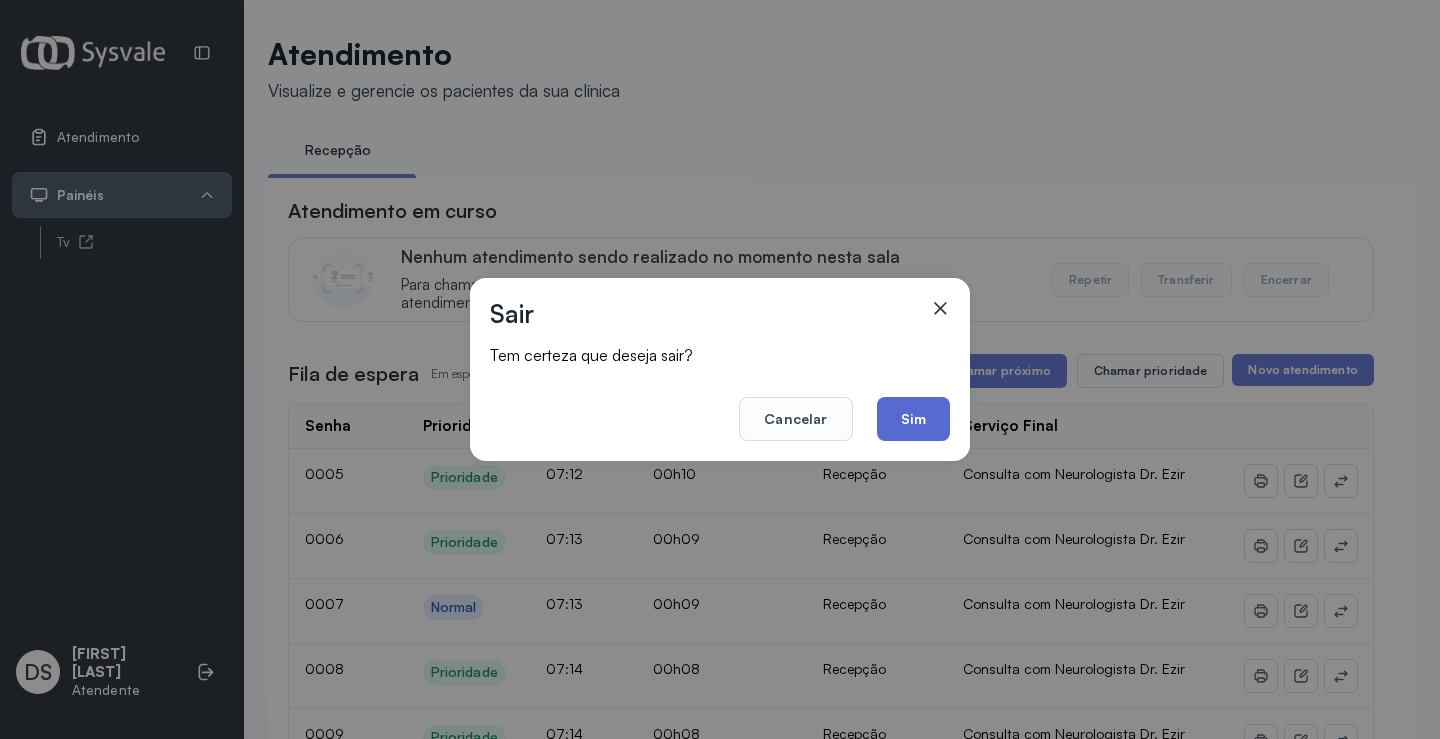 click on "Sim" 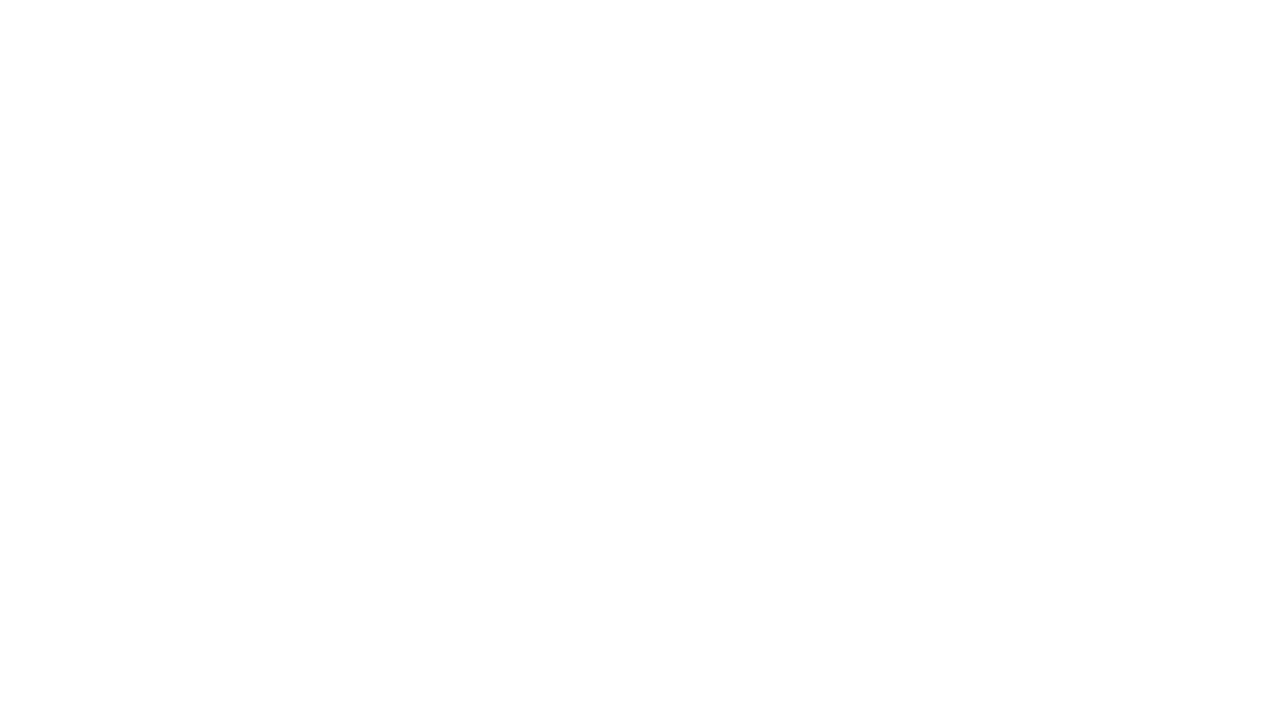 scroll, scrollTop: 0, scrollLeft: 0, axis: both 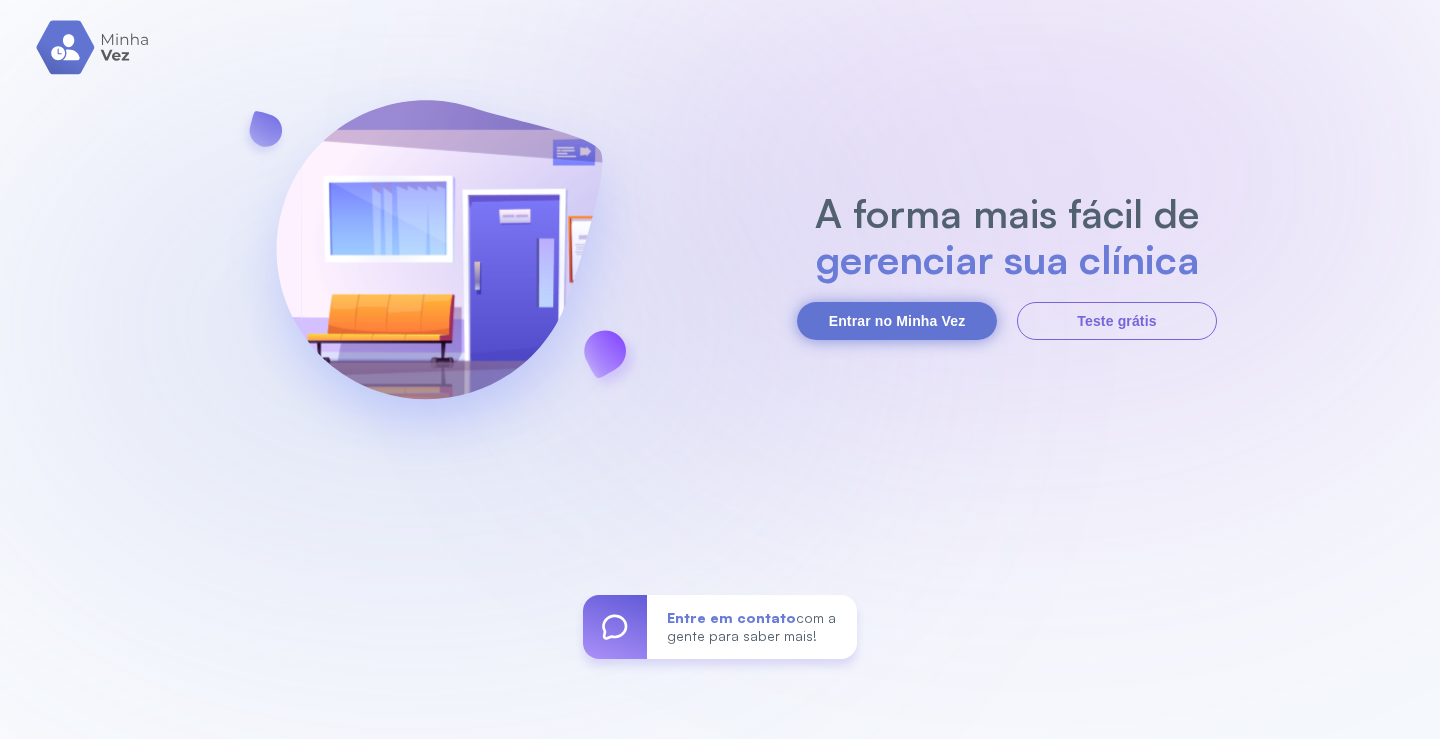 click on "Entrar no Minha Vez" at bounding box center (897, 321) 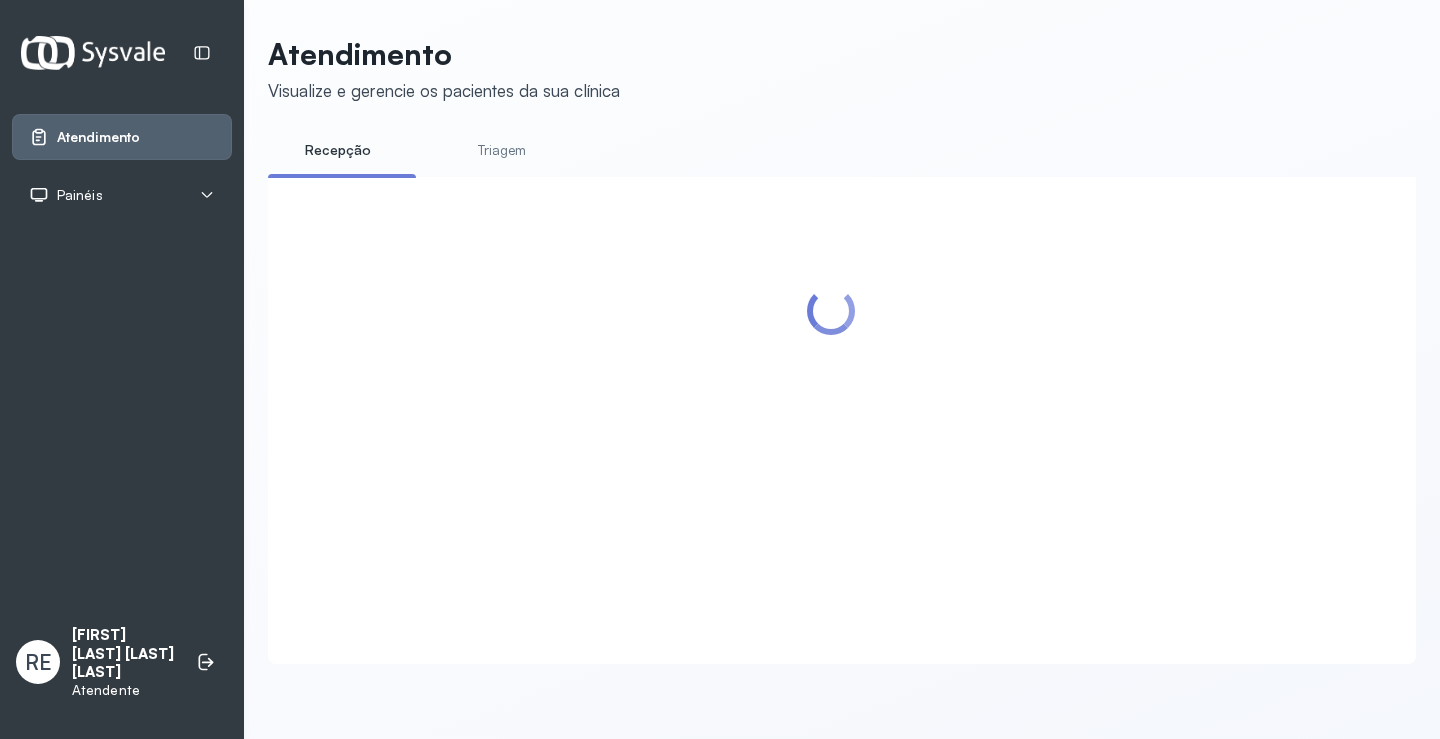 scroll, scrollTop: 0, scrollLeft: 0, axis: both 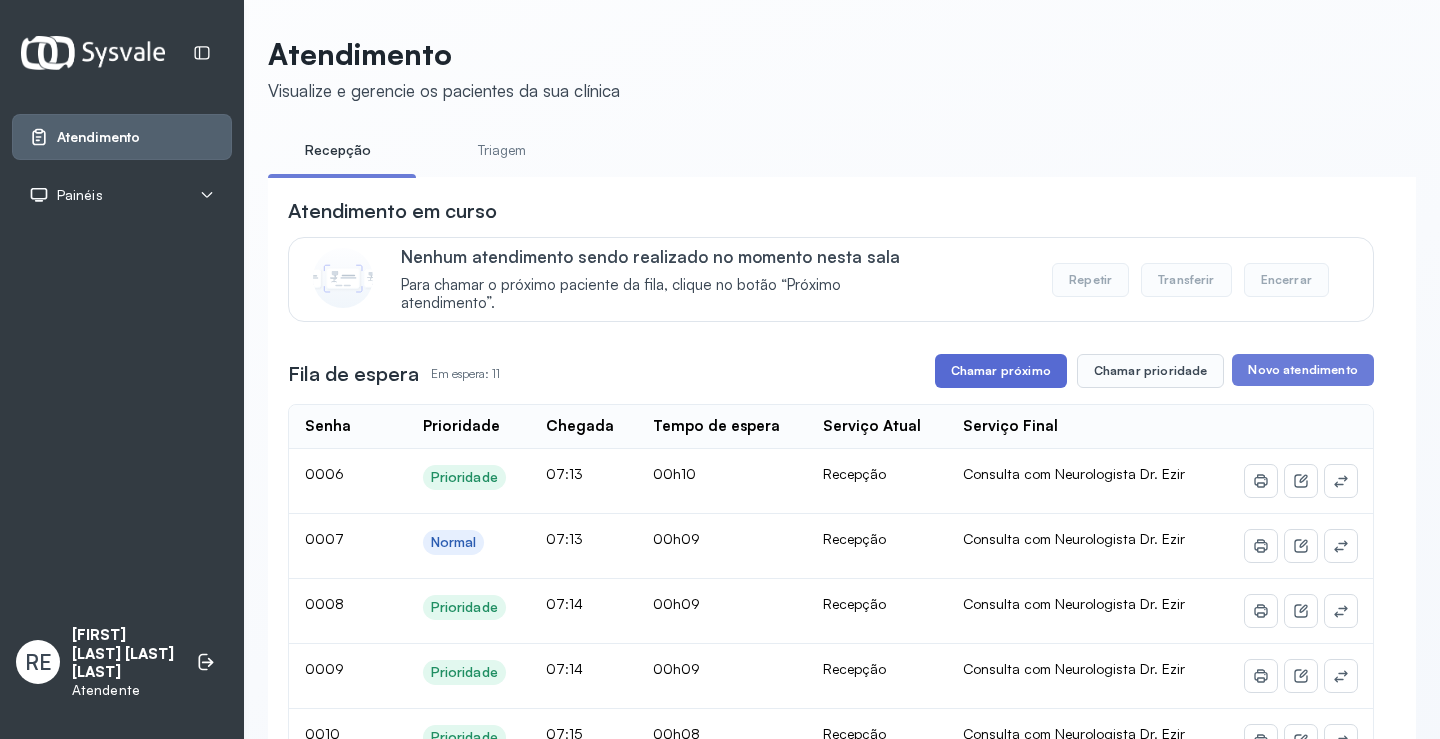 click on "Chamar próximo" at bounding box center (1001, 371) 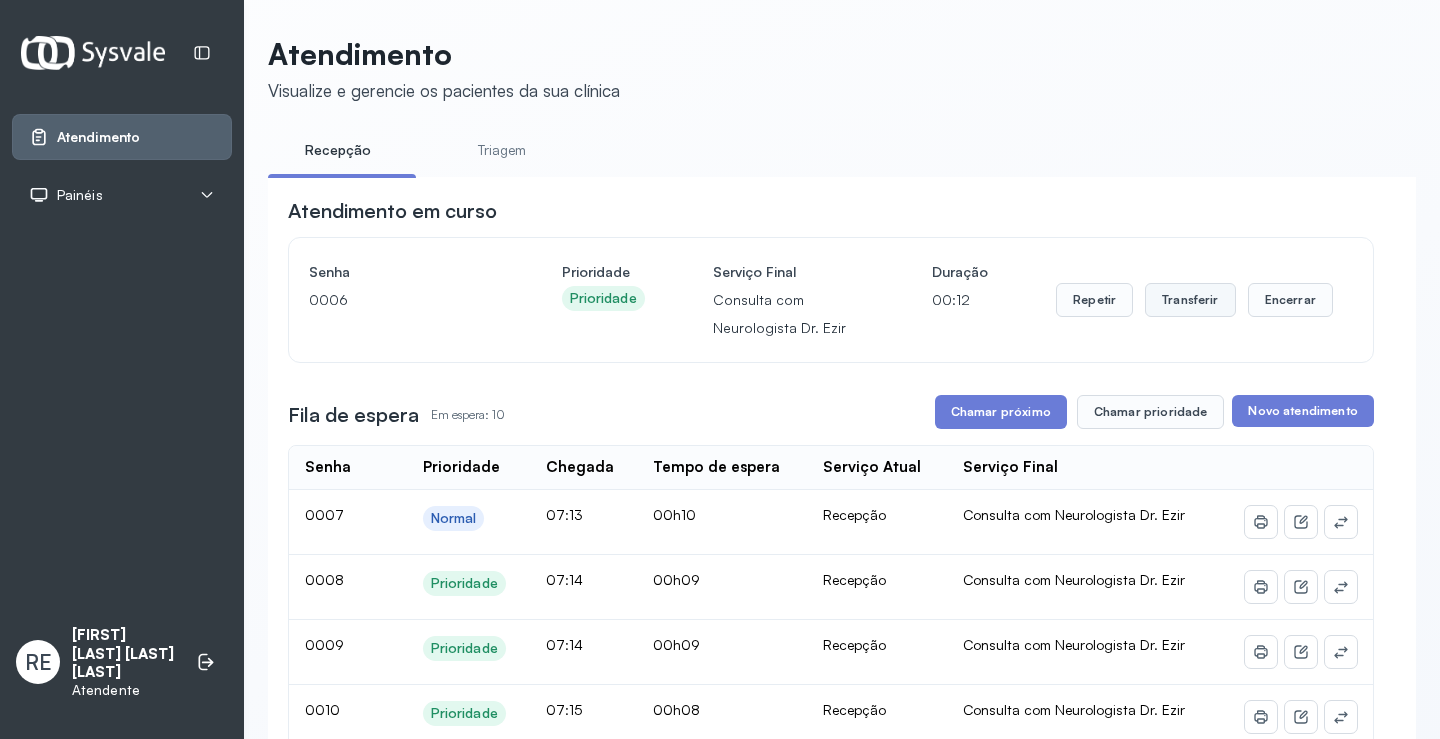 click on "Transferir" at bounding box center [1190, 300] 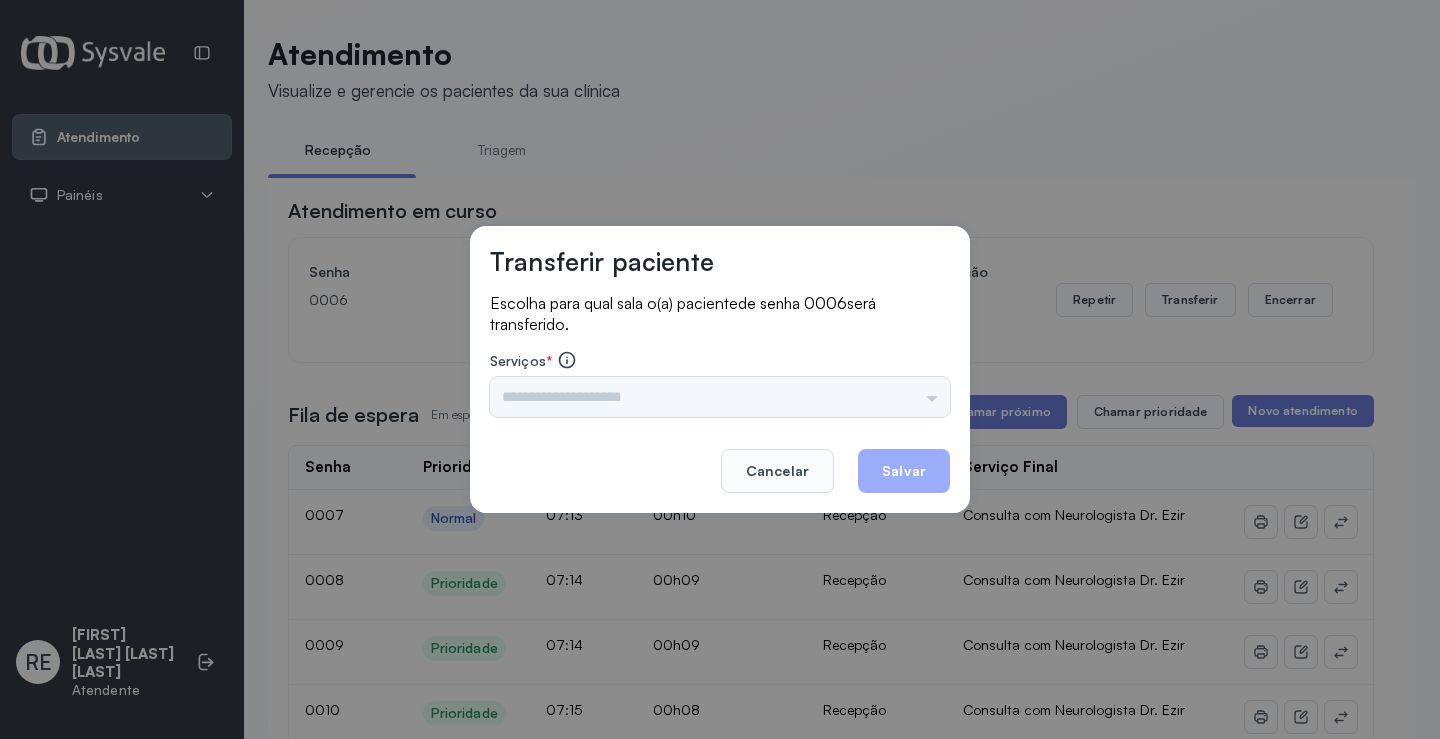 click on "Nenhuma opção encontrada" at bounding box center [720, 397] 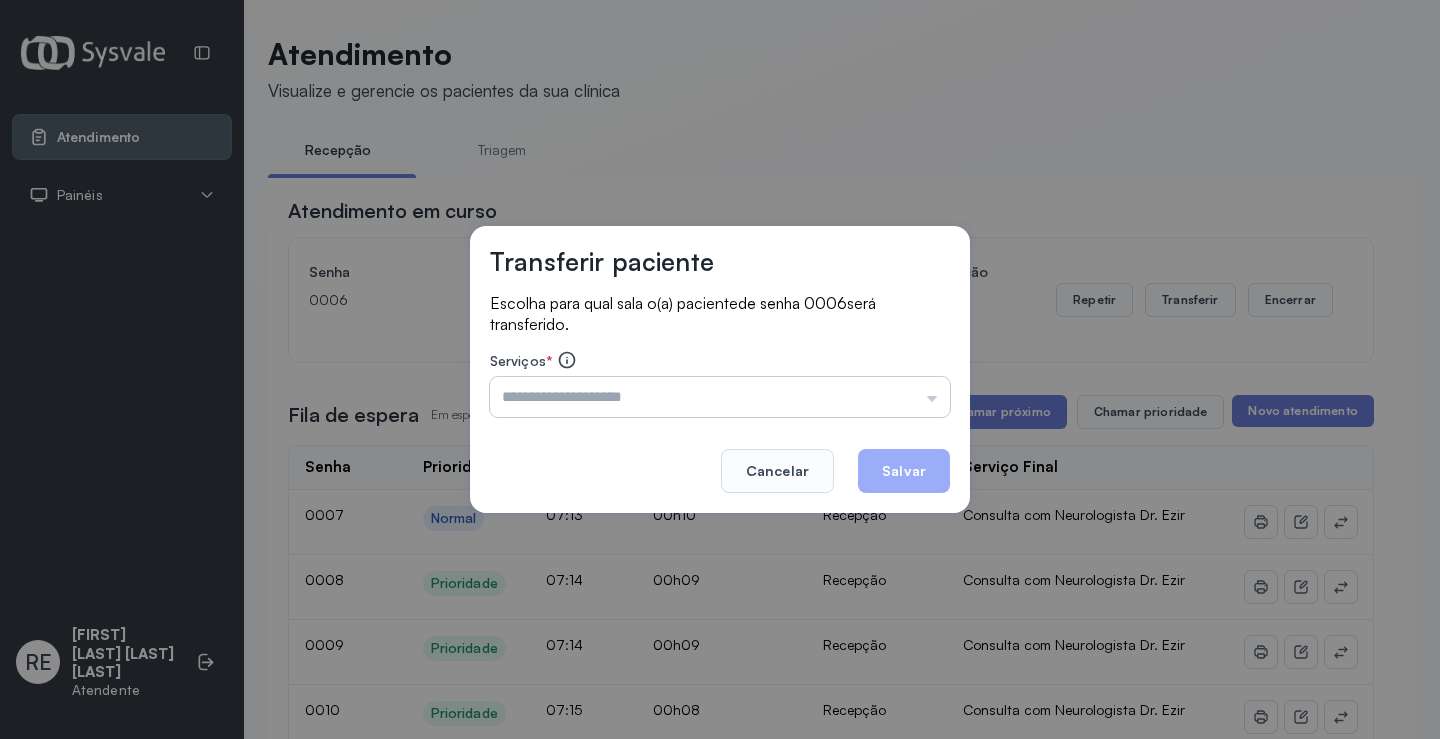 drag, startPoint x: 751, startPoint y: 425, endPoint x: 701, endPoint y: 404, distance: 54.230988 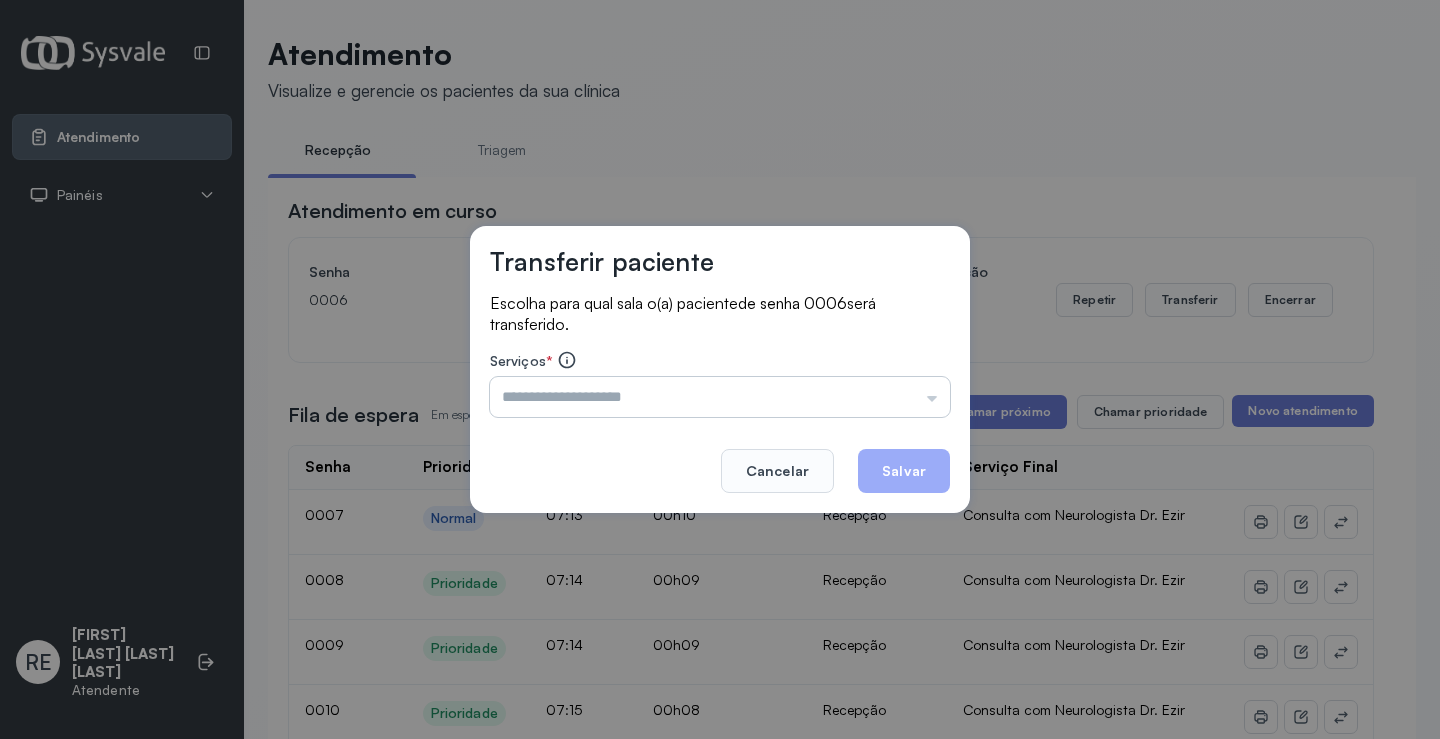 click at bounding box center (720, 397) 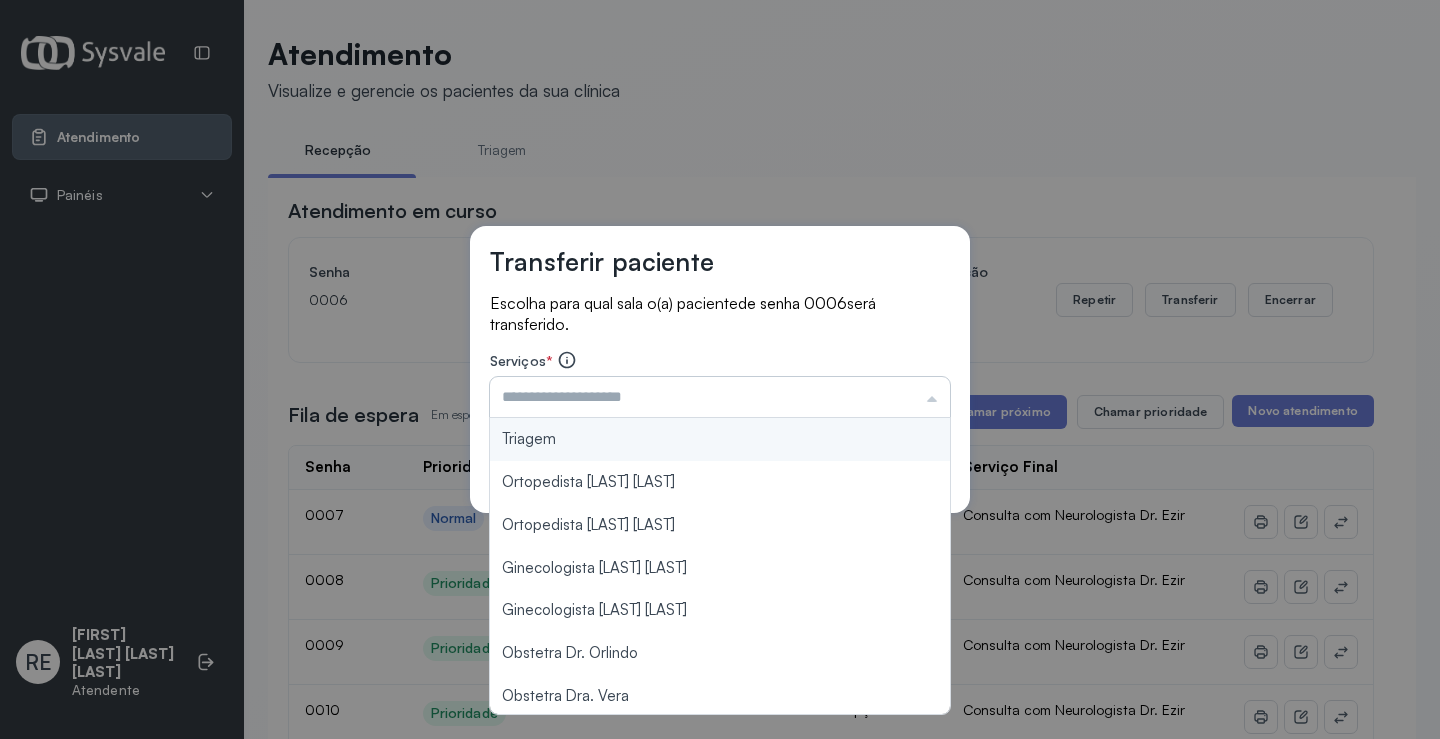 type on "*" 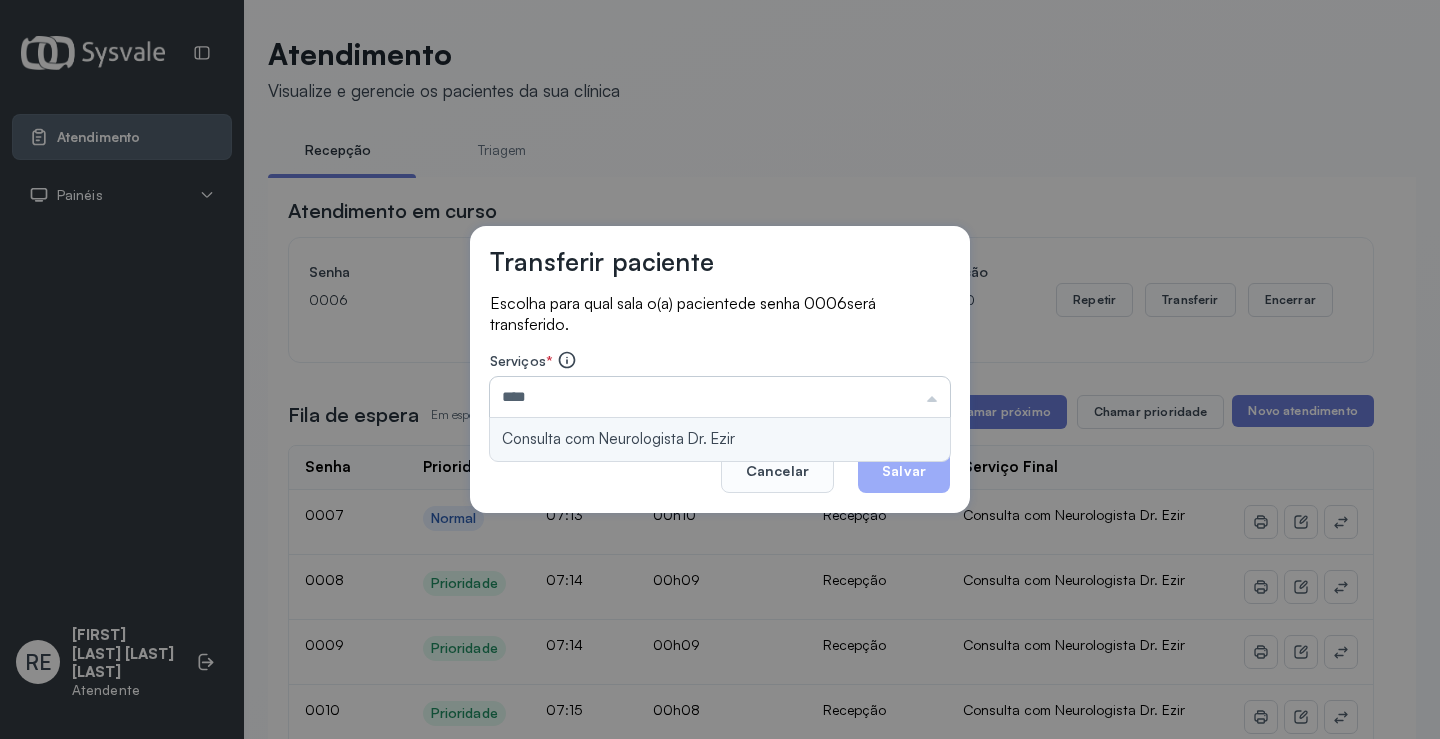 type on "**********" 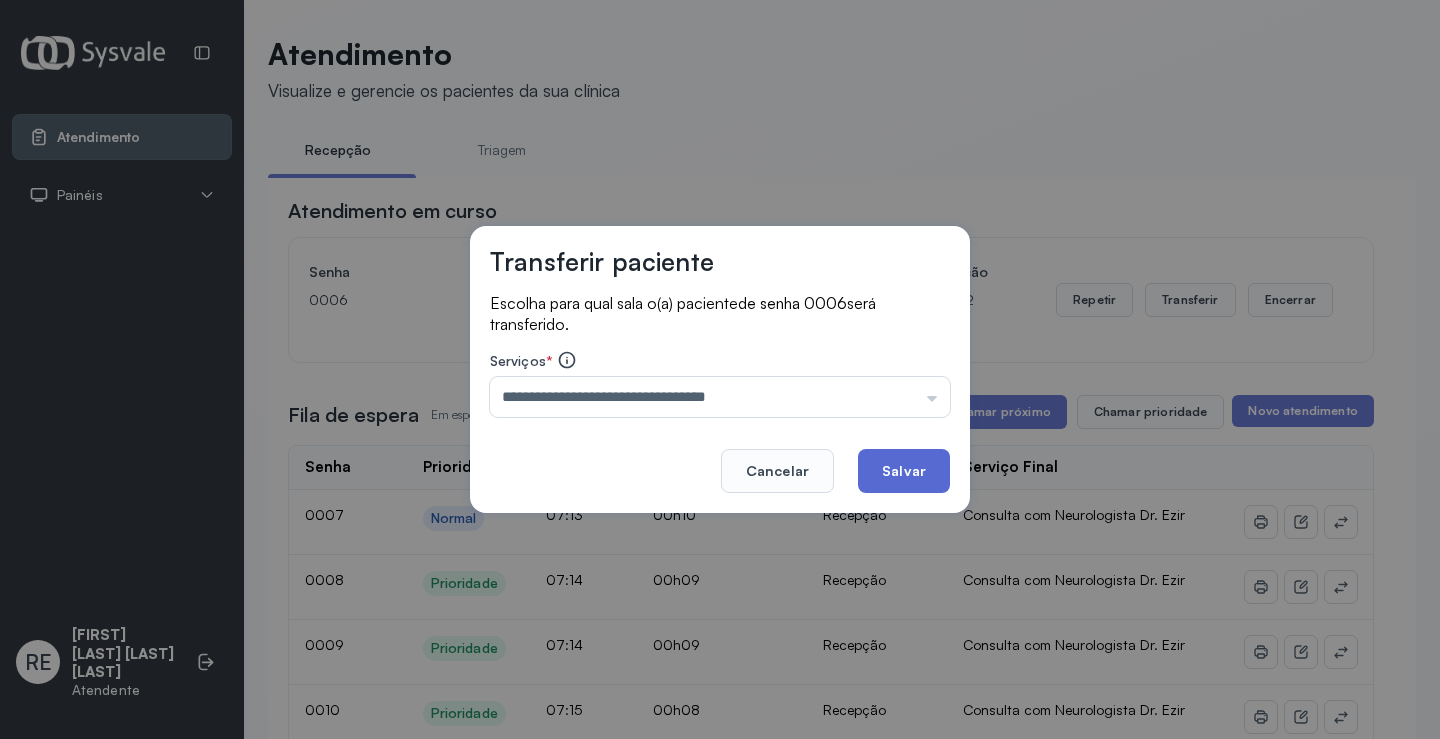 click on "Salvar" 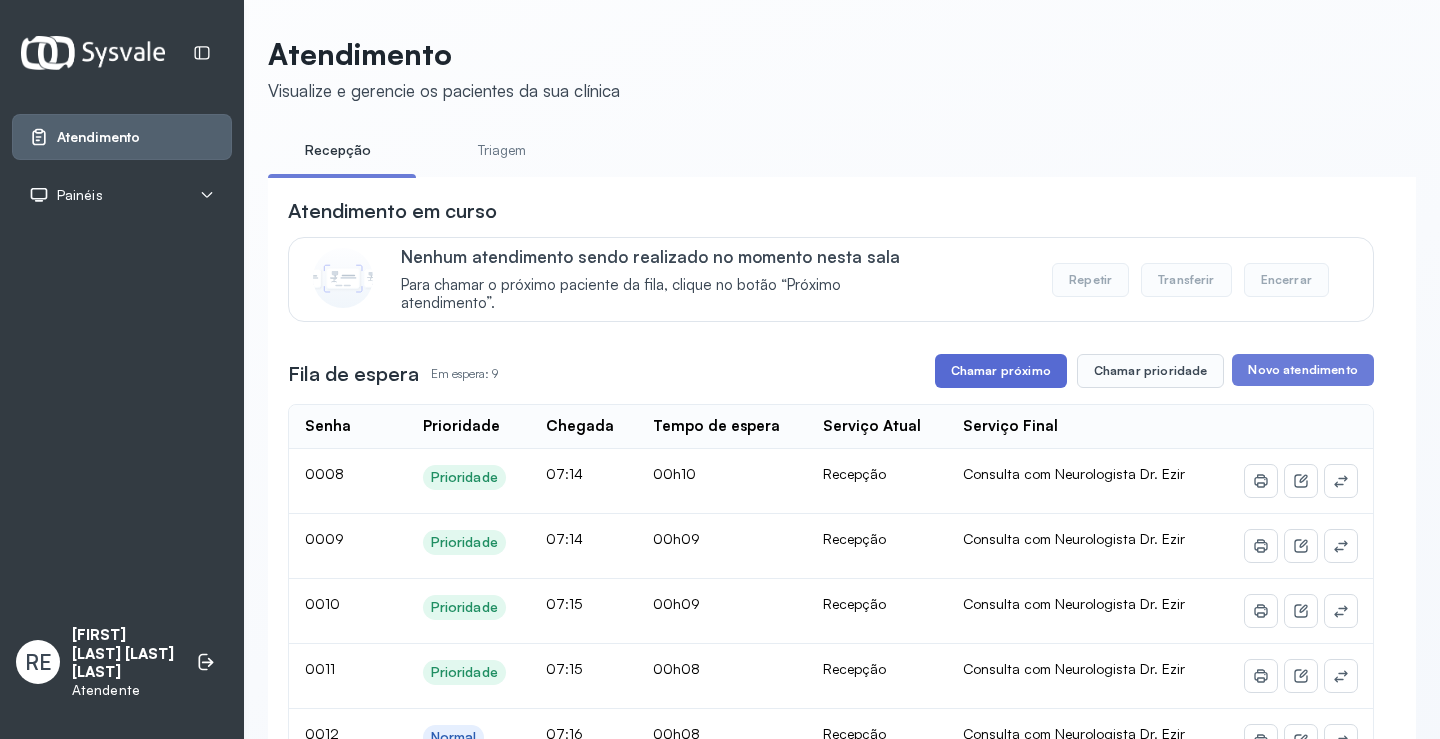 click on "Chamar próximo" at bounding box center (1001, 371) 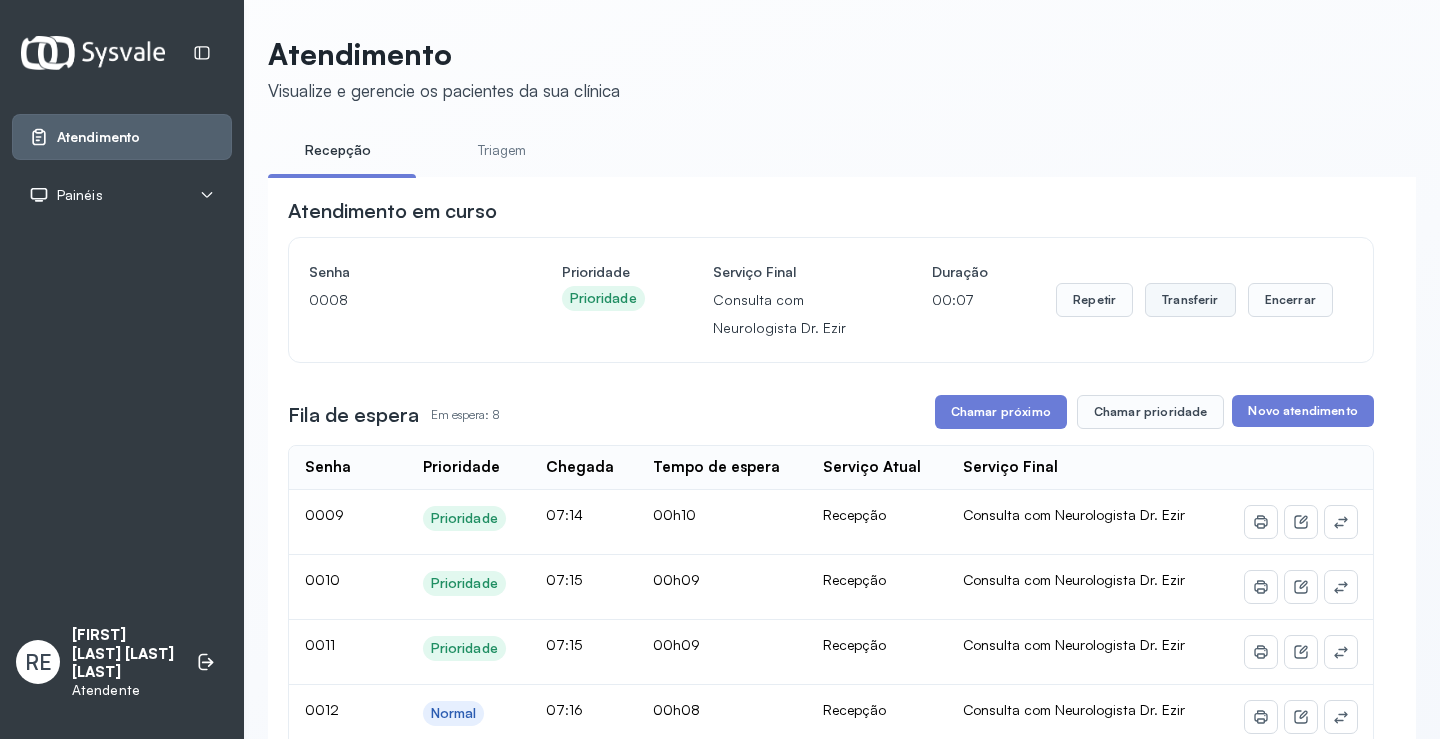 click on "Transferir" at bounding box center [1190, 300] 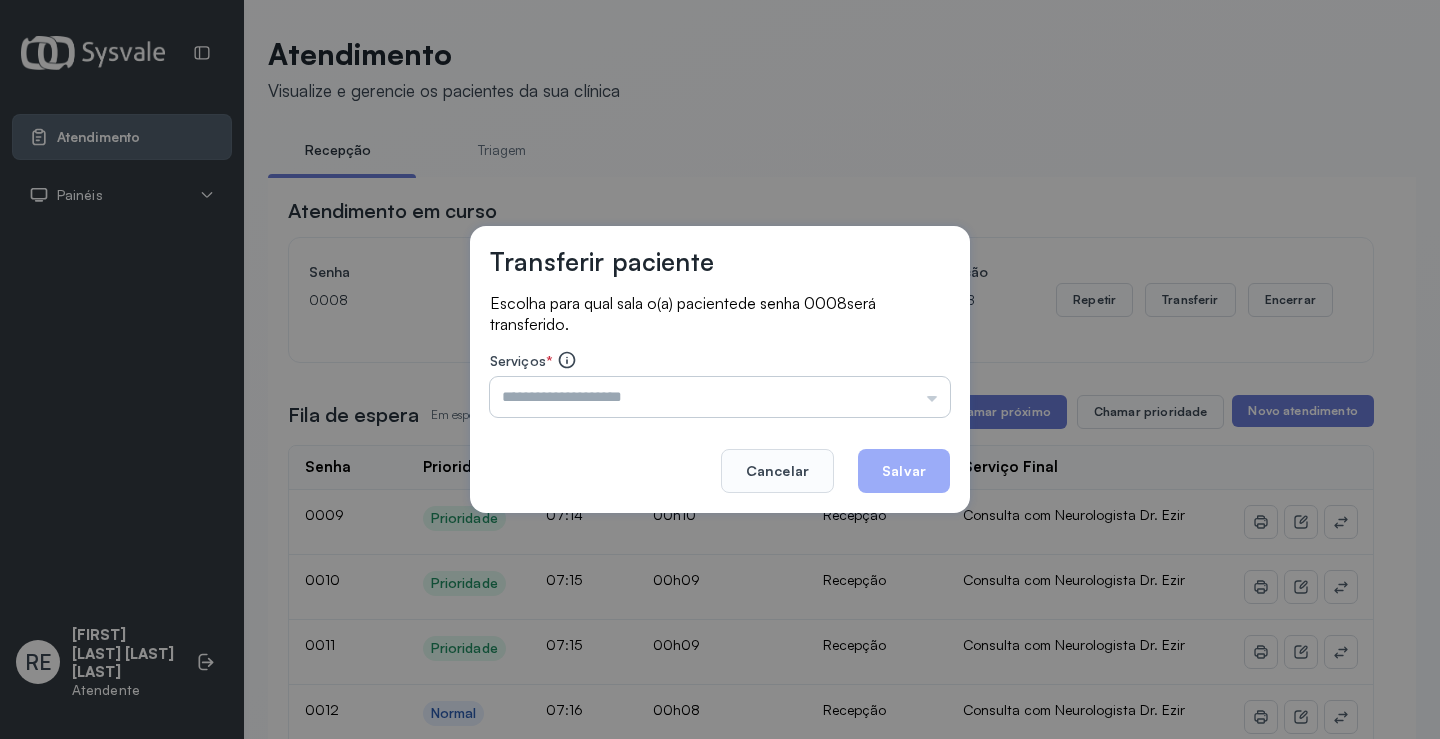 click at bounding box center (720, 397) 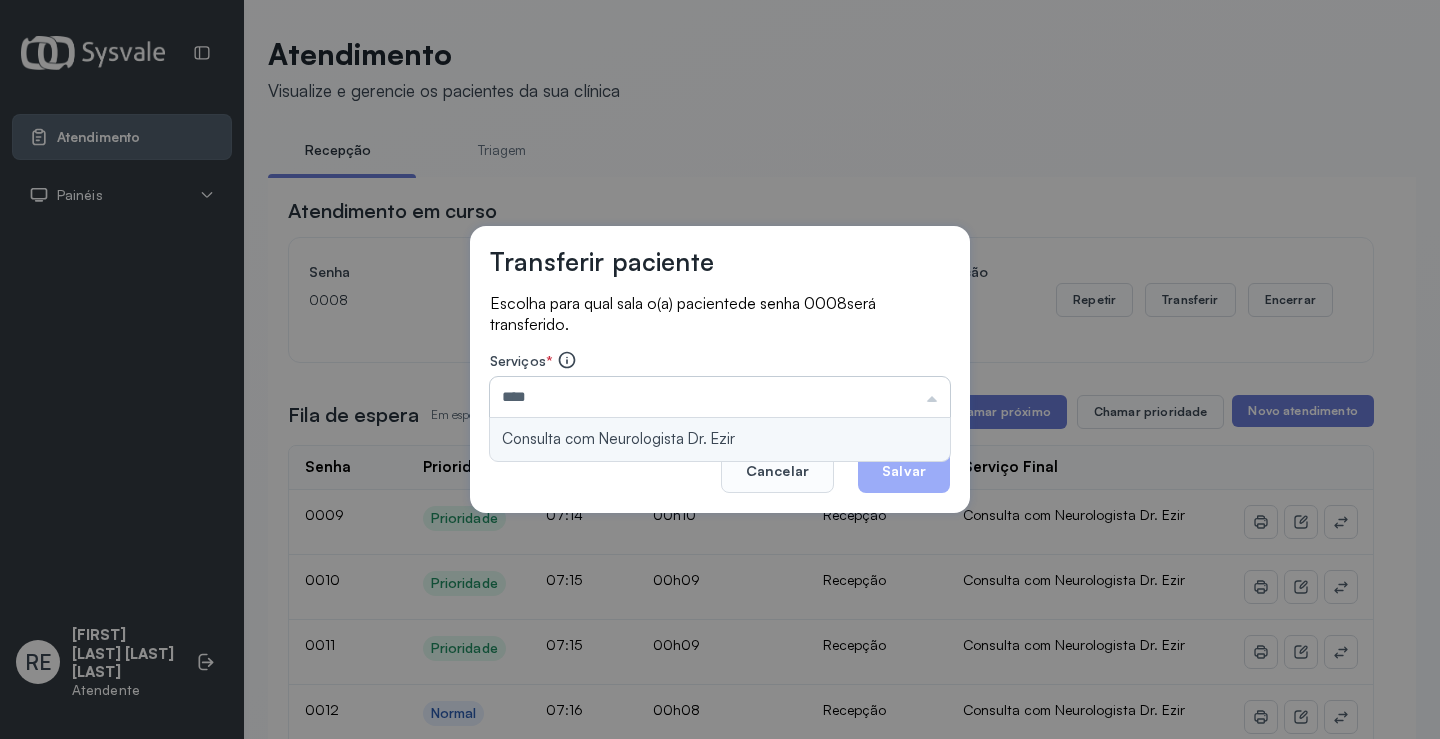 type on "**********" 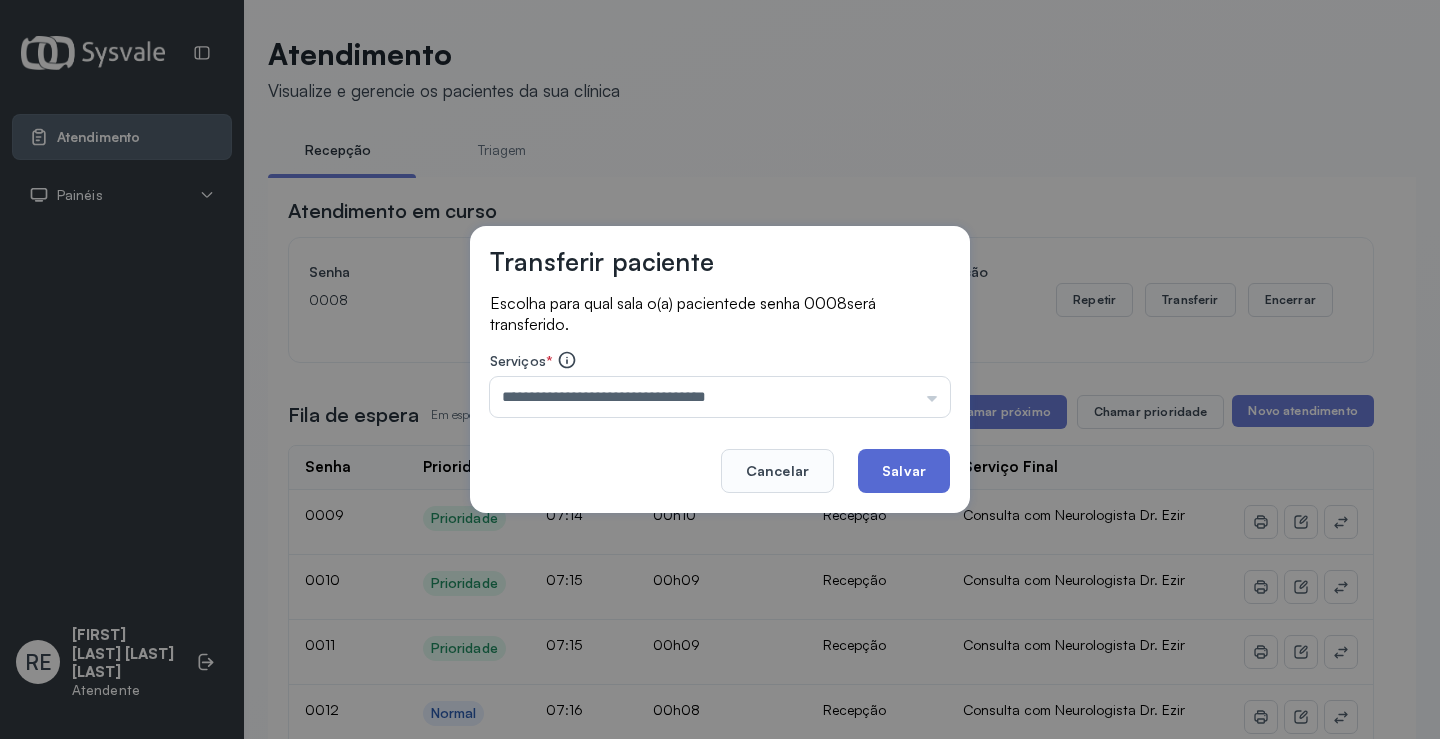 click on "Salvar" 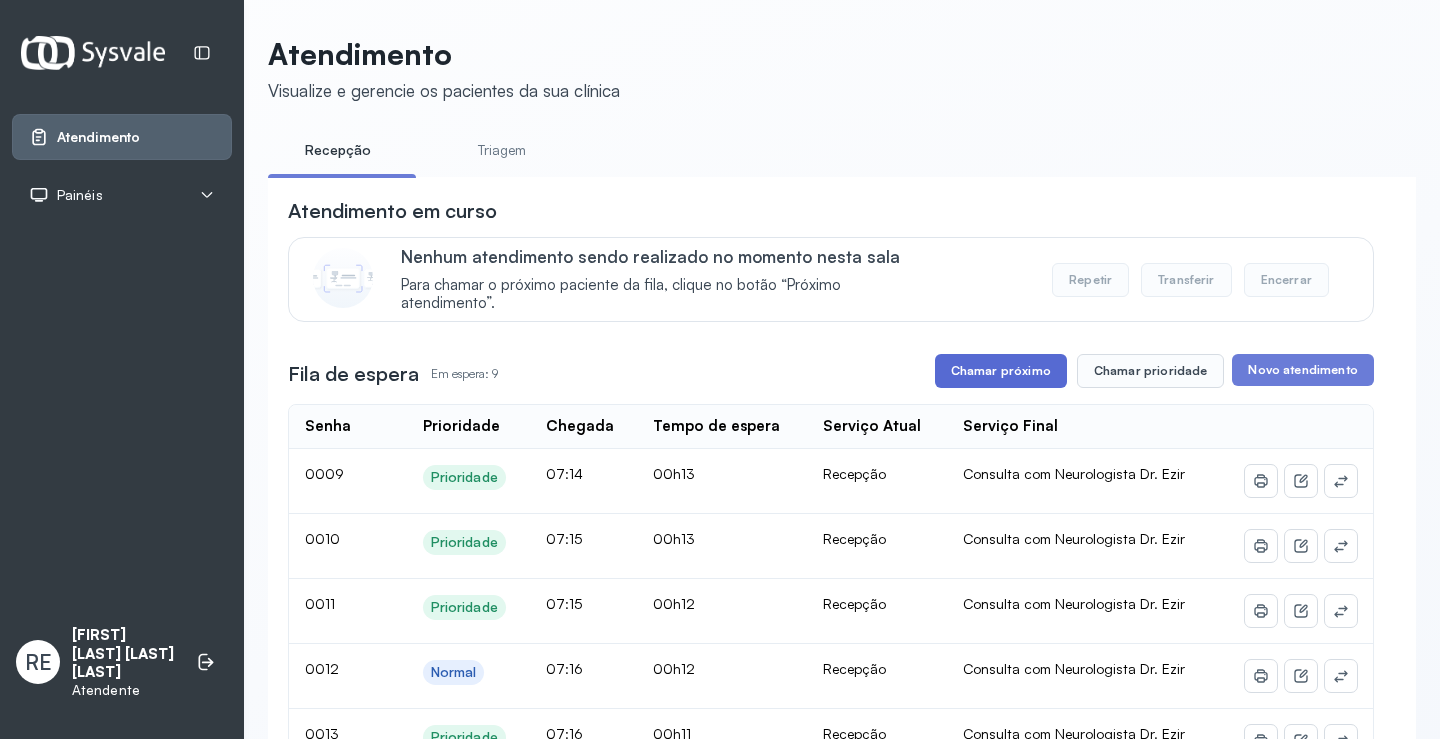 click on "Chamar próximo" at bounding box center (1001, 371) 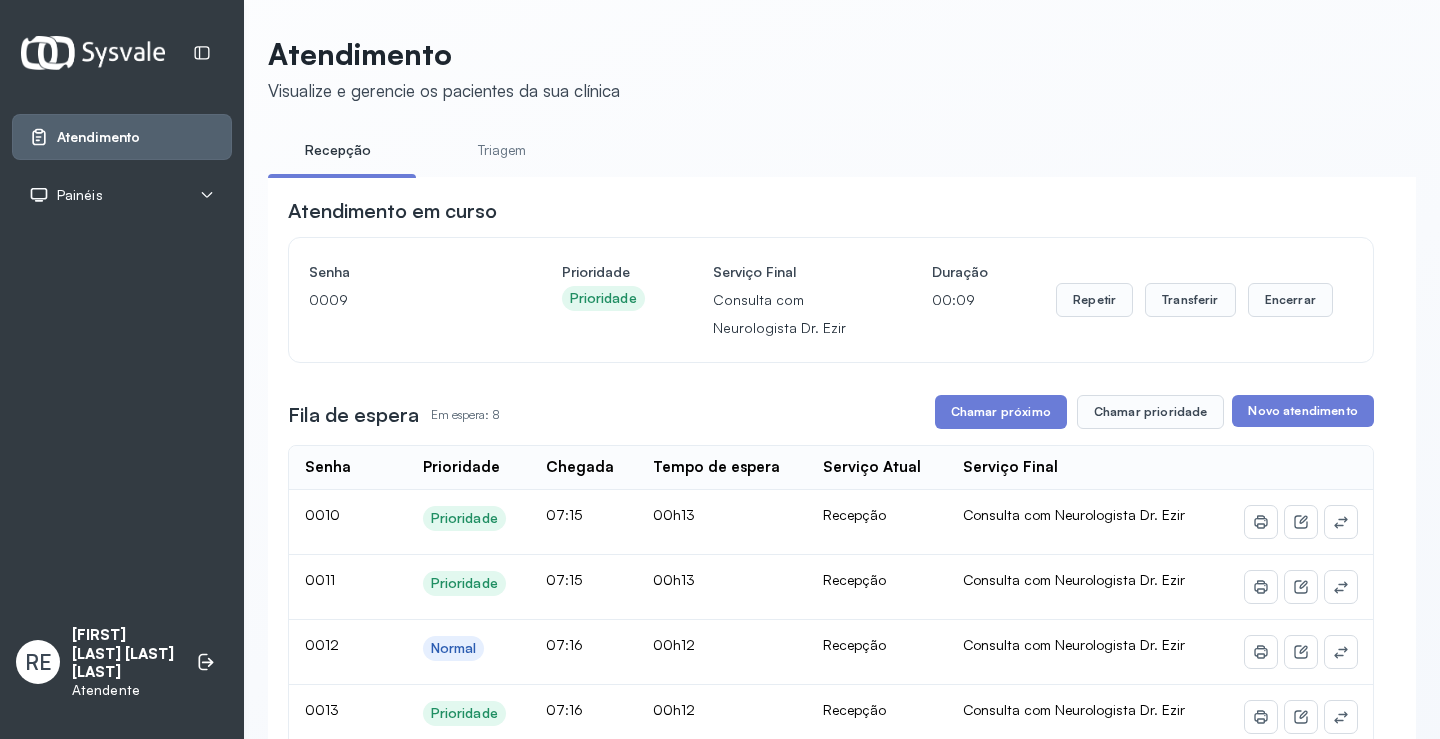 click on "Repetir Transferir Encerrar" at bounding box center (1194, 300) 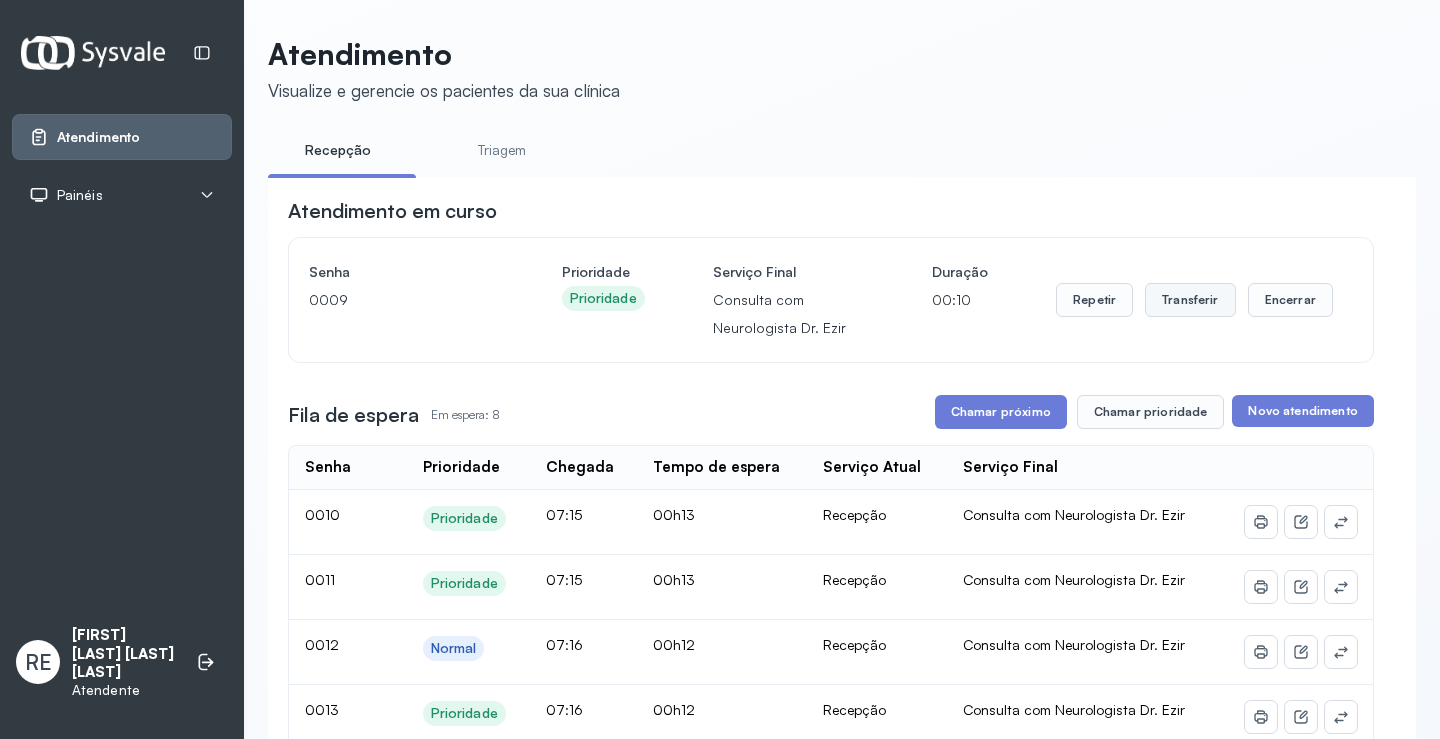 click on "Transferir" at bounding box center [1190, 300] 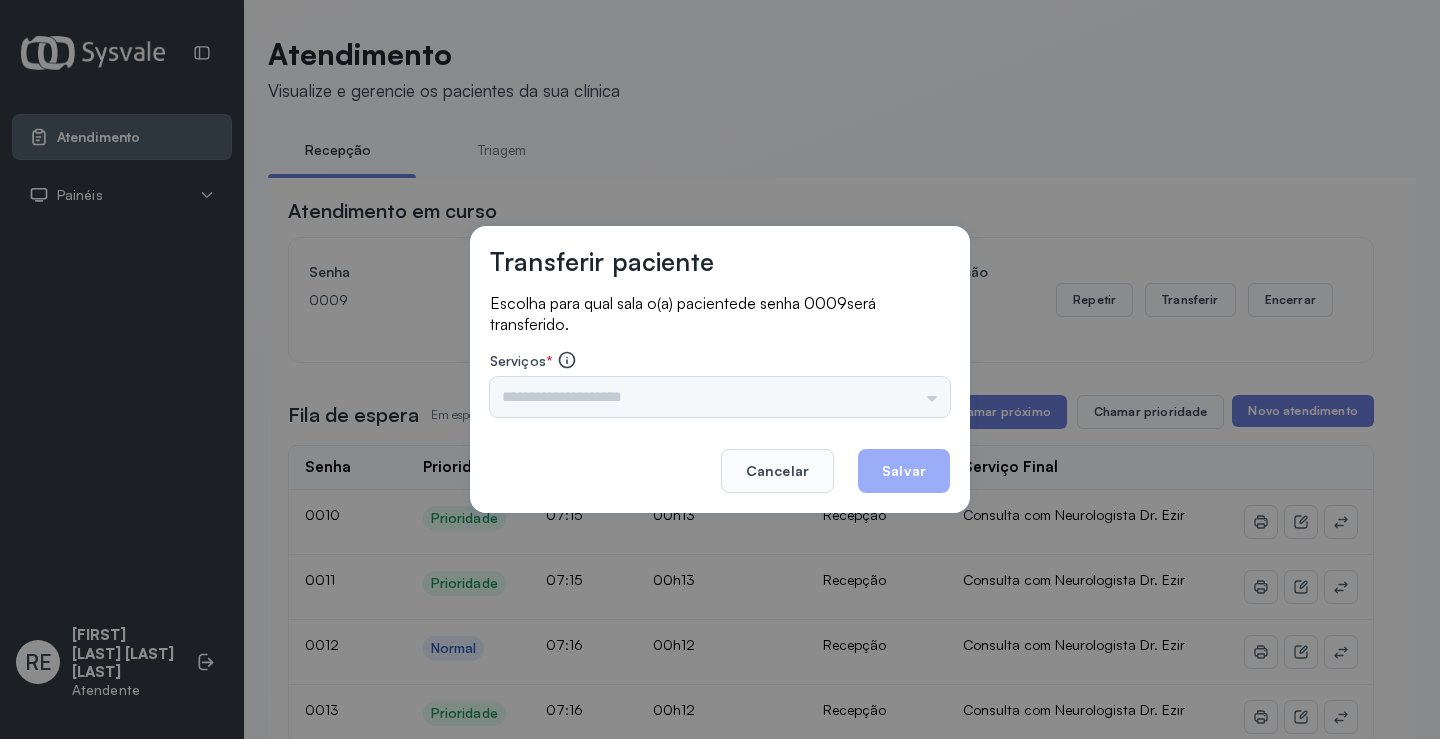 click on "Triagem Ortopedista Dr. [NAME] Ortopedista Dr. [NAME] Ginecologista Dr. [NAME] Ginecologista Dra. [NAME] Obstetra Dr. [NAME] Obstetra Dra. [NAME] Ultrassonografia Dr. [NAME] Ultrassonografia Dr. [NAME] Consulta com Neurologista Dr. [NAME] Reumatologista Dr. [NAME] Endocrinologista [NAME] Dermatologista Dra. [NAME] Nefrologista Dr. [NAME] Geriatra Dra. [NAME] Infectologista Dra. [NAME] Oftalmologista Dra. Consulta Proctologista/Cirurgia Geral Dra. [NAME] Otorrinolaringologista Dr. [NAME] Pequena Cirurgia Dr. [NAME] Pequena Cirurgia Dr. [NAME] ECG Espirometria com Broncodilatador Espirometria sem Broncodilatador Ecocardiograma - Dra. [NAME] [NAME] Exame de PPD Enf. [NAME] [NAME] RETIRADA DE CERUME DR. [NAME] VACINAÇÃO Preventivo Enf. [NAME] Preventivo Enf. [NAME] [NAME] Consulta de Enfermagem Enf. [NAME] Consulta de Enfermagem Enf. [NAME] Consulta Cardiologista Dr. [NAME] Consulta Enf. [NAME] [NAME] Dispensação de Medicação Agendamento Consulta Enf. [NAME] Agendamento consulta Enf. [NAME]" at bounding box center [720, 397] 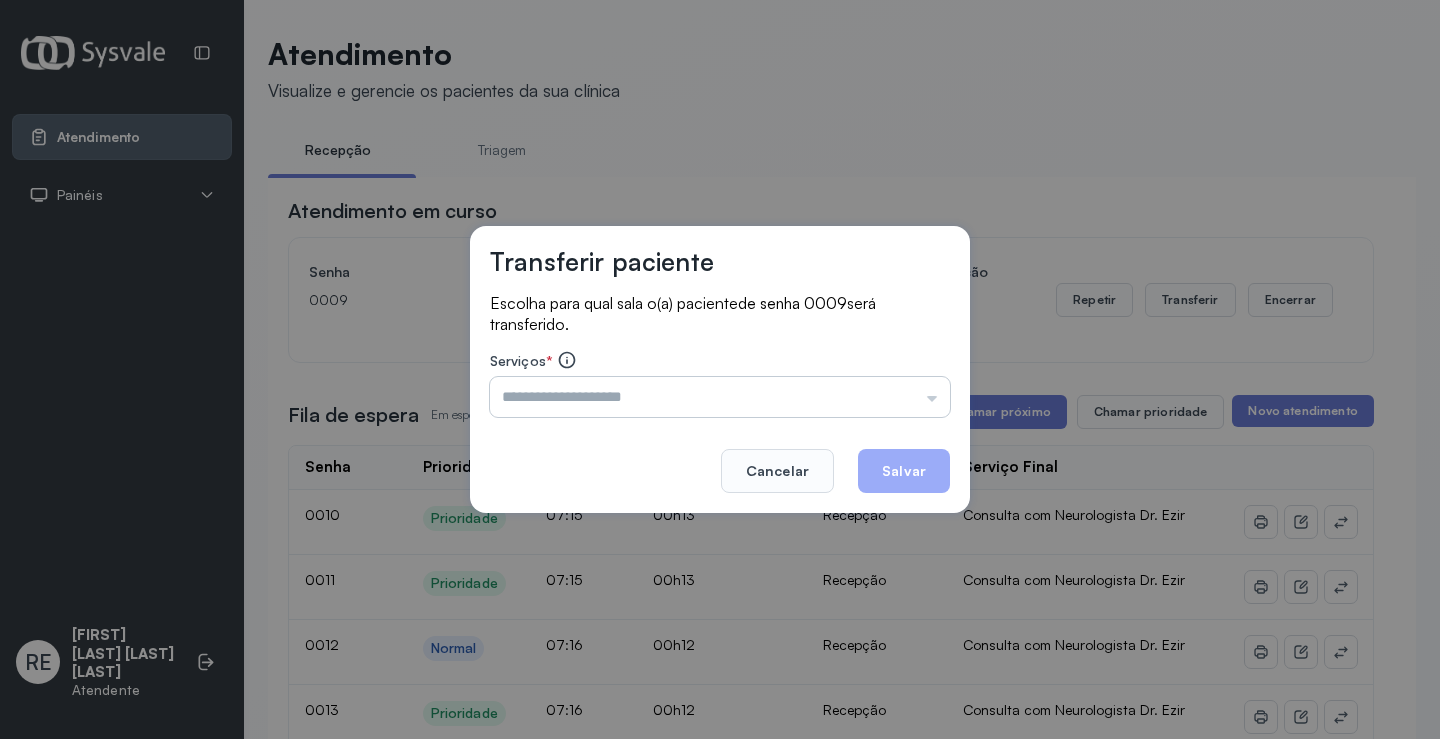 click at bounding box center (720, 397) 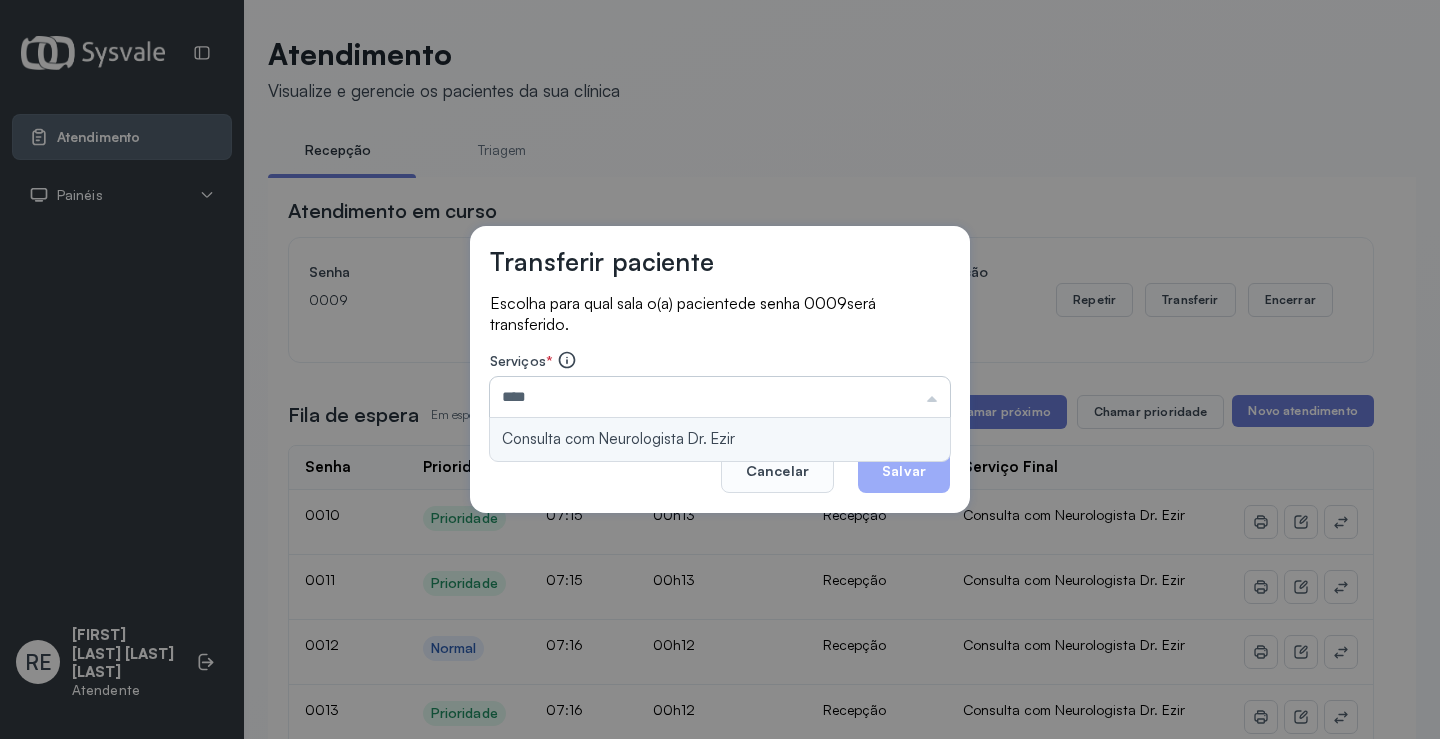 type on "**********" 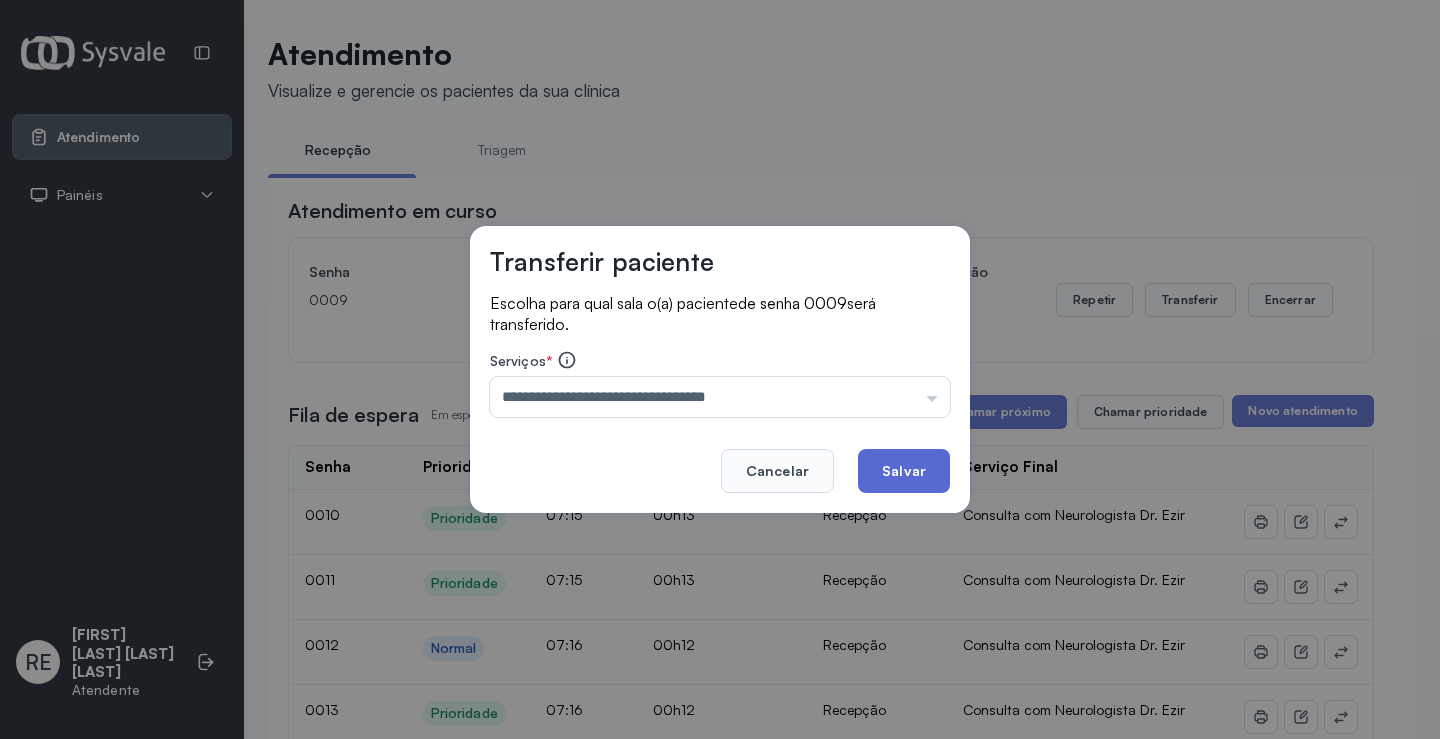 click on "Salvar" 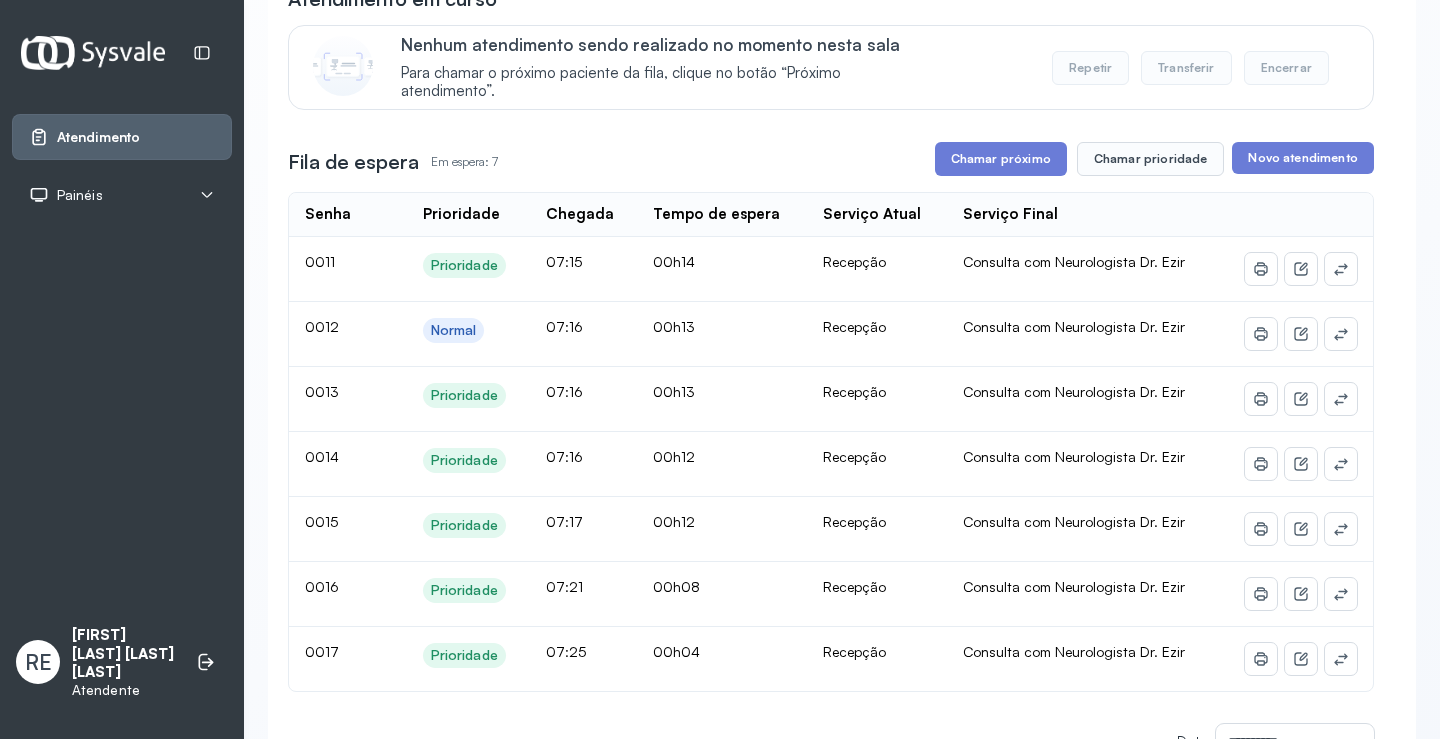 scroll, scrollTop: 400, scrollLeft: 0, axis: vertical 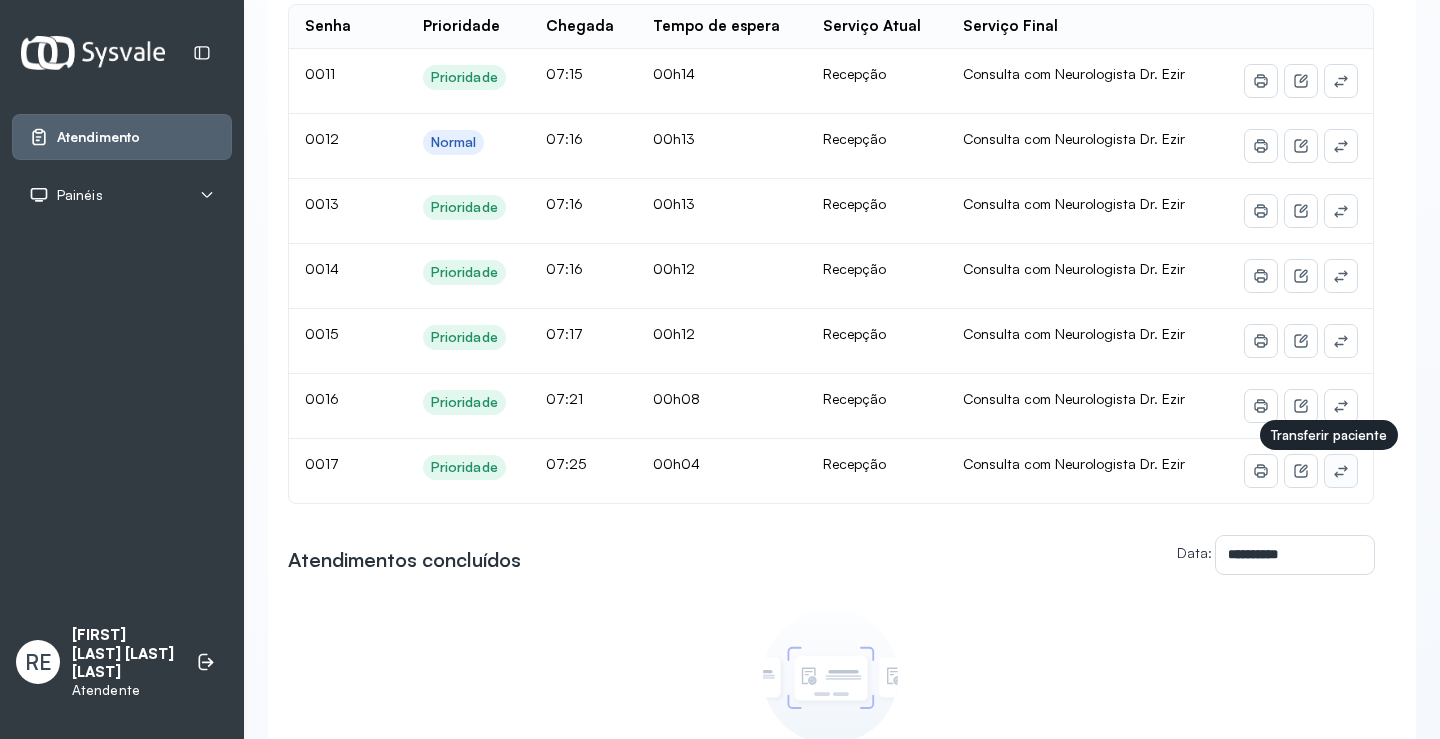 click 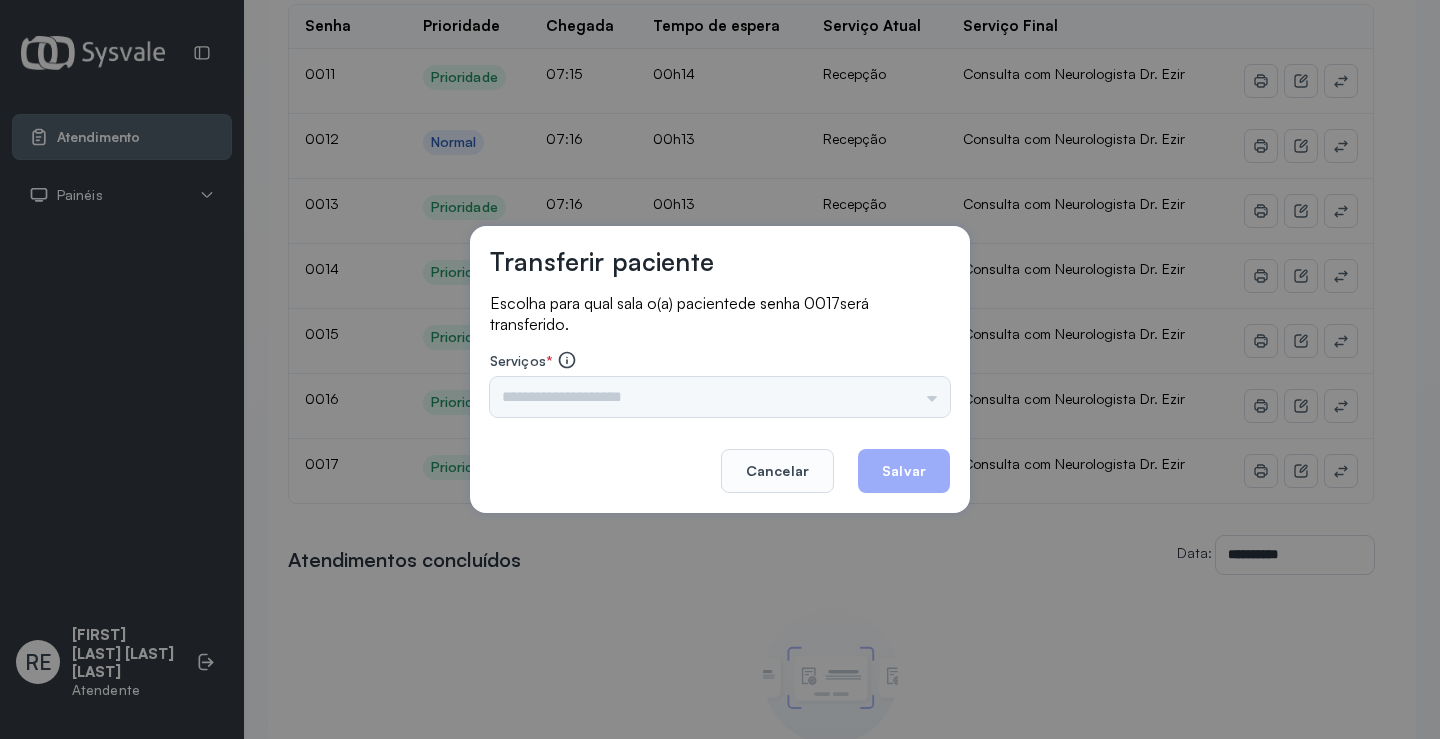 click on "Triagem Ortopedista Dr. [NAME] Ortopedista Dr. [NAME] Ginecologista Dr. [NAME] Ginecologista Dra. [NAME] Obstetra Dr. [NAME] Obstetra Dra. [NAME] Ultrassonografia Dr. [NAME] Ultrassonografia Dr. [NAME] Consulta com Neurologista Dr. [NAME] Reumatologista Dr. [NAME] Endocrinologista [NAME] Dermatologista Dra. [NAME] Nefrologista Dr. [NAME] Geriatra Dra. [NAME] Infectologista Dra. [NAME] Oftalmologista Dra. Consulta Proctologista/Cirurgia Geral Dra. [NAME] Otorrinolaringologista Dr. [NAME] Pequena Cirurgia Dr. [NAME] Pequena Cirurgia Dr. [NAME] ECG Espirometria com Broncodilatador Espirometria sem Broncodilatador Ecocardiograma - Dra. [NAME] [NAME] Exame de PPD Enf. [NAME] [NAME] RETIRADA DE CERUME DR. [NAME] VACINAÇÃO Preventivo Enf. [NAME] Preventivo Enf. [NAME] [NAME] Consulta de Enfermagem Enf. [NAME] Consulta de Enfermagem Enf. [NAME] Consulta Cardiologista Dr. [NAME] Consulta Enf. [NAME] [NAME] Dispensação de Medicação Agendamento Consulta Enf. [NAME] Agendamento consulta Enf. [NAME]" at bounding box center (720, 397) 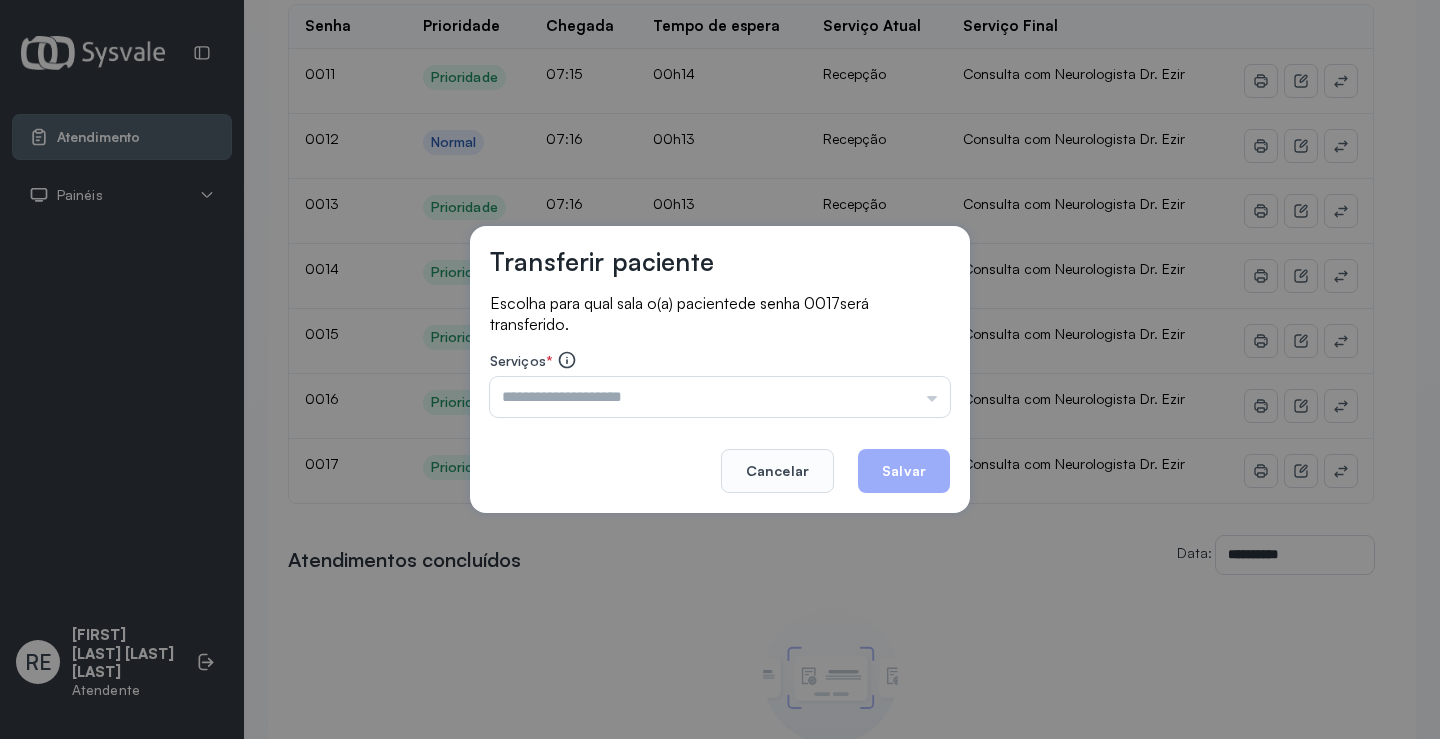 click at bounding box center (720, 397) 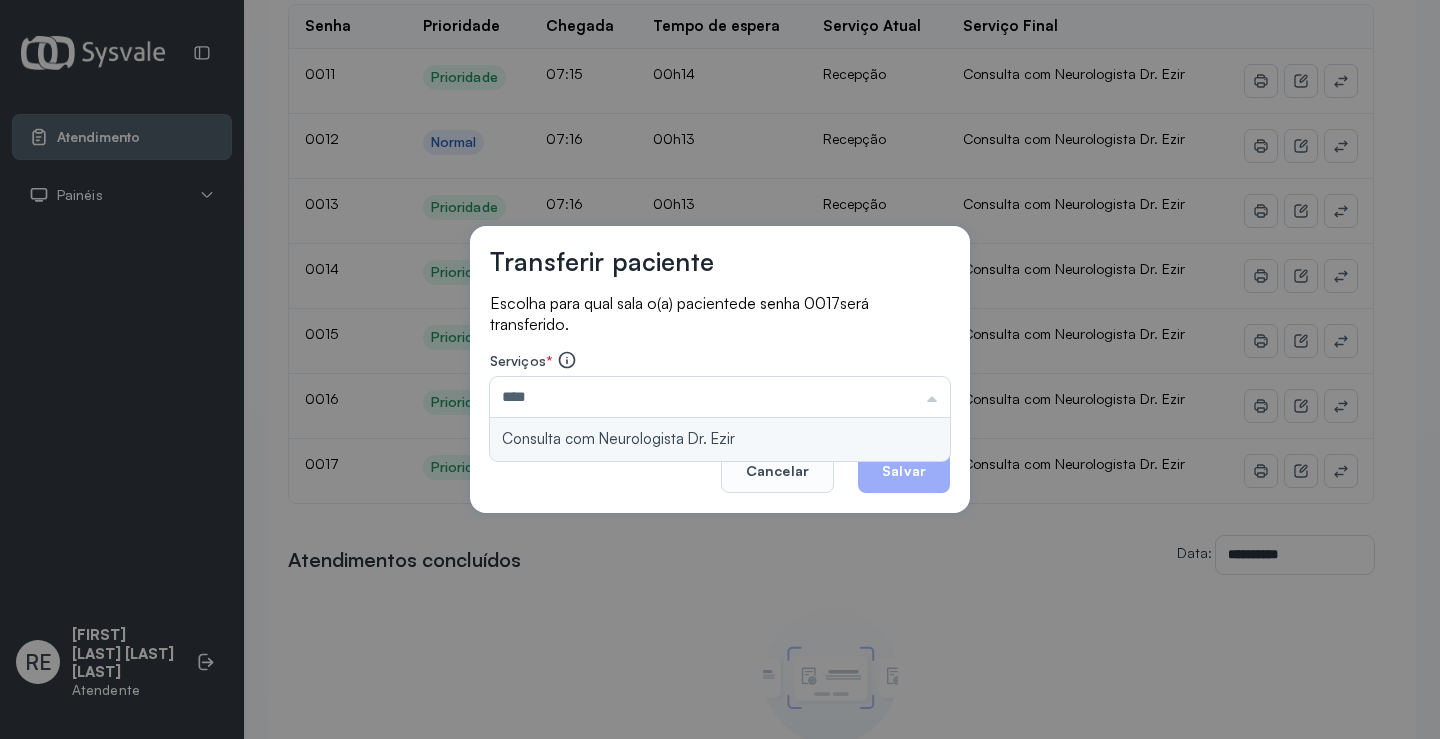 type on "**********" 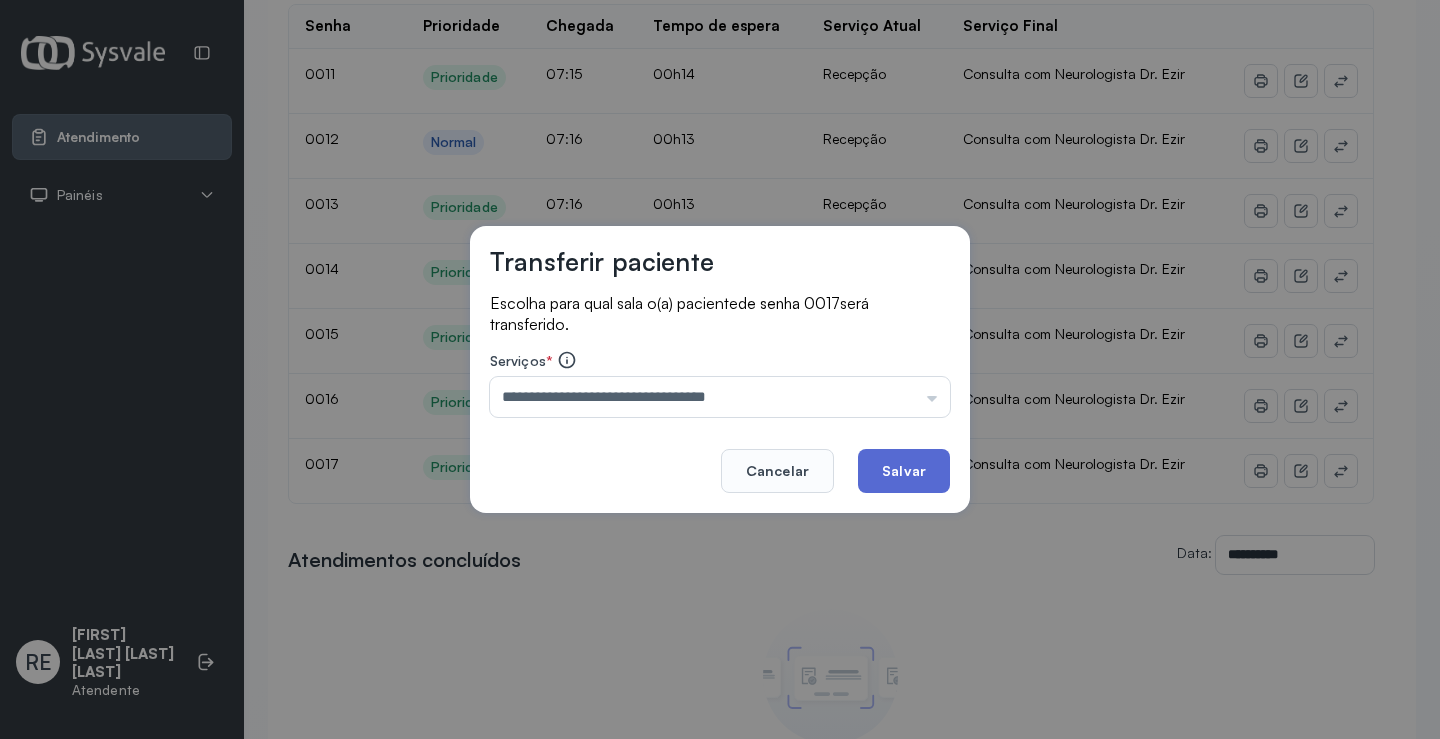 click on "Salvar" 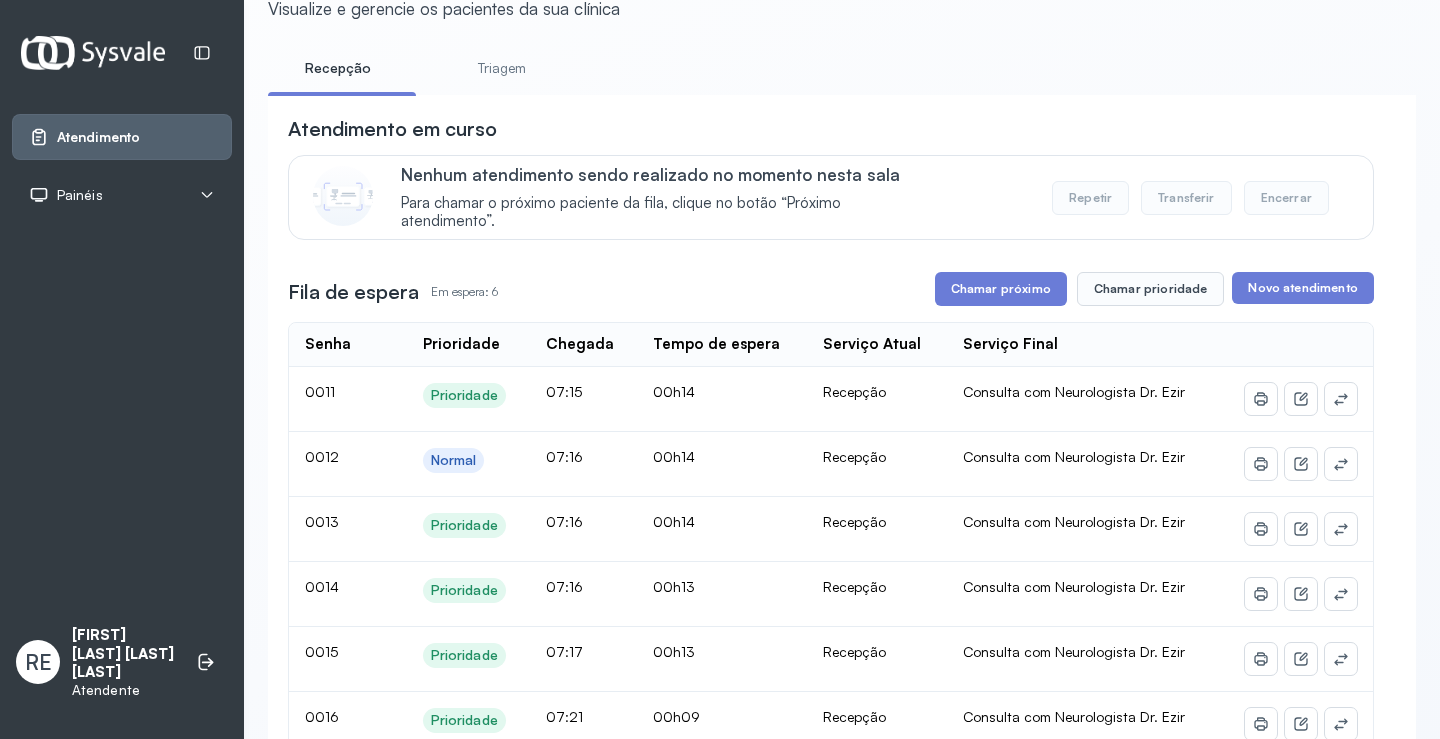 scroll, scrollTop: 201, scrollLeft: 0, axis: vertical 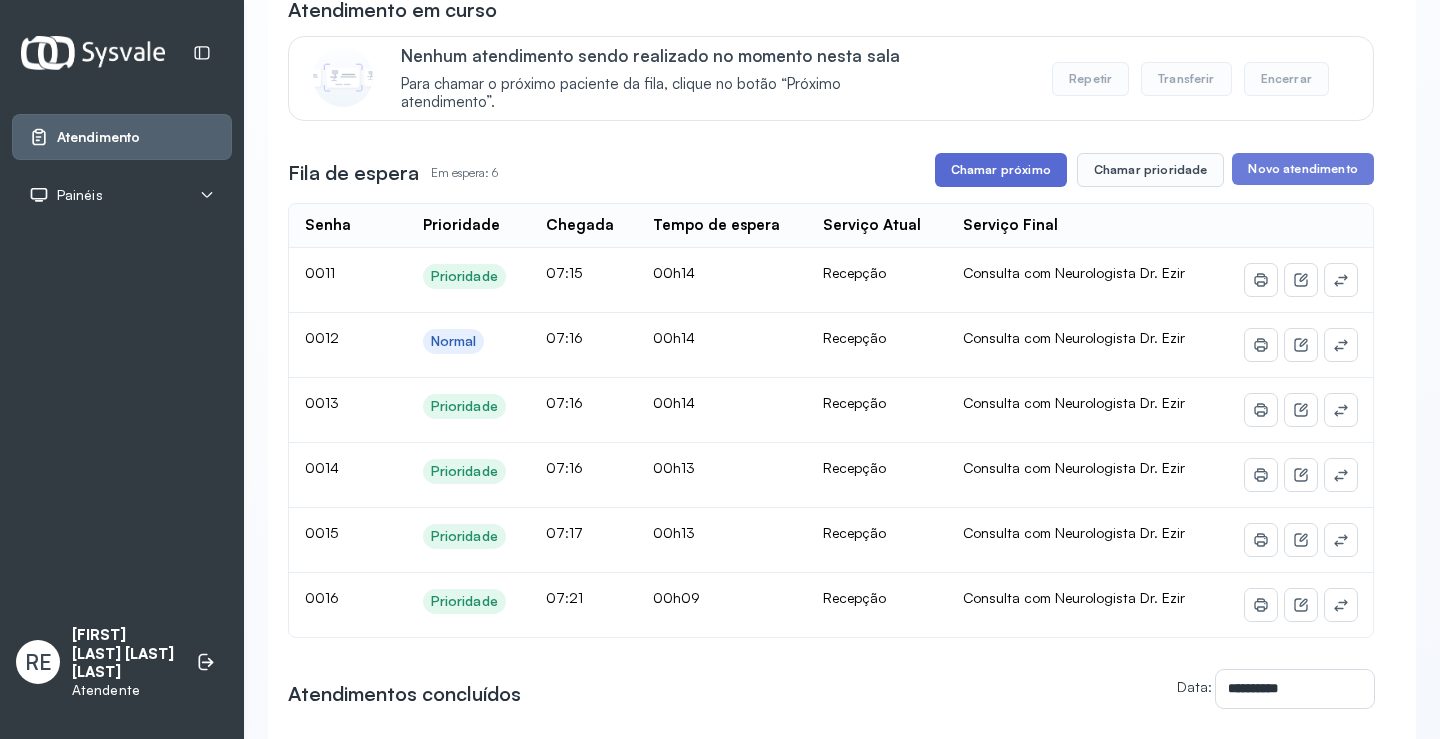 click on "Chamar próximo" at bounding box center [1001, 170] 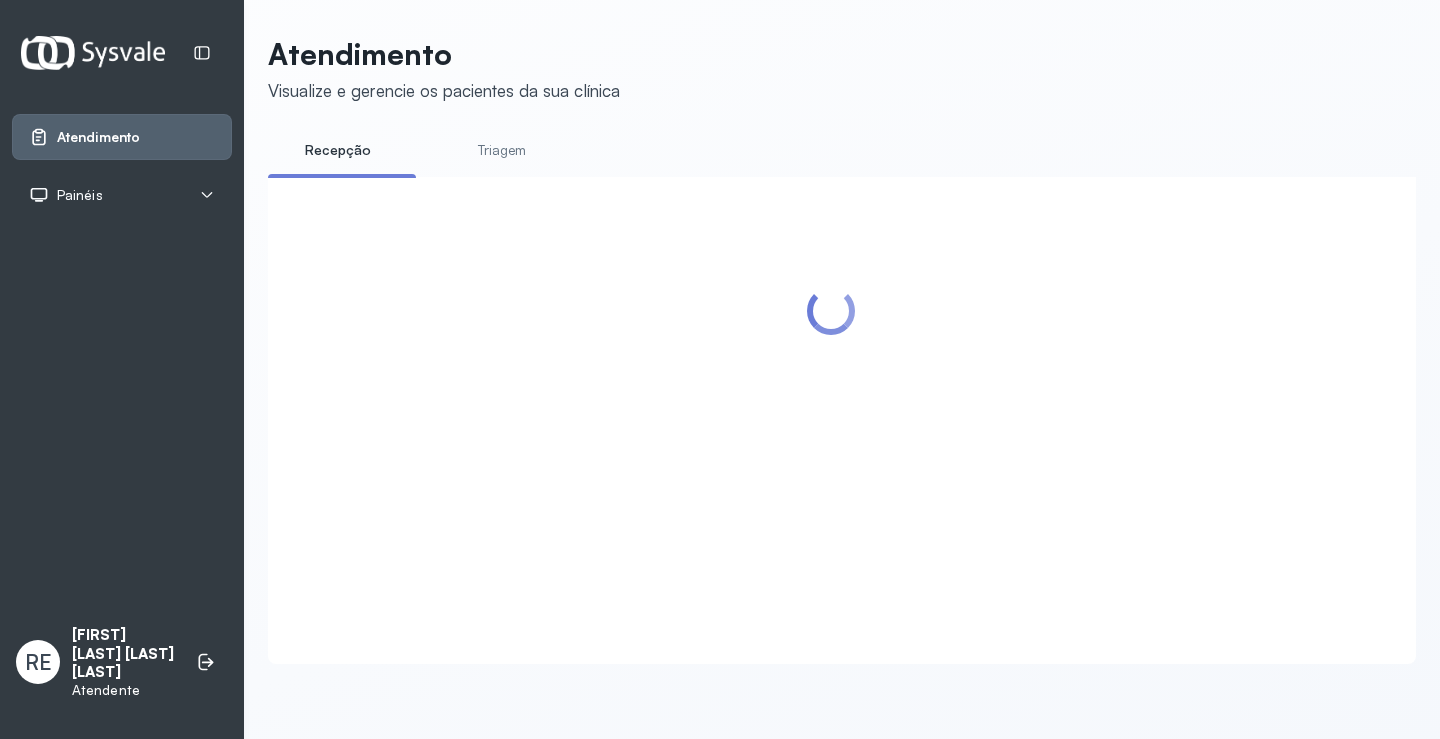 scroll, scrollTop: 201, scrollLeft: 0, axis: vertical 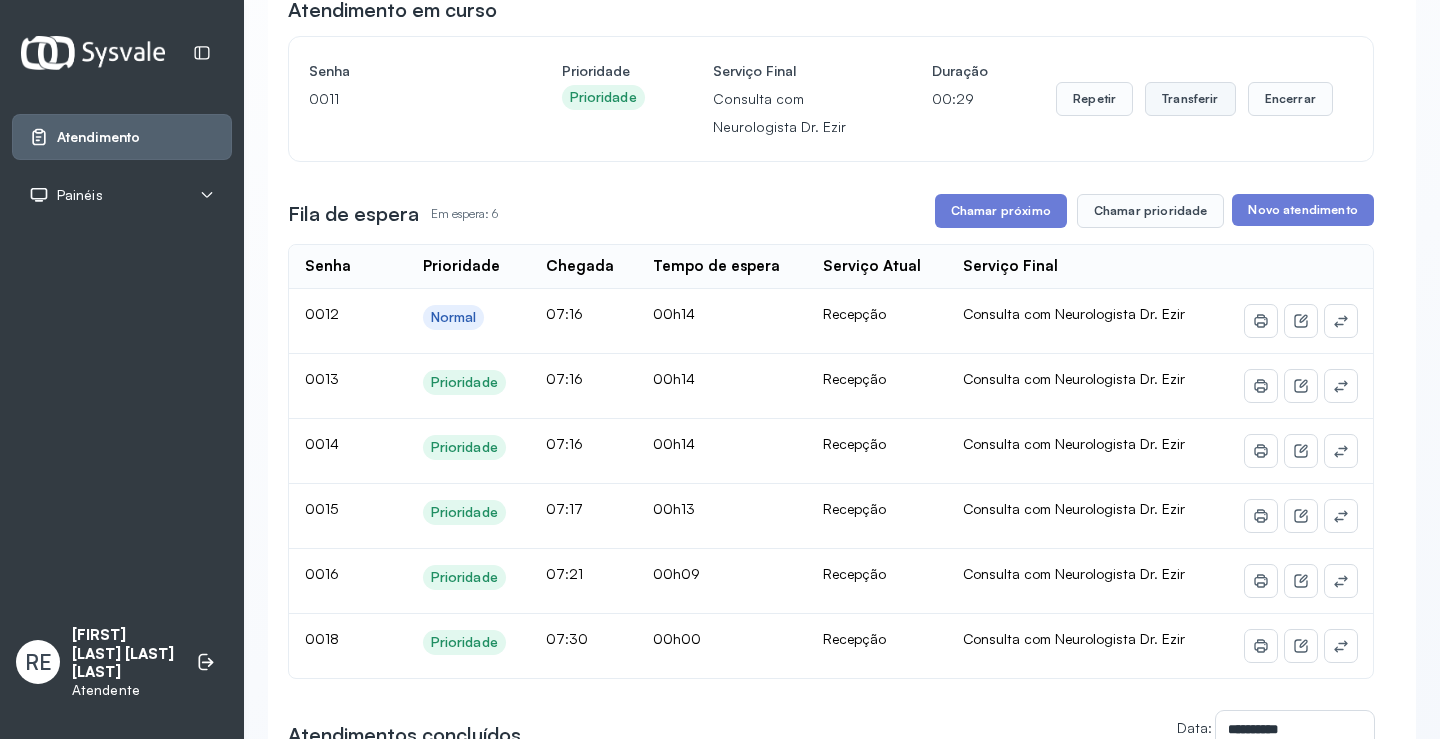 click on "Transferir" at bounding box center (1190, 99) 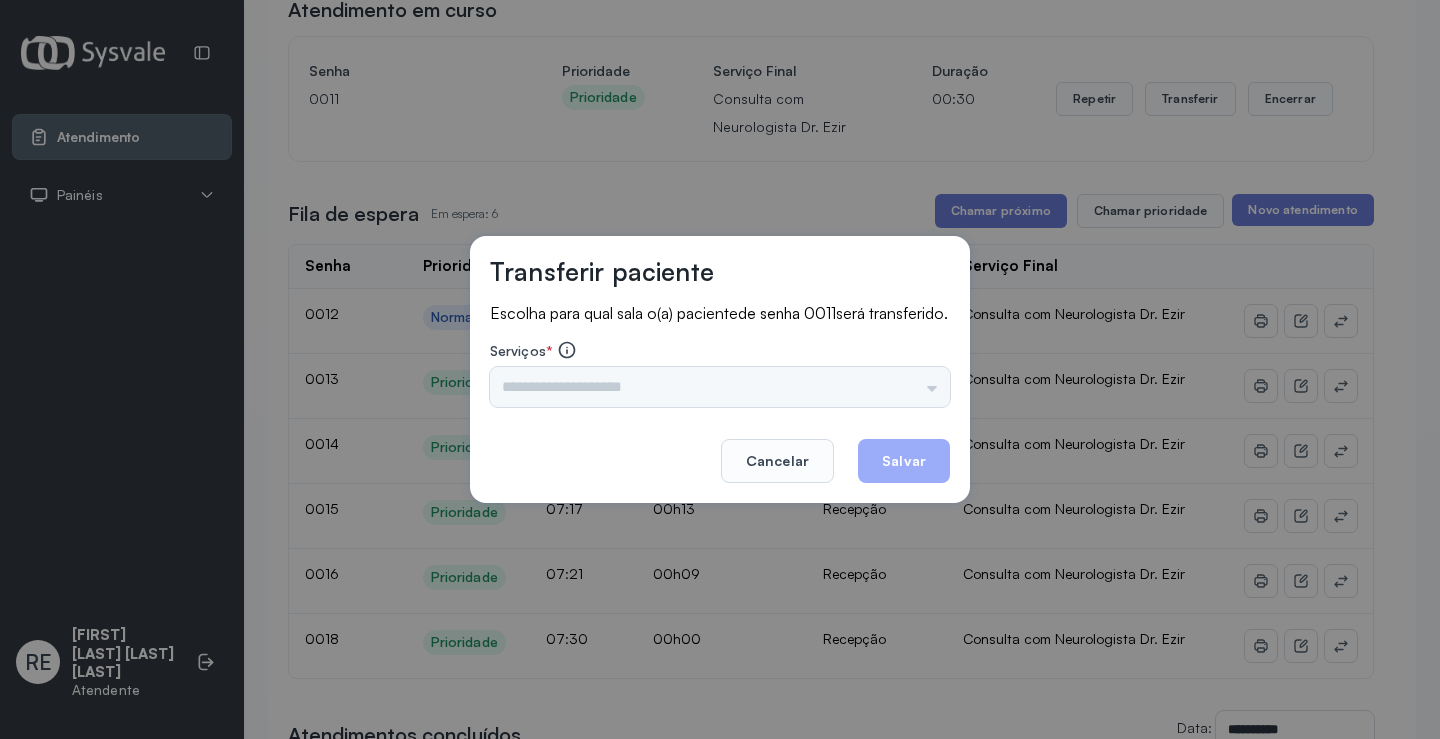 click on "Serviços * Triagem Ortopedista Dr. [NAME] Ortopedista Dr. [NAME] Ginecologista Dr. [NAME] Ginecologista Dra. [NAME] Obstetra Dr. [NAME] Obstetra Dra. [NAME] Ultrassonografia Dr. [NAME] Ultrassonografia Dr. [NAME] Consulta com Neurologista Dr. [NAME] Reumatologista Dr. [NAME] Endocrinologista [NAME] Dermatologista Dra. [NAME] Nefrologista Dr. [NAME] Geriatra Dra. [NAME] Infectologista Dra. [NAME] Oftalmologista Dra. Consulta Proctologista/Cirurgia Geral Dra. [NAME] Otorrinolaringologista Dr. [NAME] Pequena Cirurgia Dr. [NAME] Pequena Cirurgia Dr. [NAME] ECG Espirometria com Broncodilatador Espirometria sem Broncodilatador Ecocardiograma - Dra. [NAME] [NAME] Exame de PPD Enf. [NAME] [NAME] RETIRADA DE CERUME DR. [NAME] VACINAÇÃO Preventivo Enf. [NAME] Preventivo Enf. [NAME] [NAME] Consulta de Enfermagem Enf. [NAME] Consulta de Enfermagem Enf. [NAME] Consulta Cardiologista Dr. [NAME] Consulta Enf. [NAME] [NAME] Dispensação de Medicação Agendamento Consulta Enf. [NAME] consulta Dr. [NAME]" 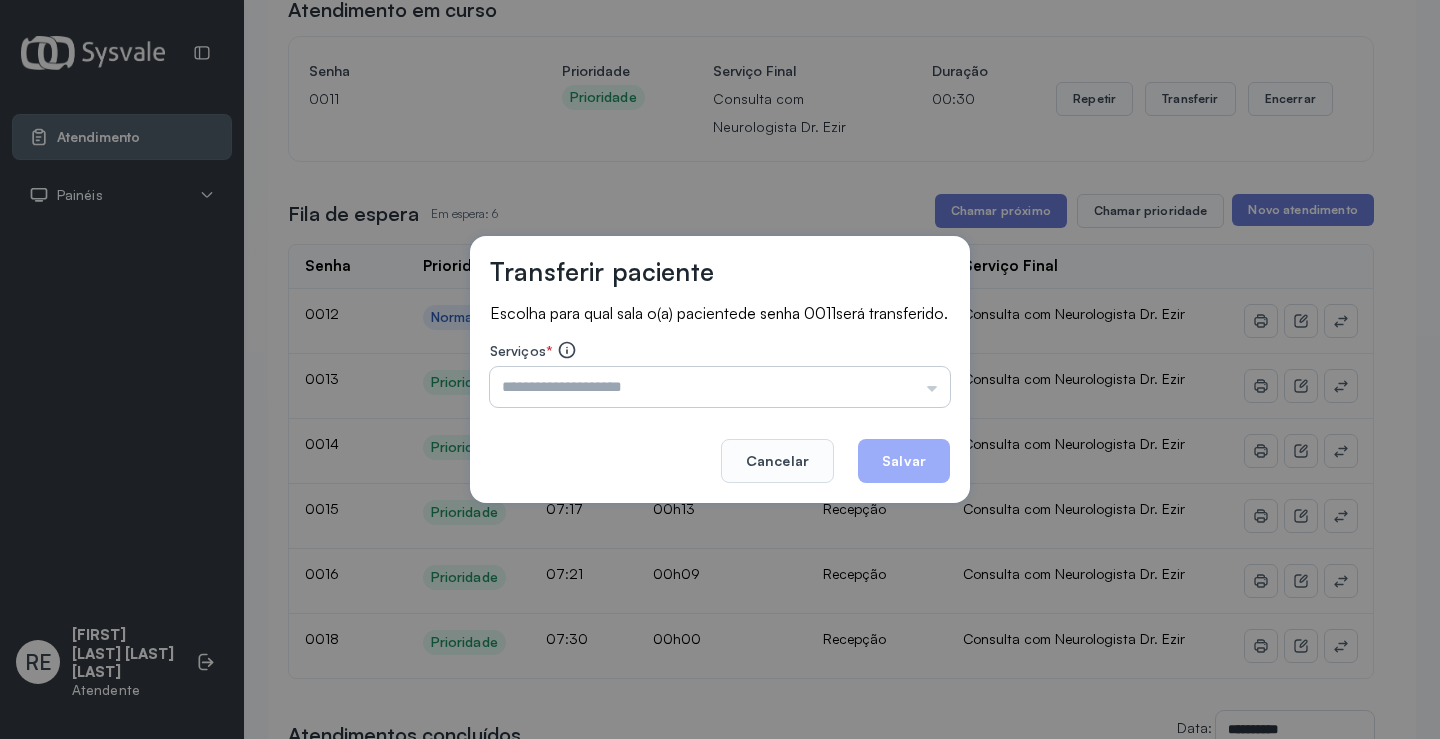 click at bounding box center (720, 387) 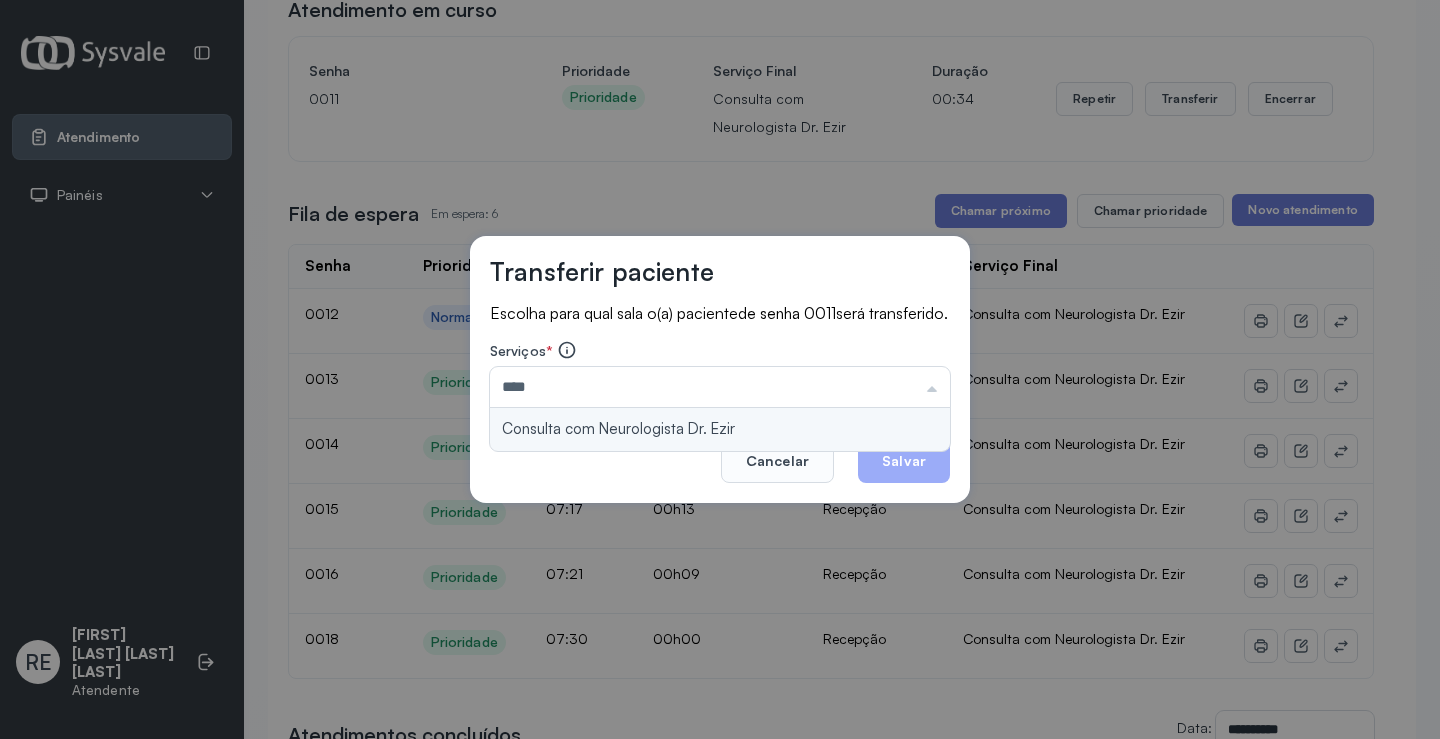 type on "**********" 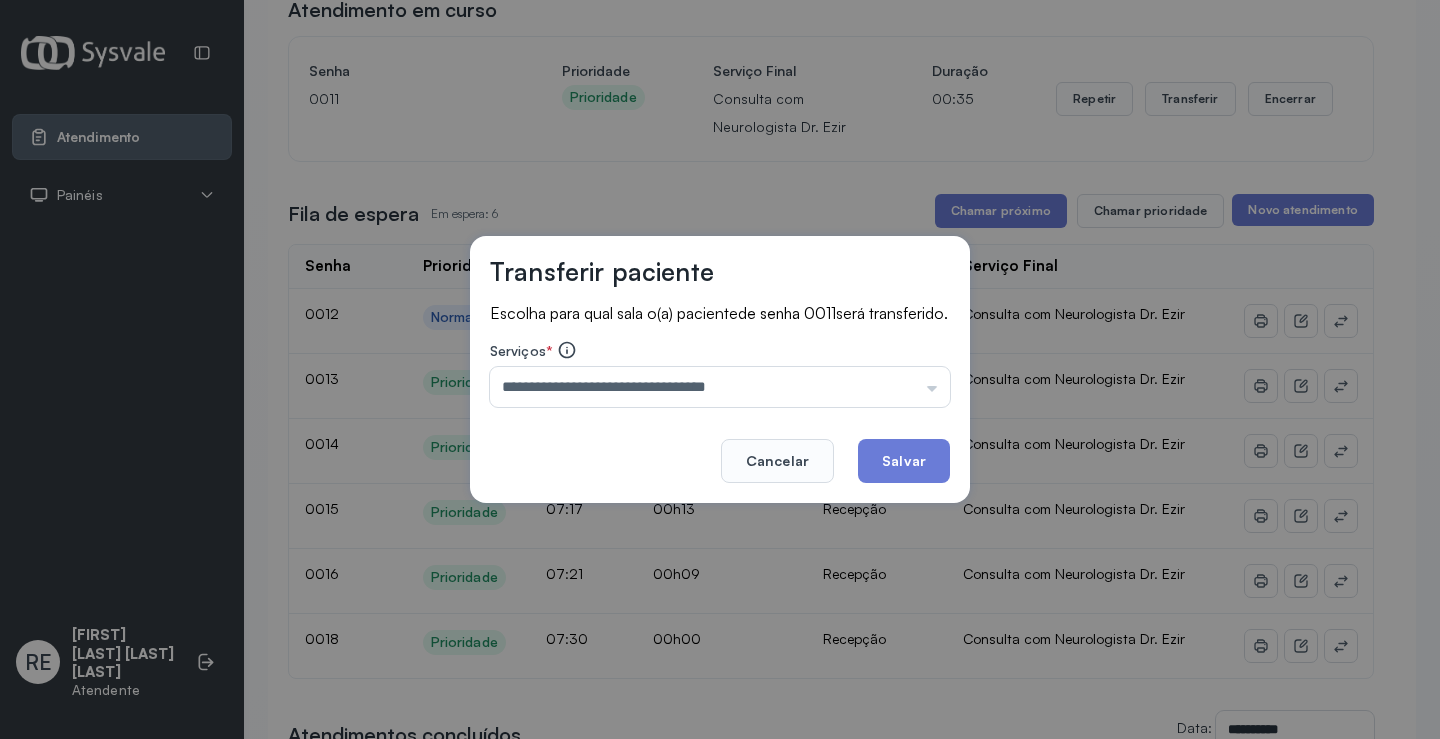 drag, startPoint x: 723, startPoint y: 439, endPoint x: 835, endPoint y: 432, distance: 112.21854 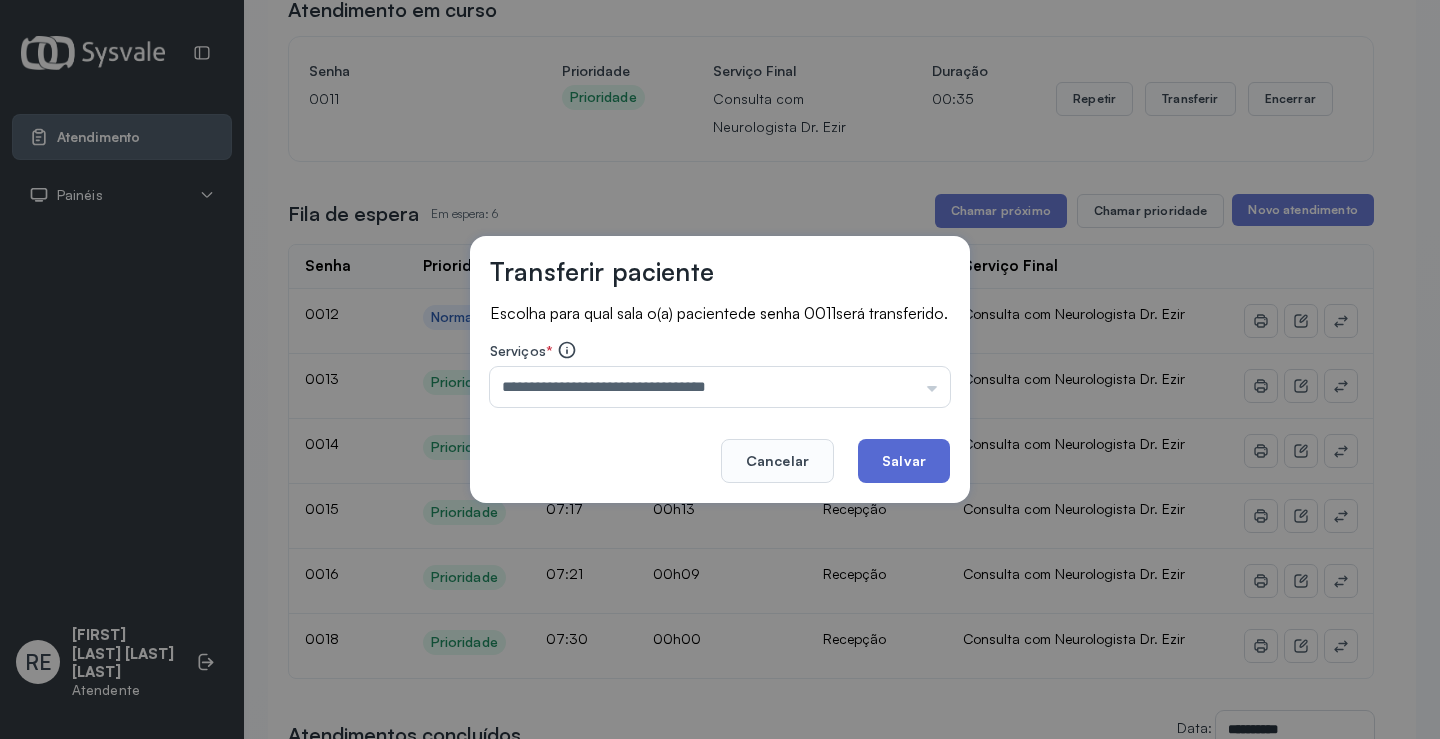 click on "Salvar" 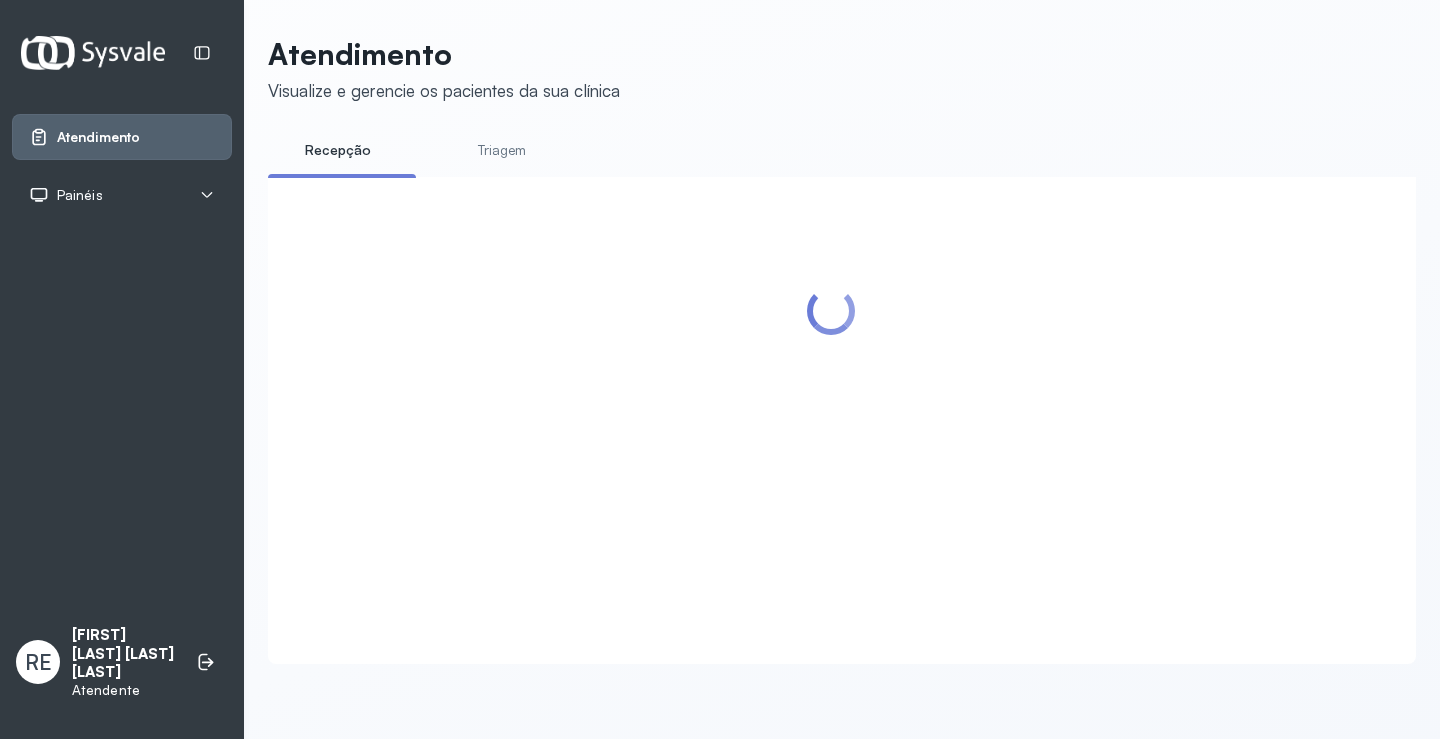 scroll, scrollTop: 1, scrollLeft: 0, axis: vertical 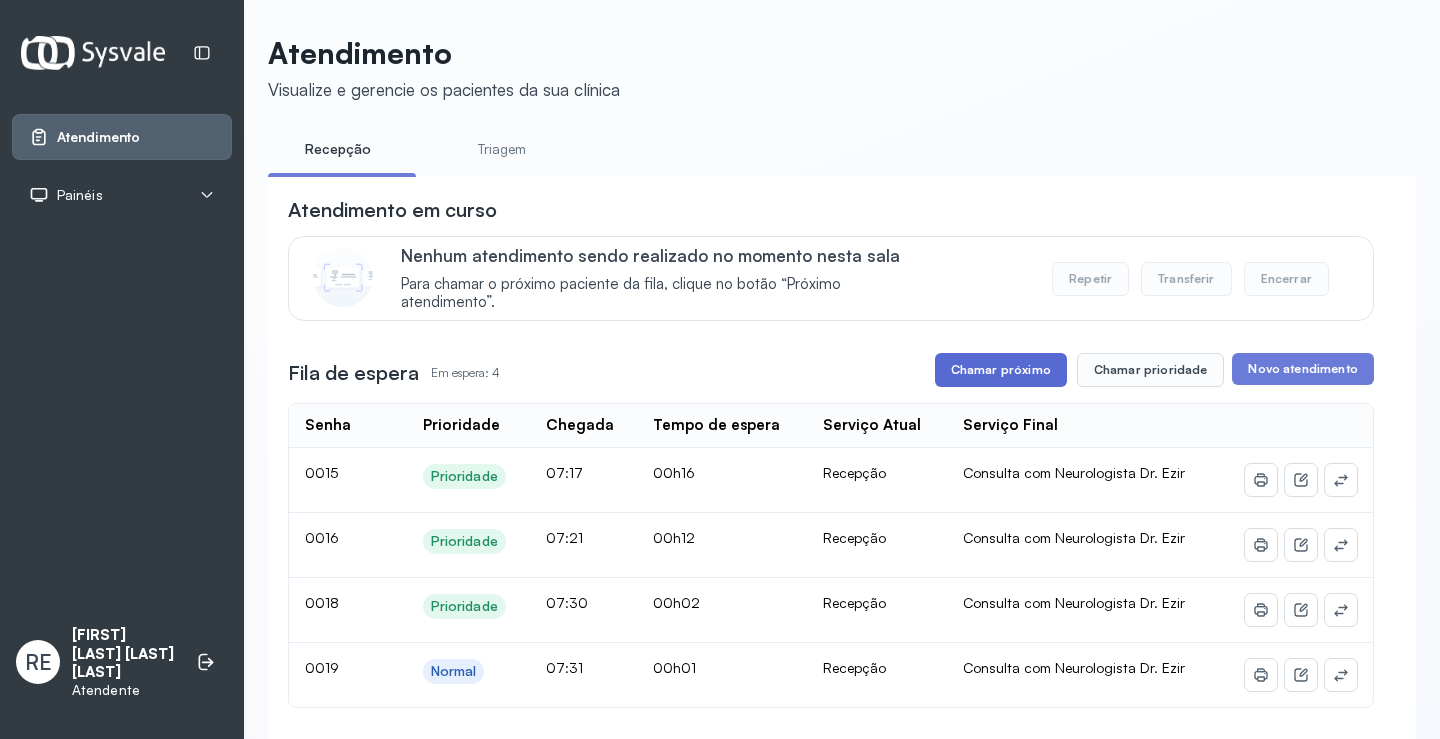 click on "Chamar próximo" at bounding box center (1001, 370) 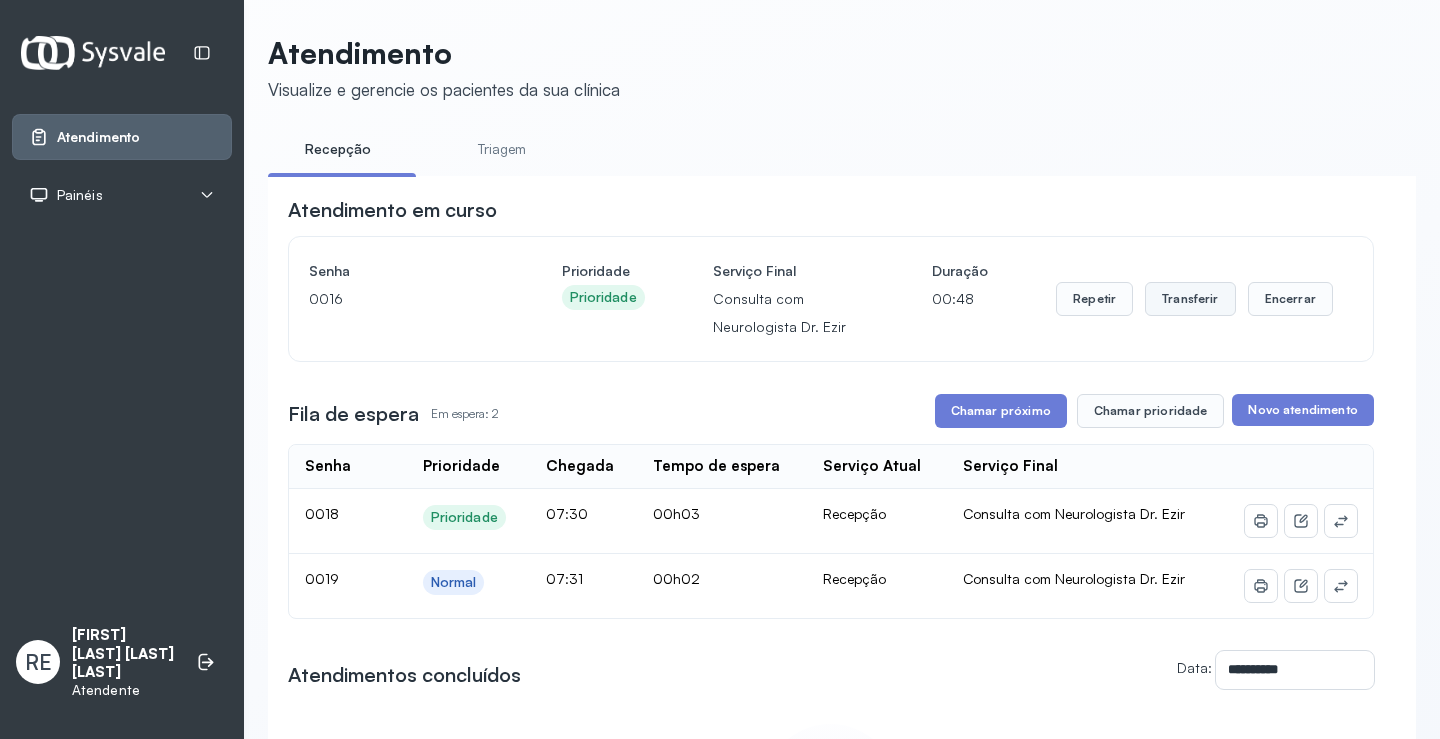 click on "Transferir" at bounding box center [1190, 299] 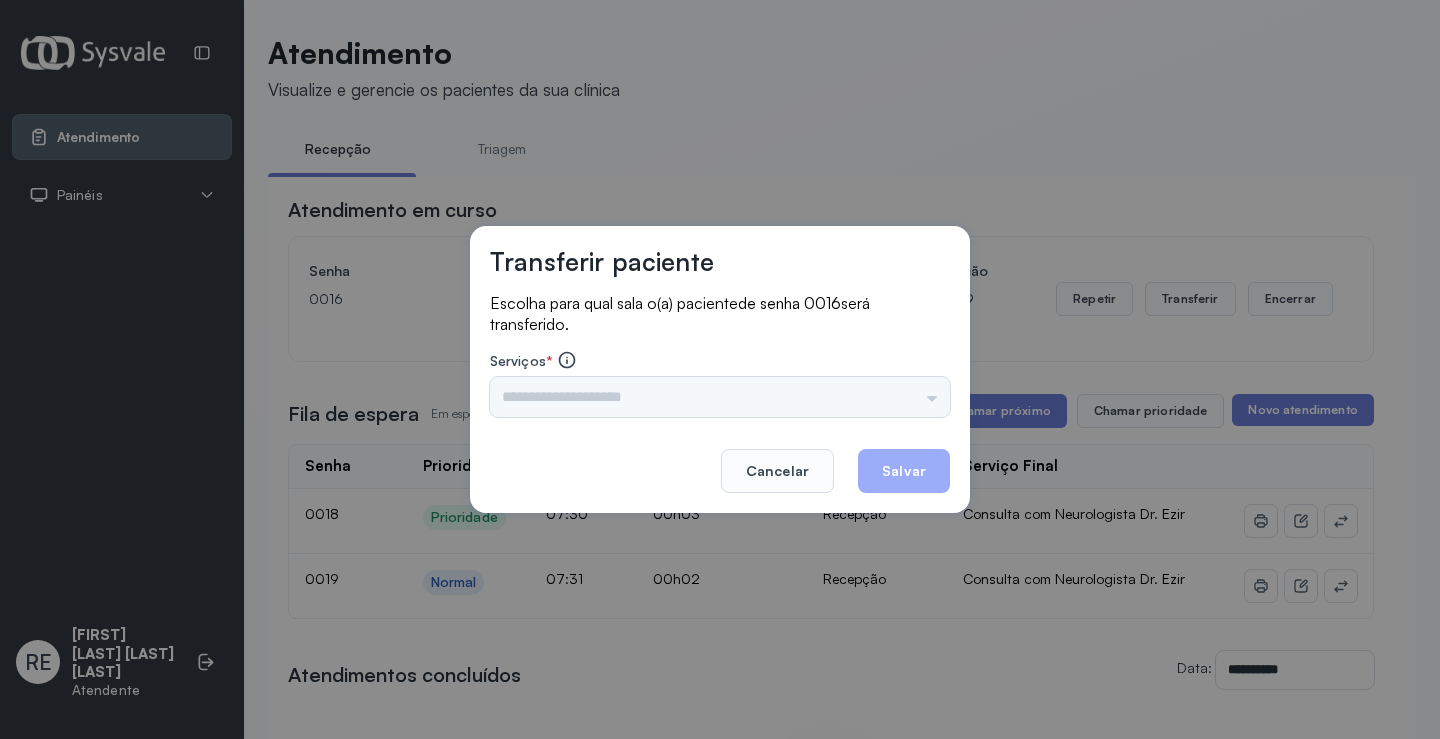 drag, startPoint x: 700, startPoint y: 401, endPoint x: 669, endPoint y: 399, distance: 31.06445 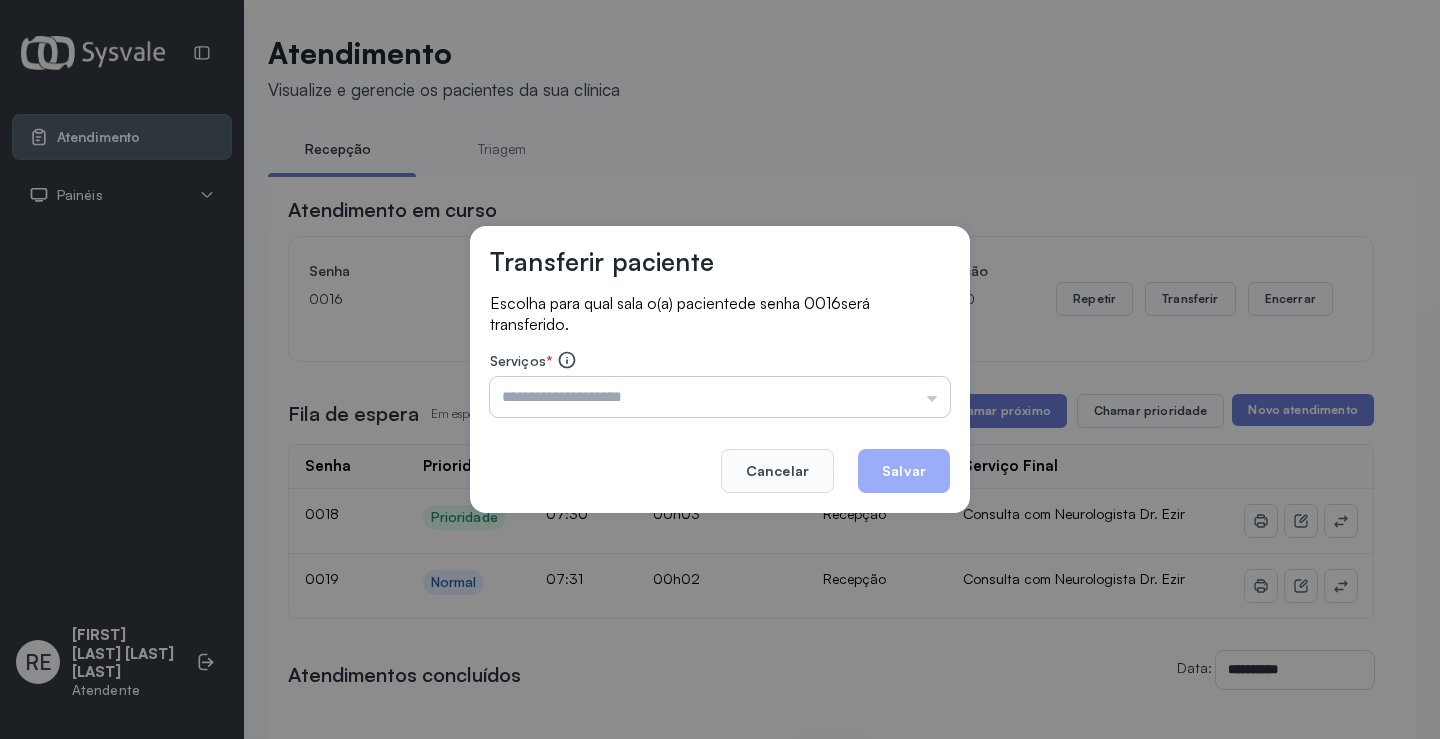 click at bounding box center [720, 397] 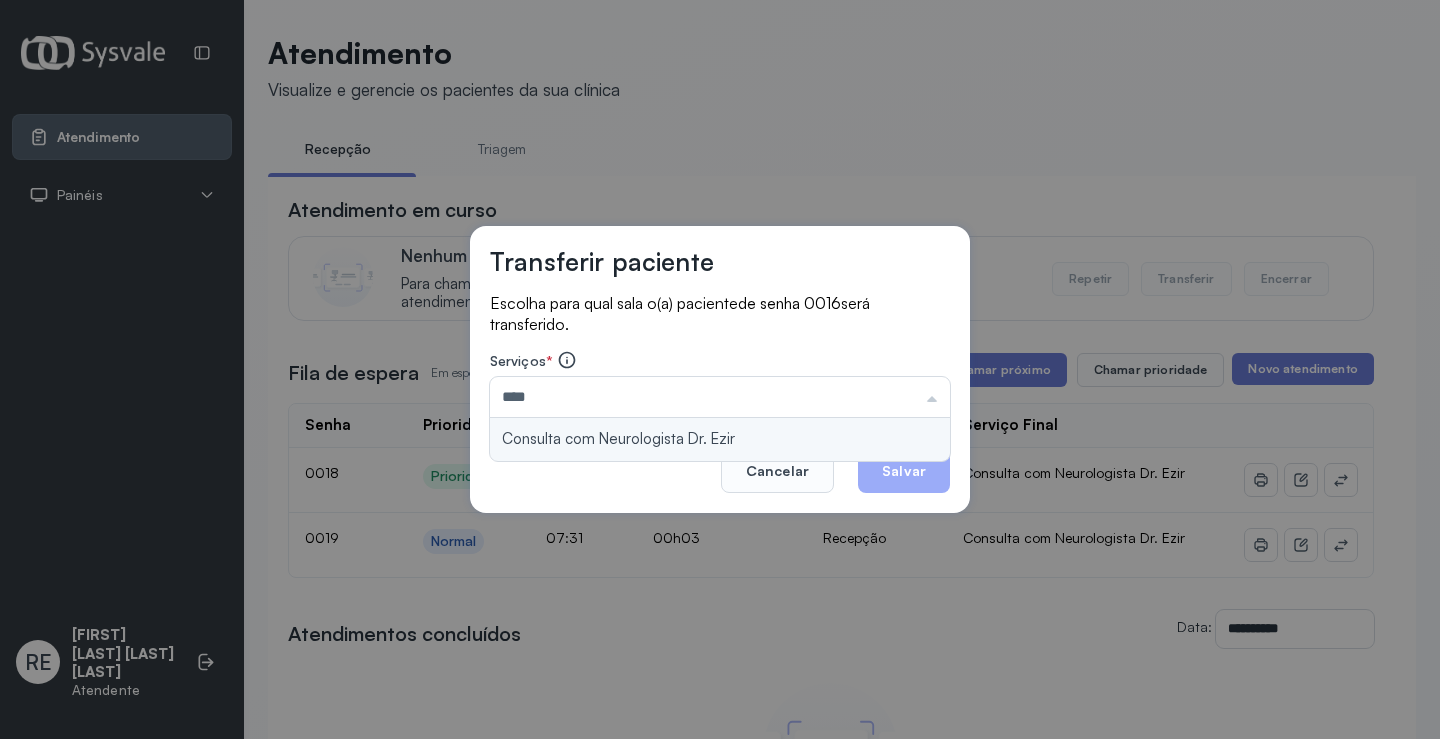 type on "**********" 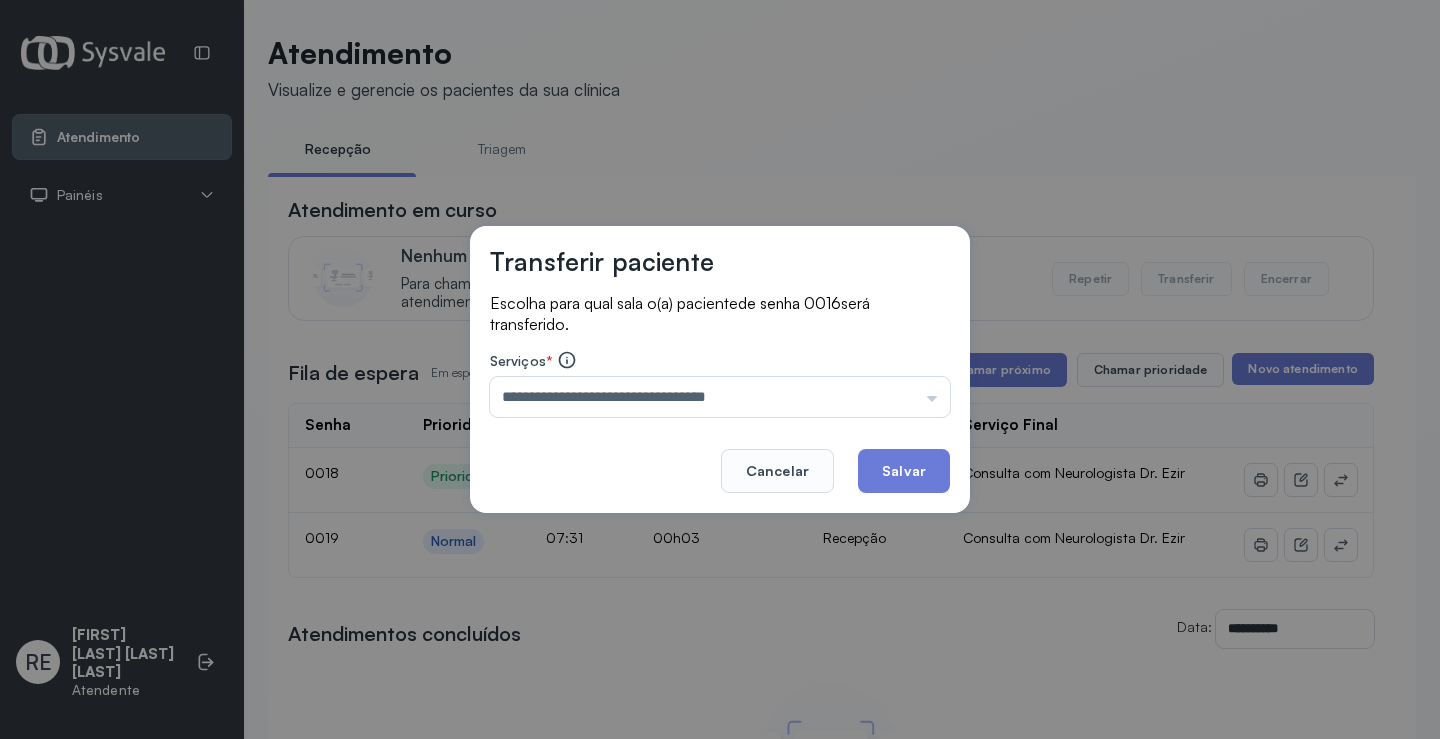 click on "**********" at bounding box center [720, 370] 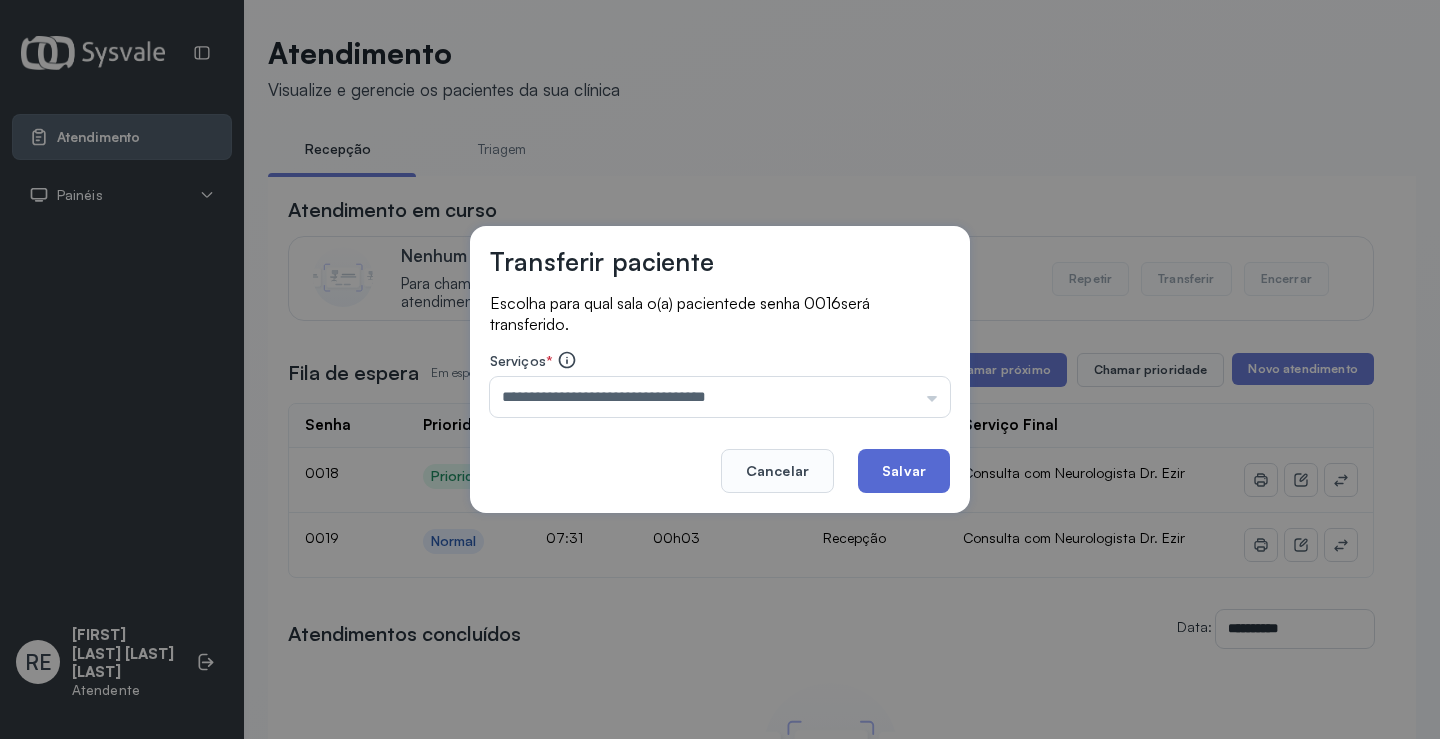 click on "Salvar" 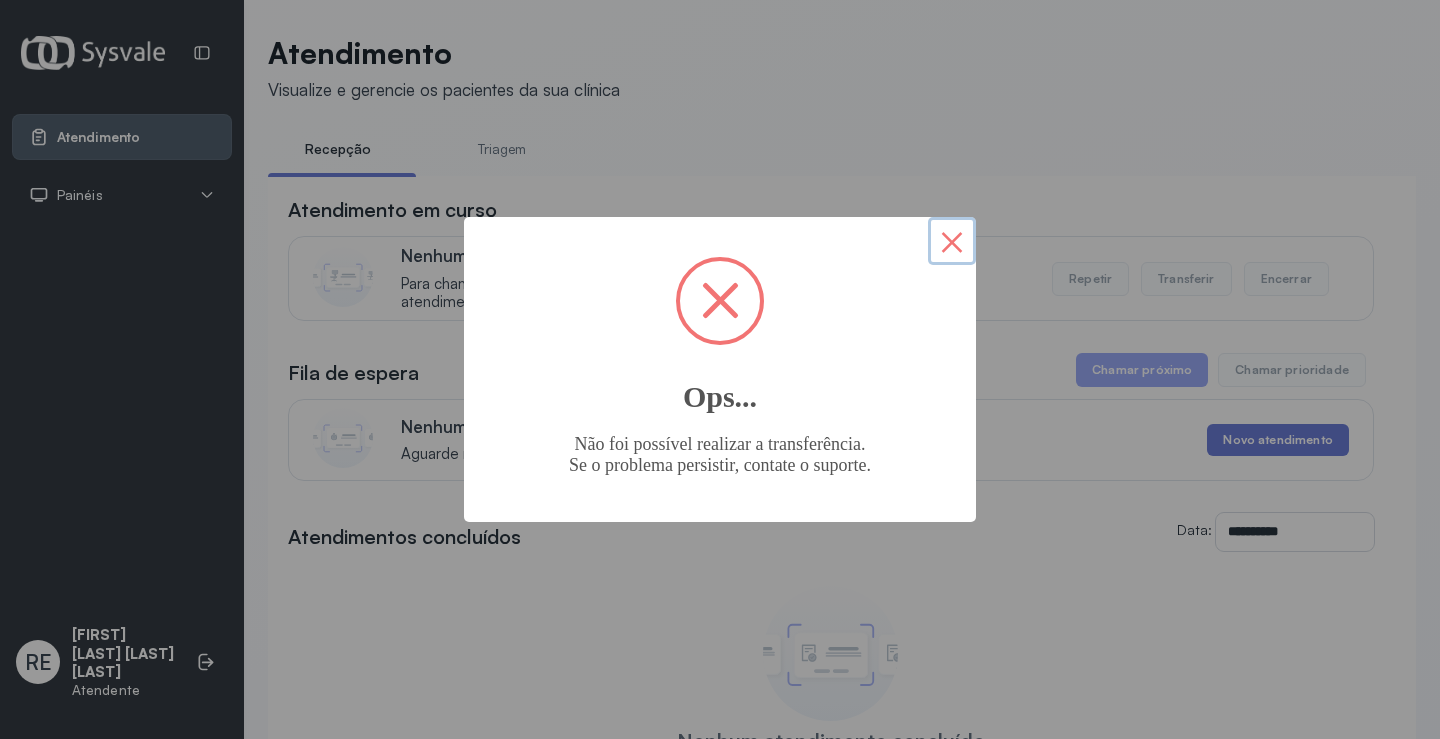 click on "×" at bounding box center (952, 241) 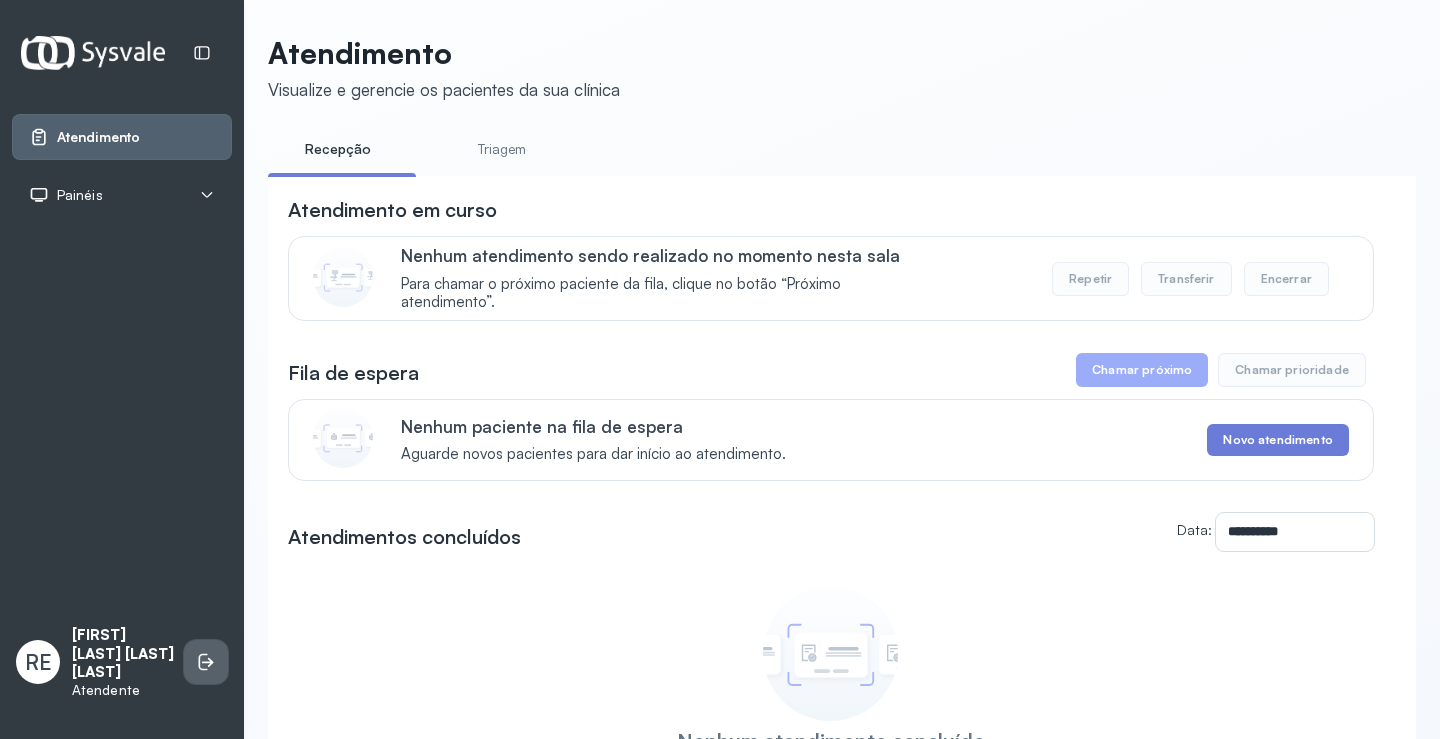 click at bounding box center [206, 662] 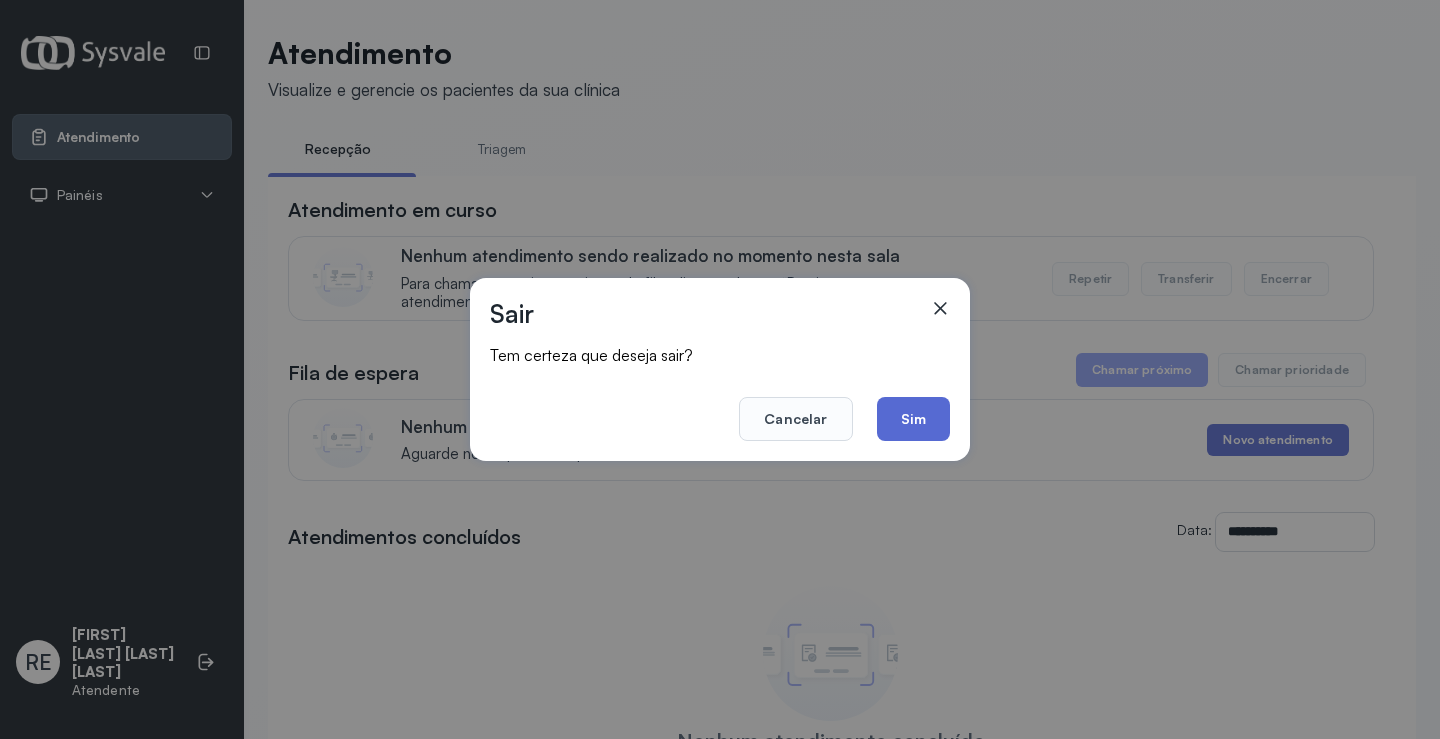 click on "Sim" 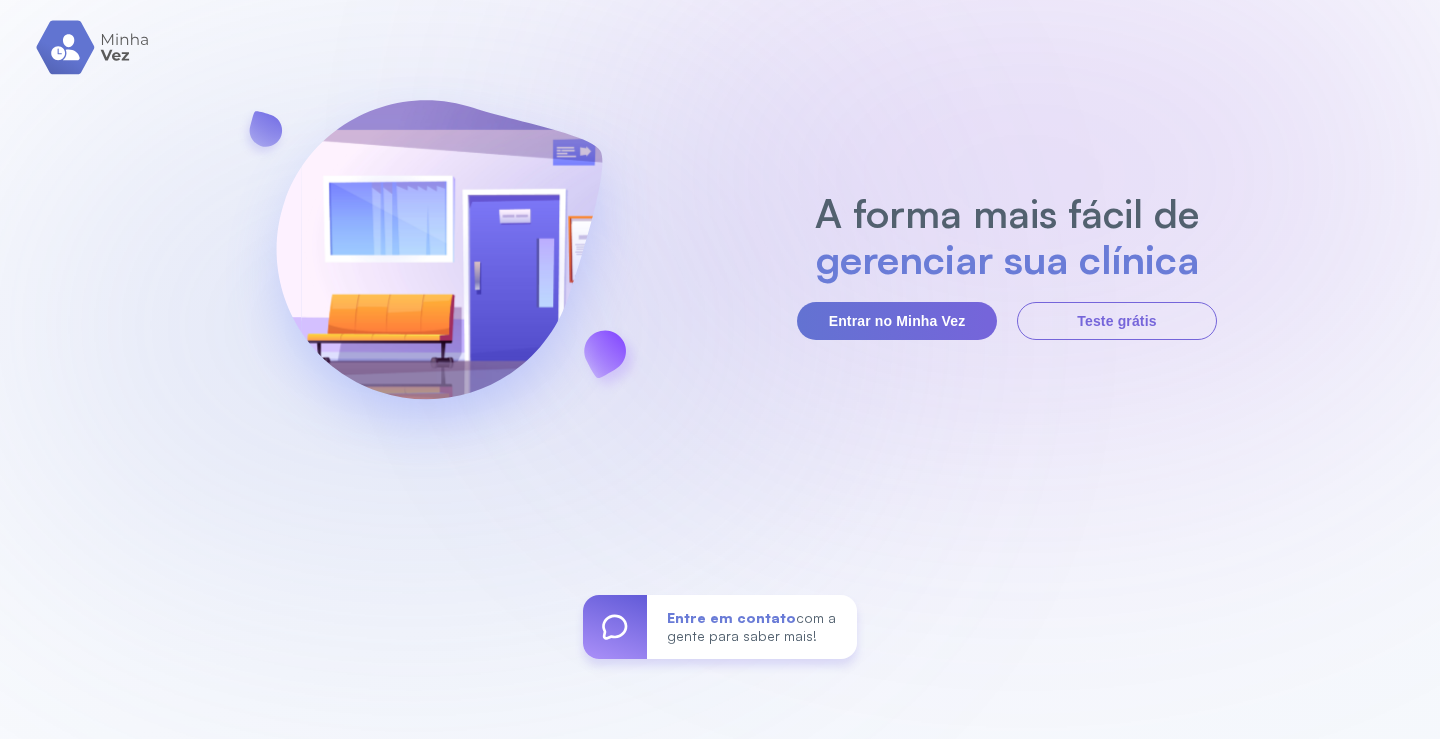 scroll, scrollTop: 0, scrollLeft: 0, axis: both 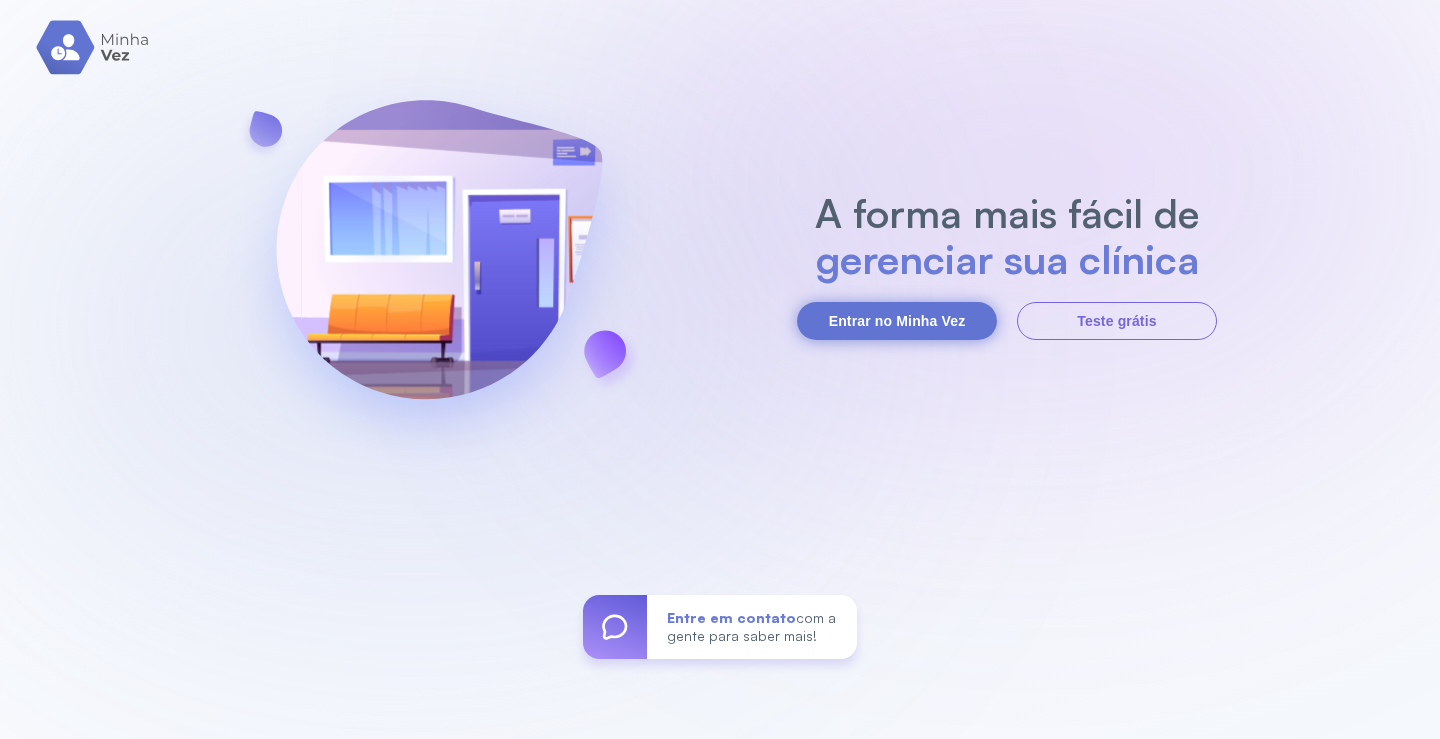 click on "Entrar no Minha Vez" at bounding box center [897, 321] 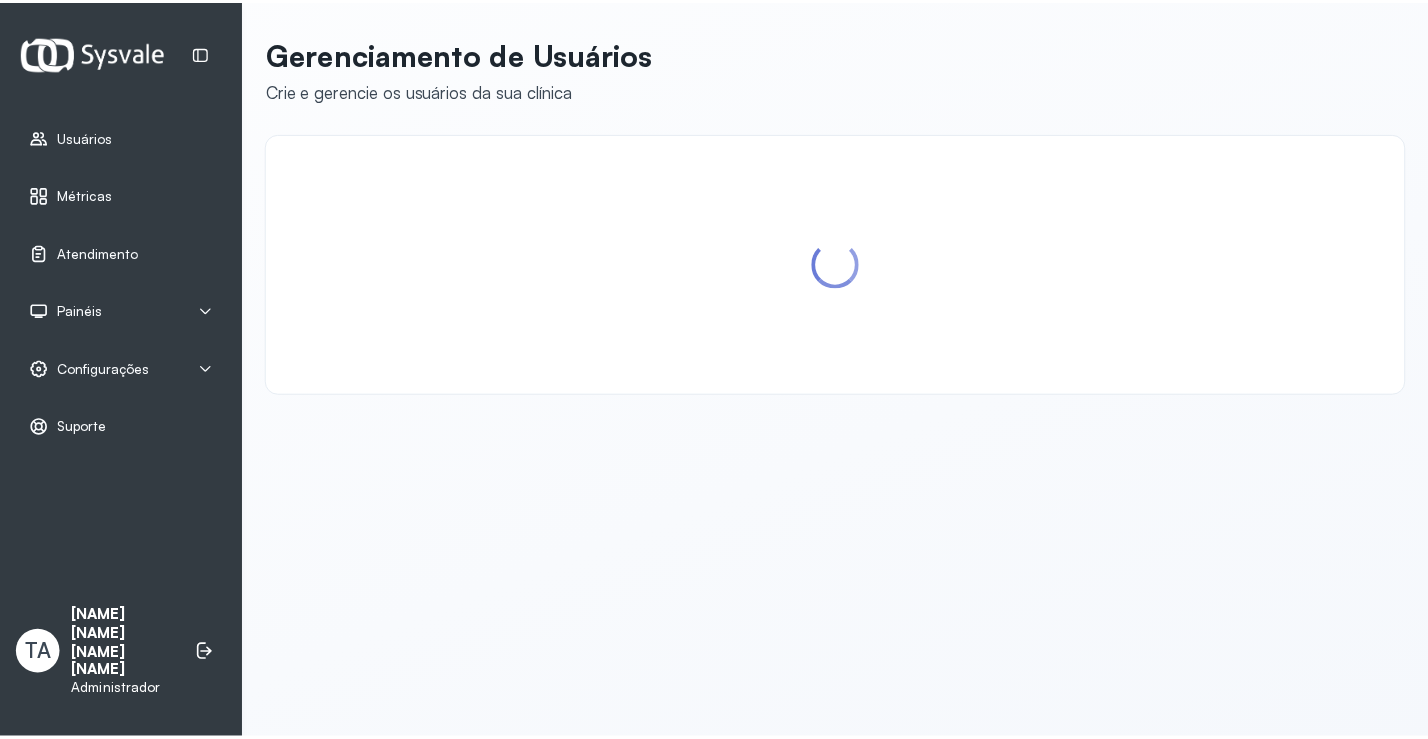 scroll, scrollTop: 0, scrollLeft: 0, axis: both 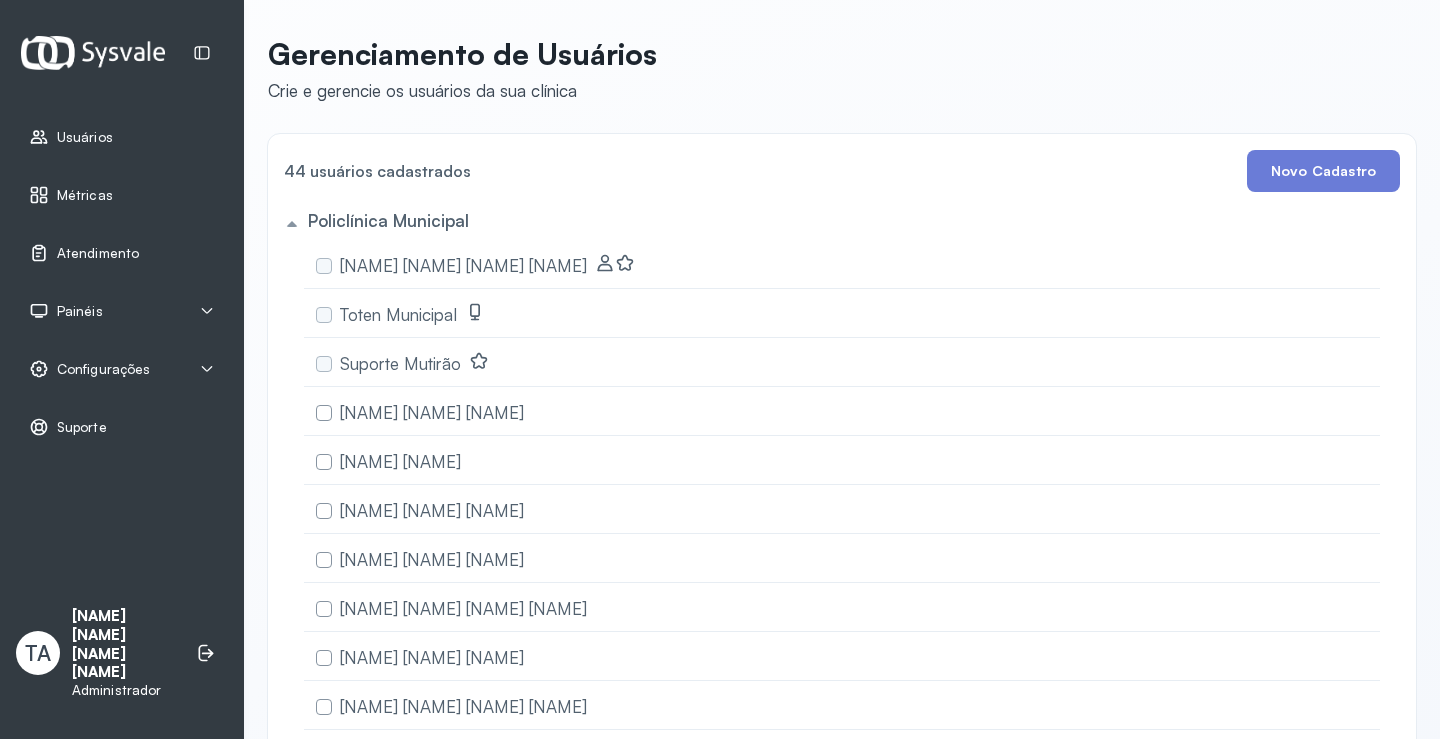 click on "Configurações" at bounding box center [122, 369] 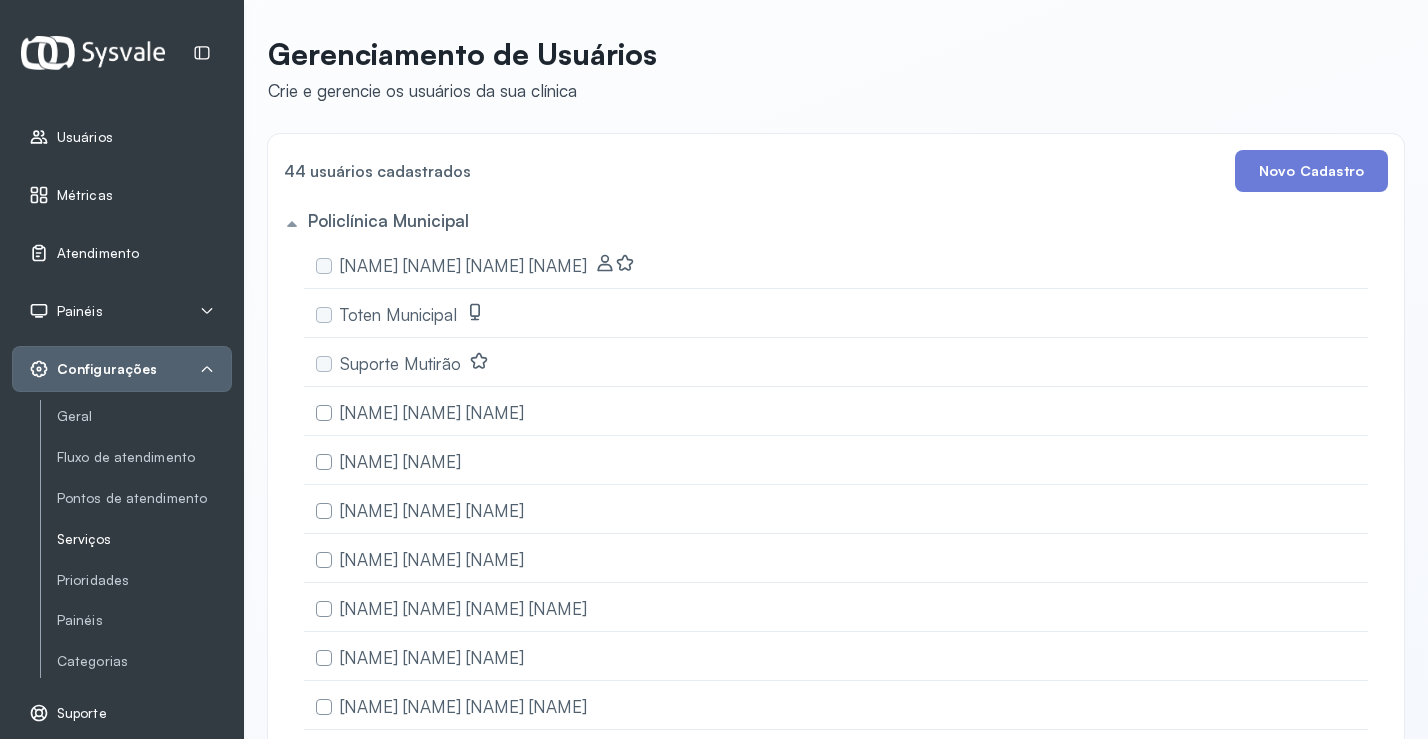 click on "Serviços" at bounding box center (144, 539) 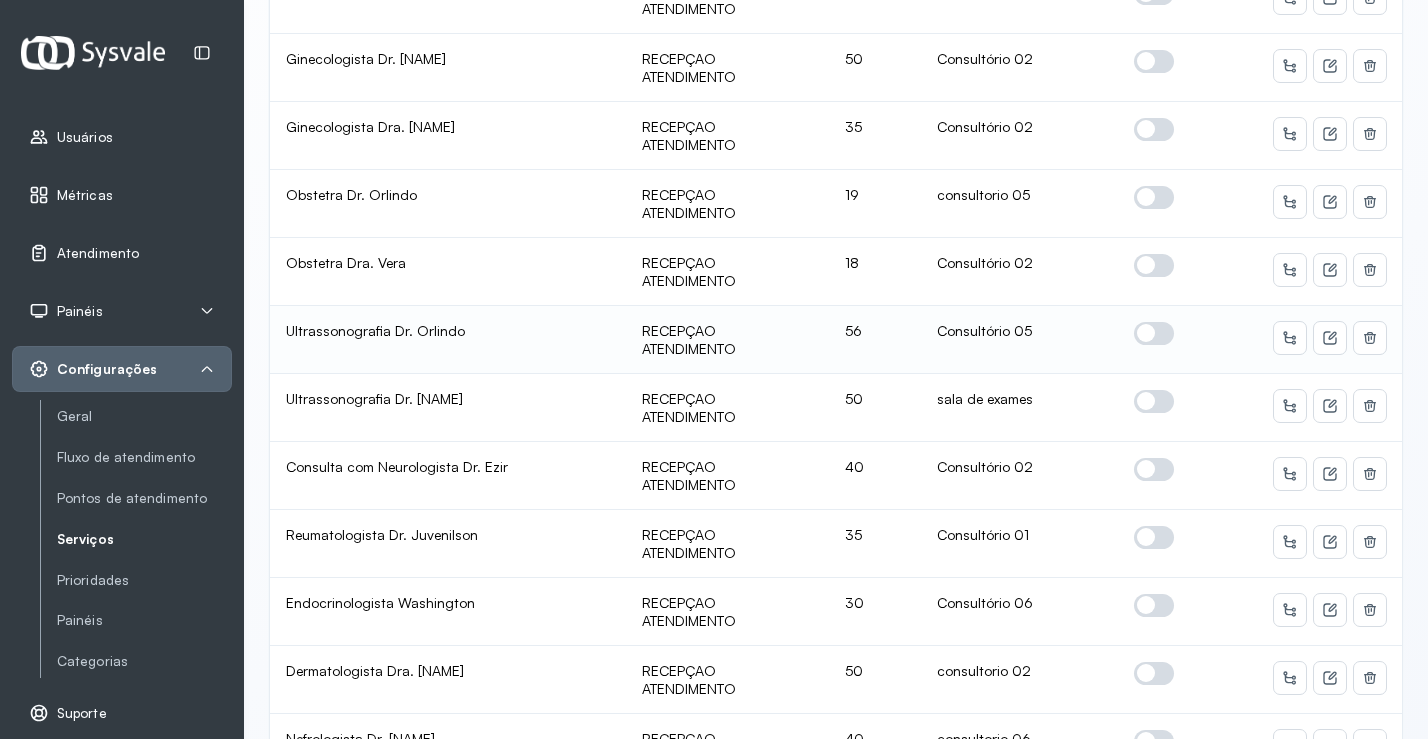 scroll, scrollTop: 400, scrollLeft: 0, axis: vertical 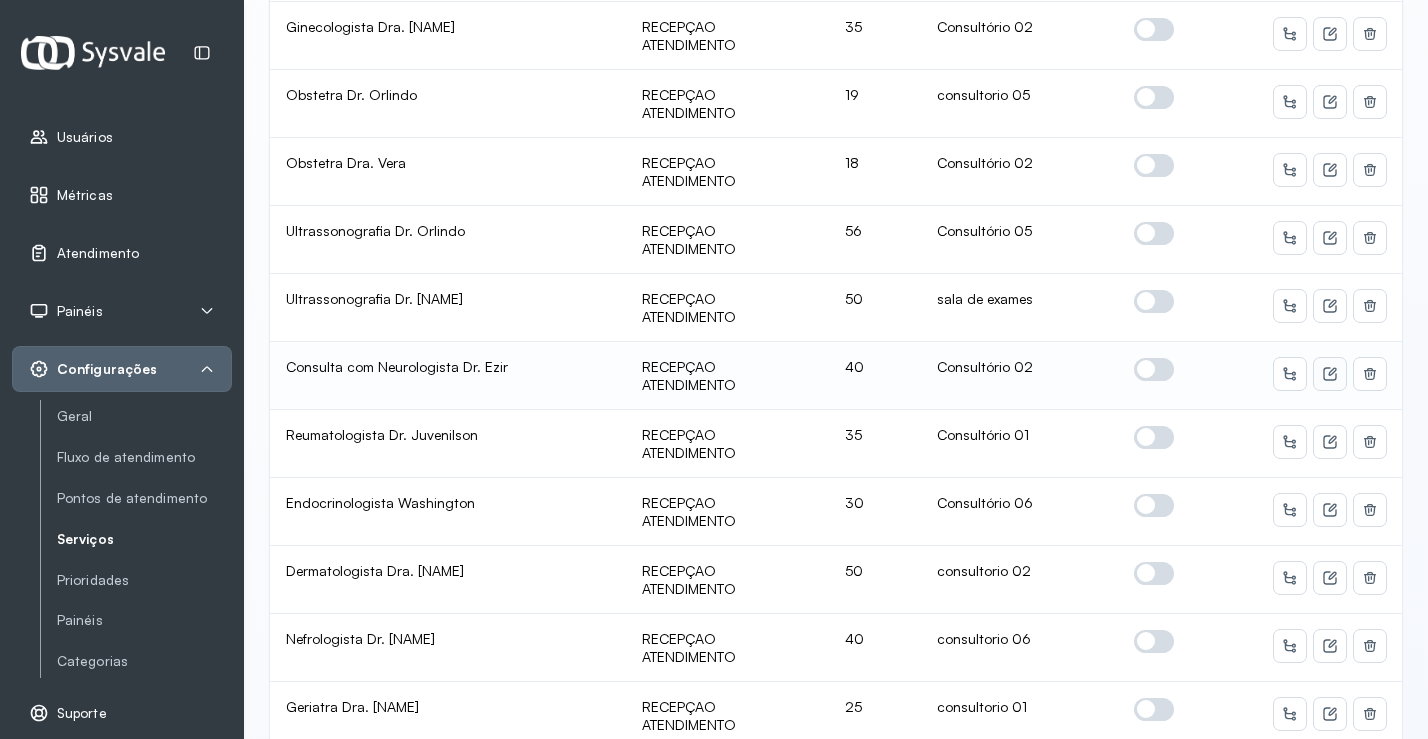 click 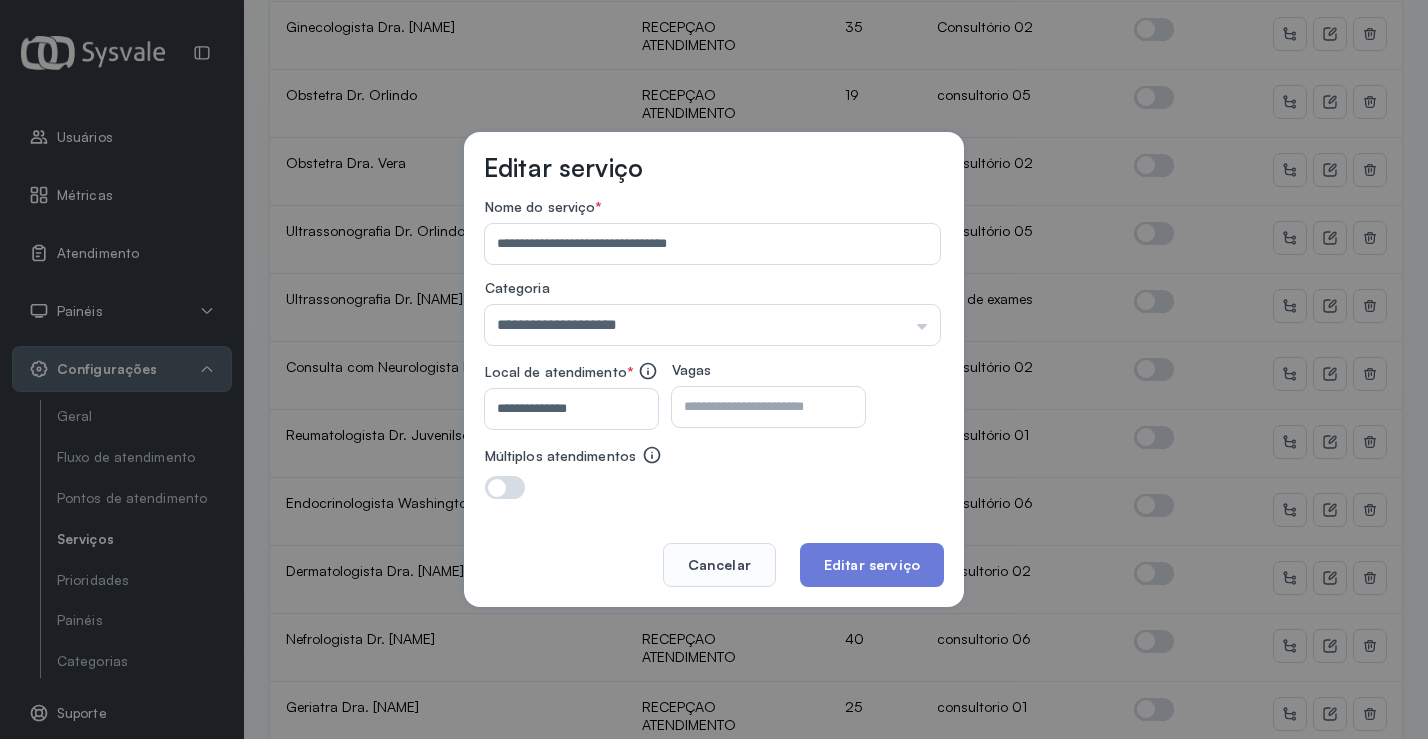 click on "**********" at bounding box center [567, 409] 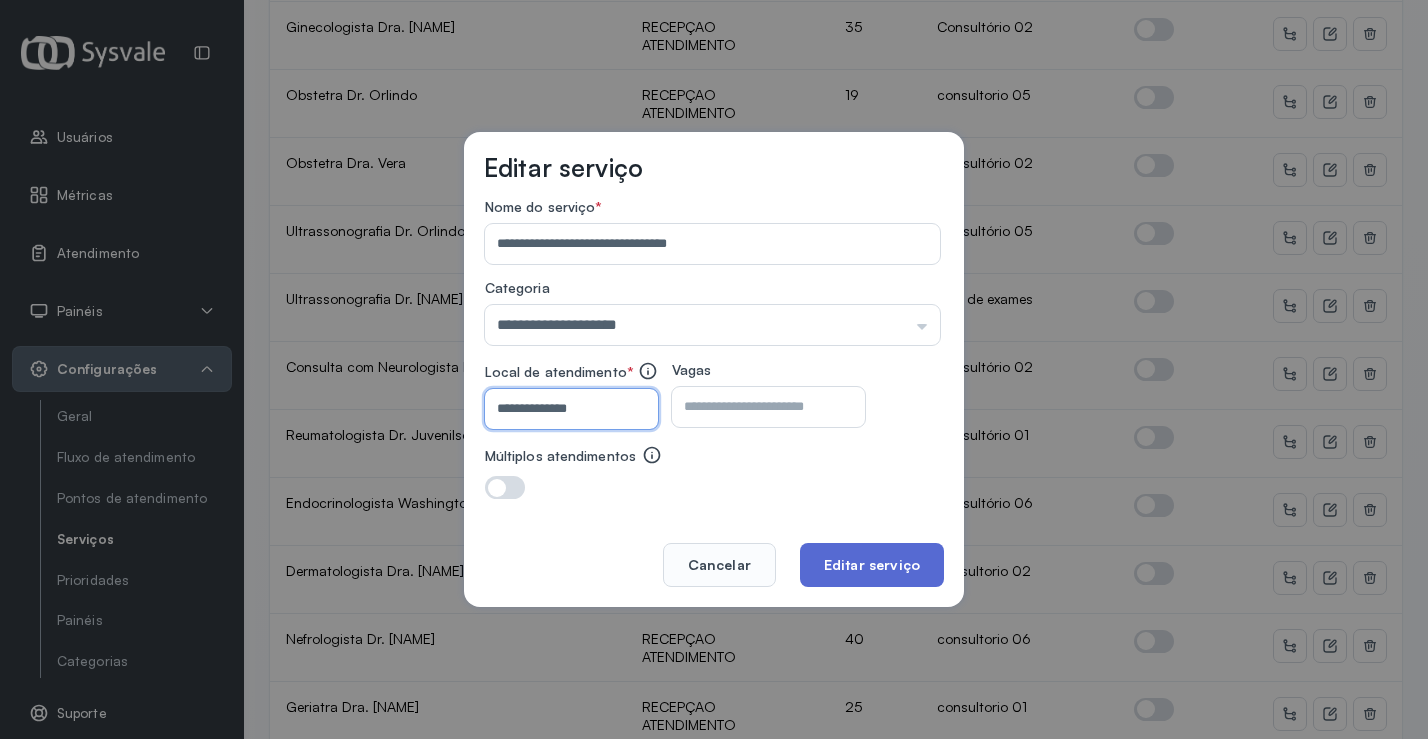 type on "**********" 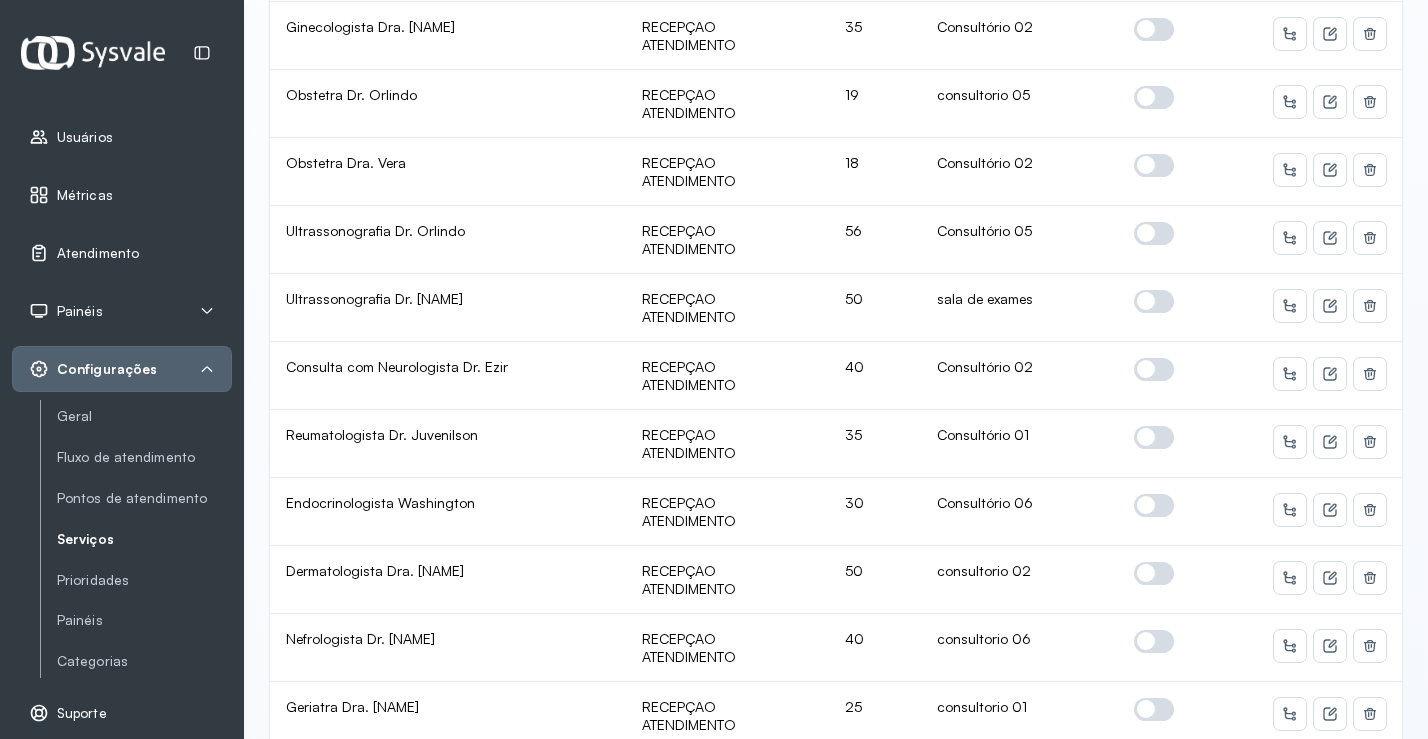 scroll, scrollTop: 0, scrollLeft: 0, axis: both 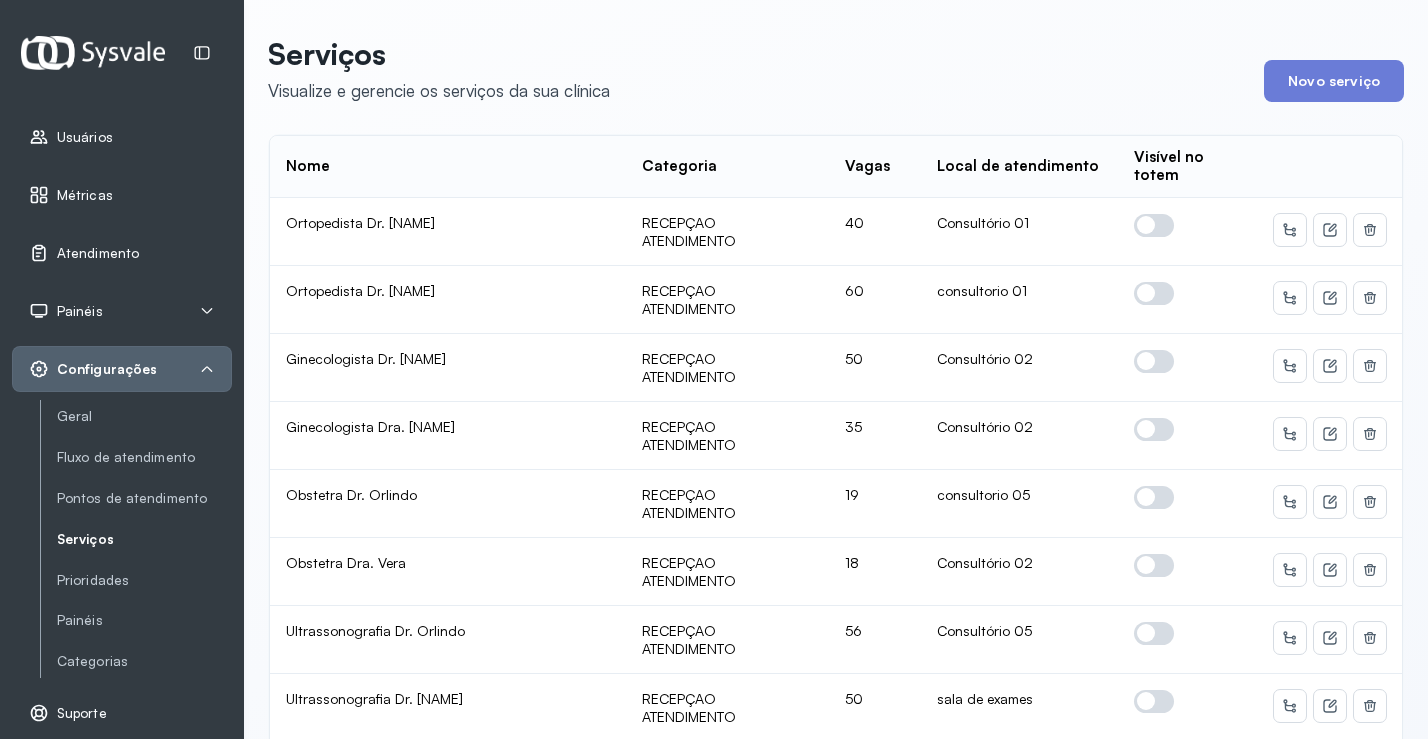click on "Configurações" at bounding box center (122, 369) 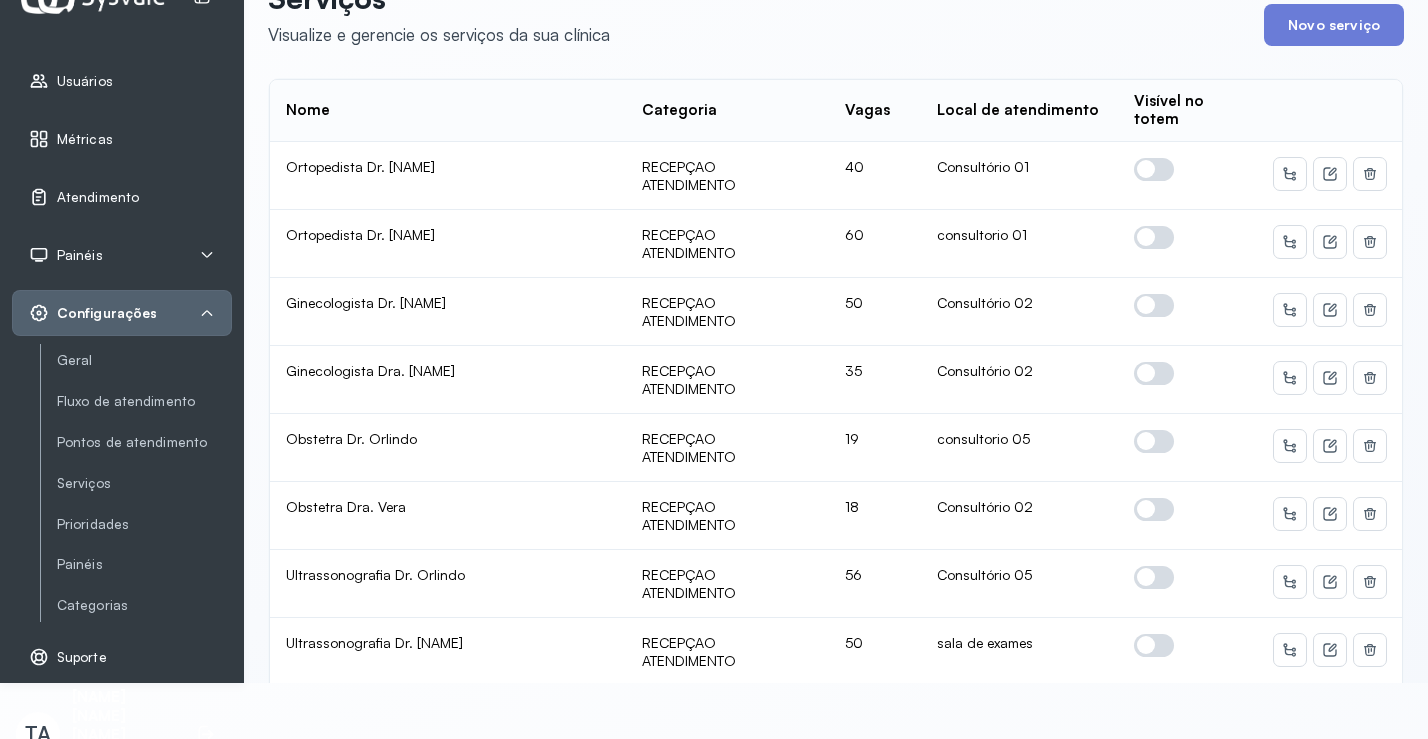 scroll, scrollTop: 86, scrollLeft: 0, axis: vertical 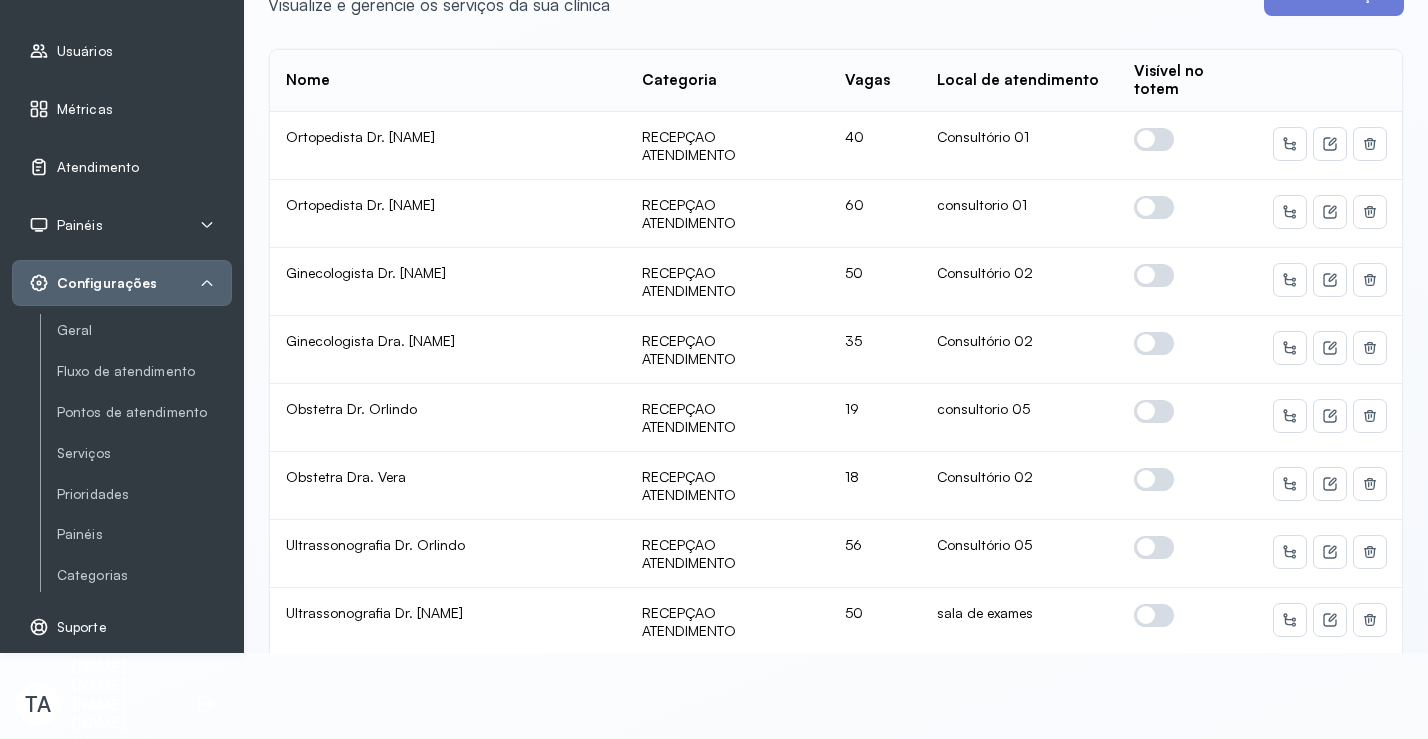 click on "Configurações" at bounding box center [122, 283] 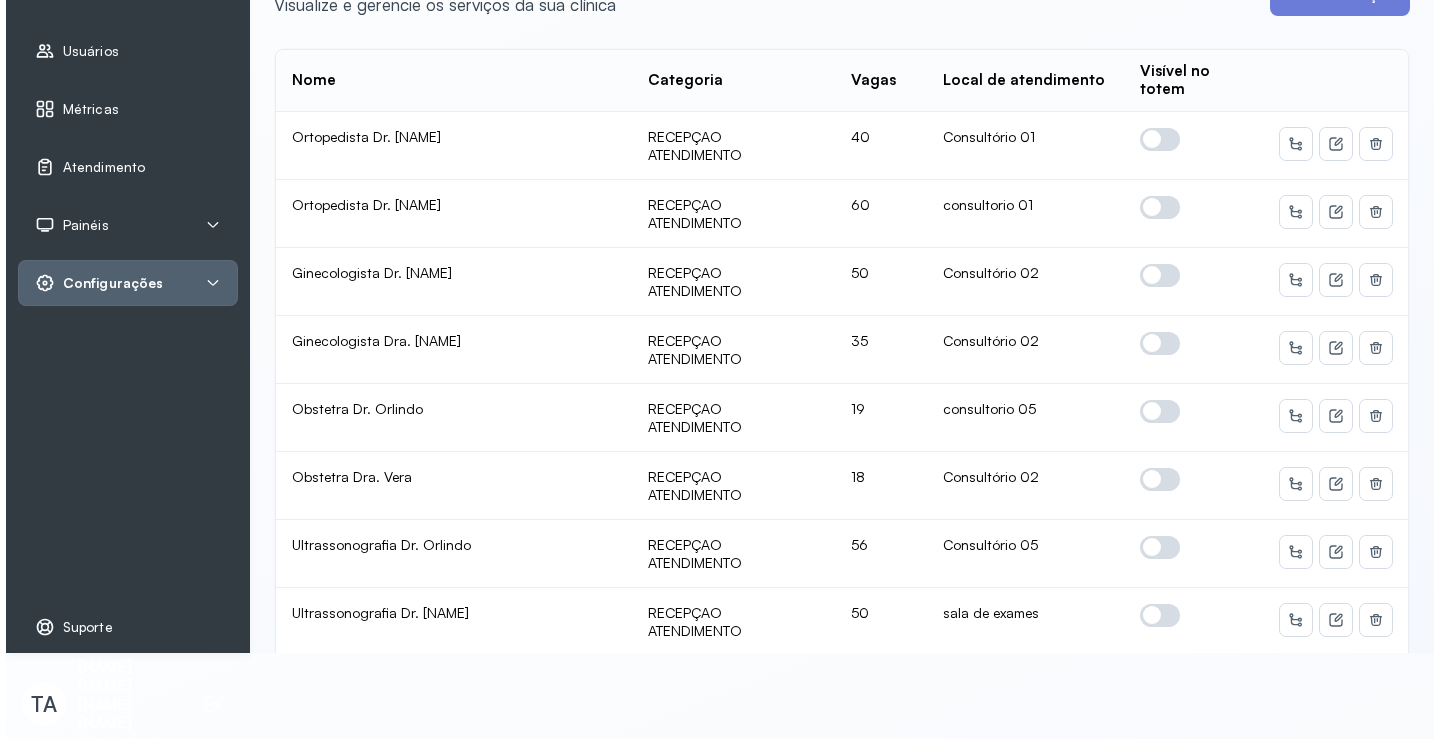 scroll, scrollTop: 0, scrollLeft: 0, axis: both 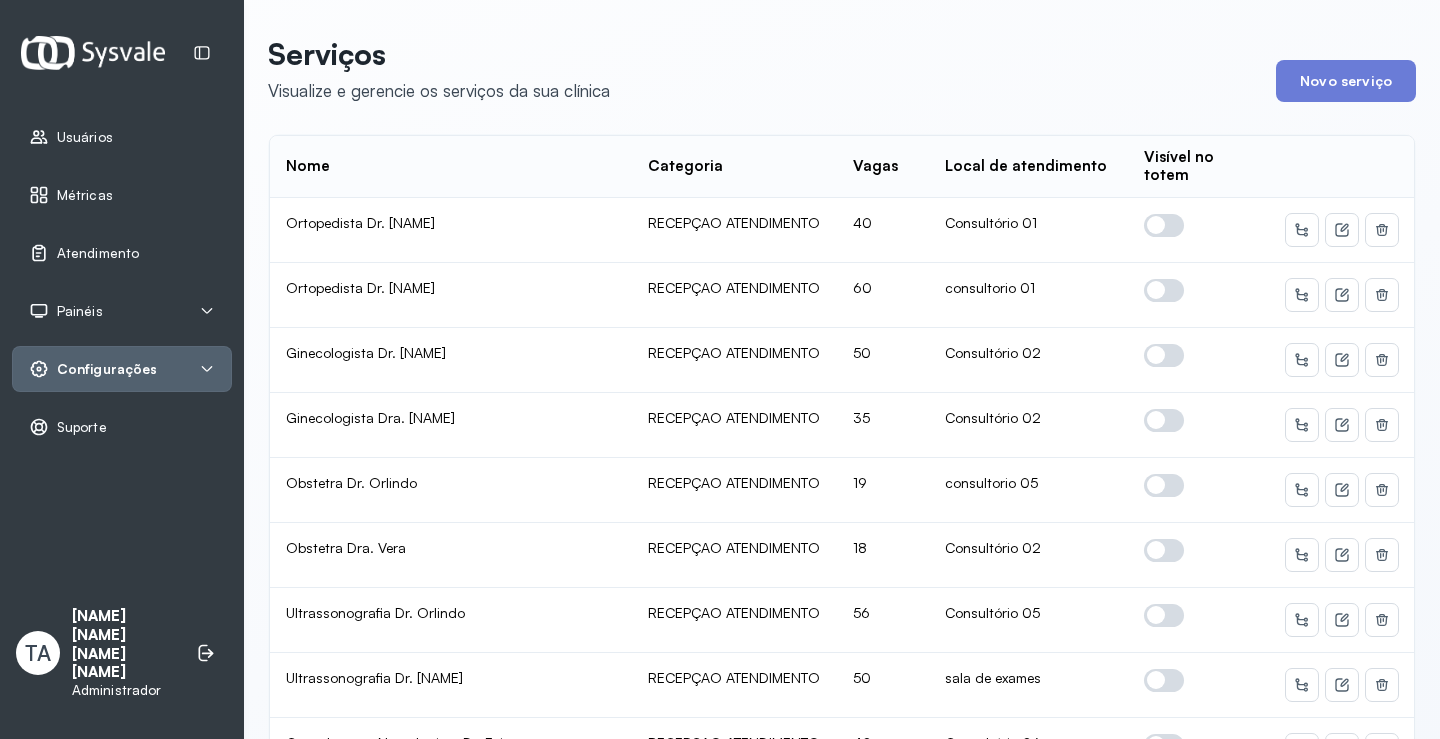 drag, startPoint x: 183, startPoint y: 329, endPoint x: 198, endPoint y: 375, distance: 48.38388 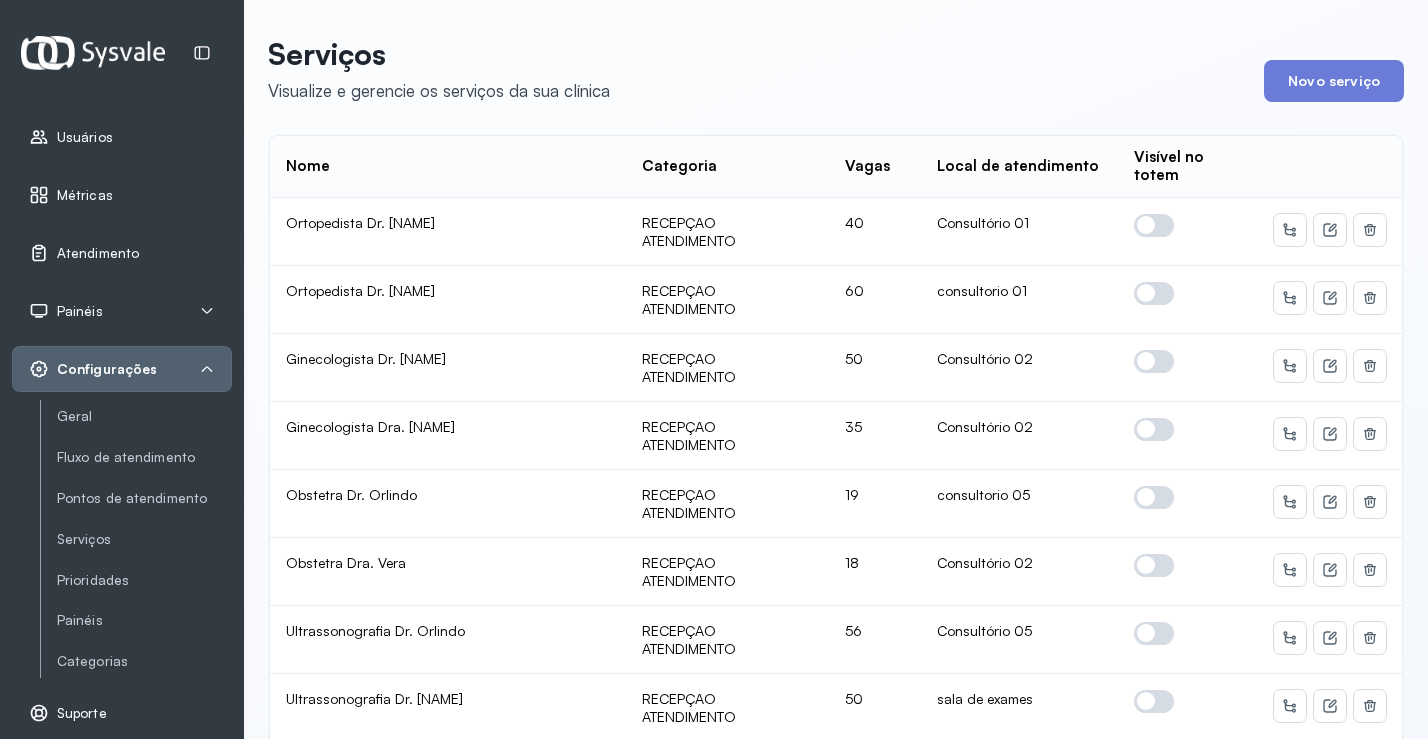 click on "Configurações" at bounding box center [122, 369] 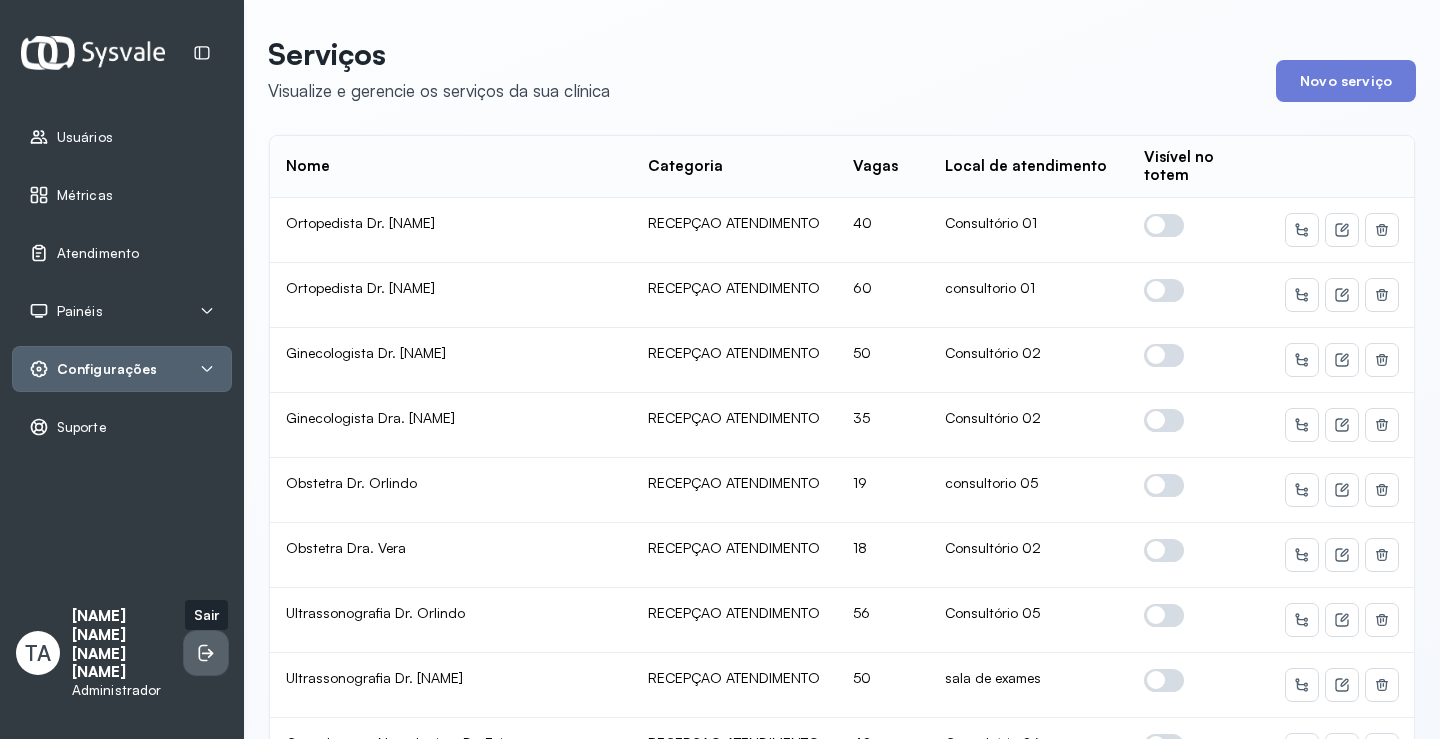 click at bounding box center (206, 653) 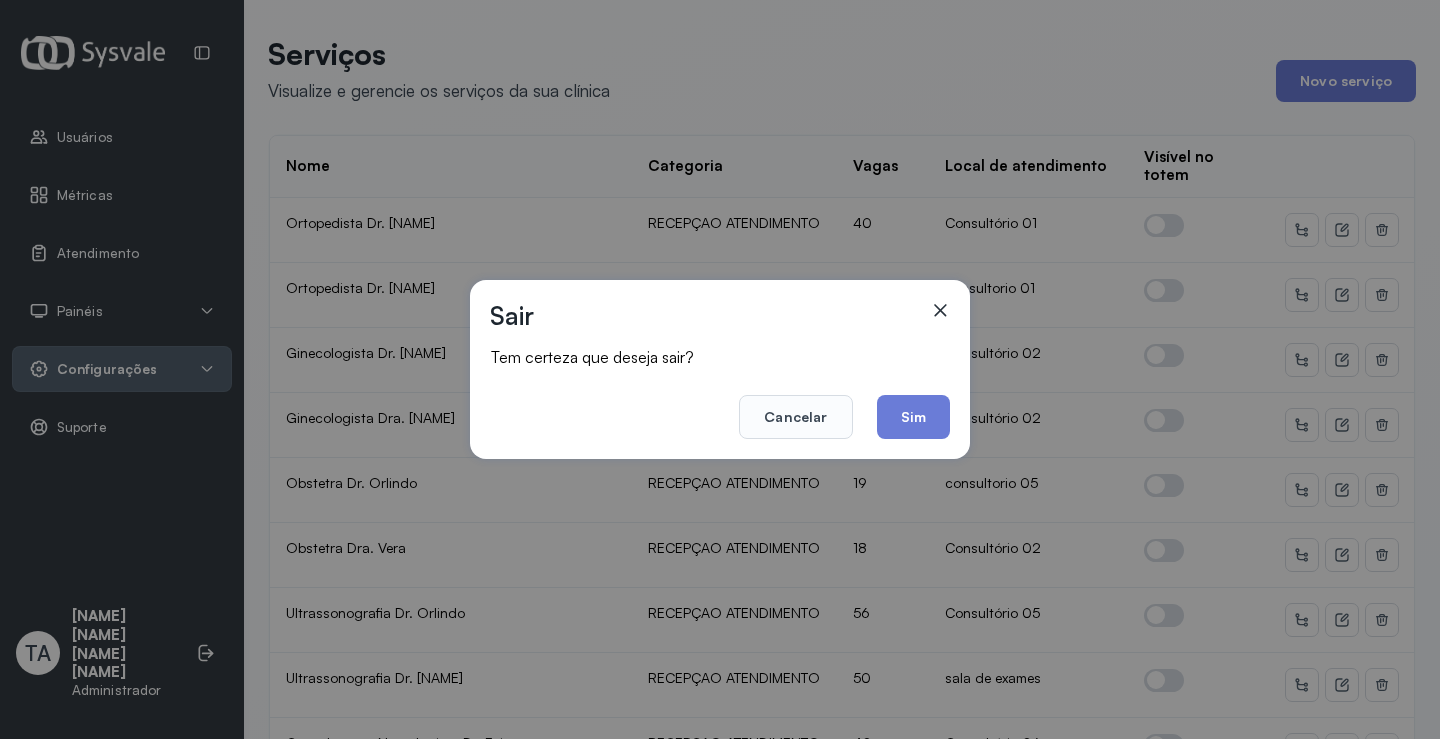 click on "Sair  Tem certeza que deseja sair?  Cancelar Sim" at bounding box center (720, 369) 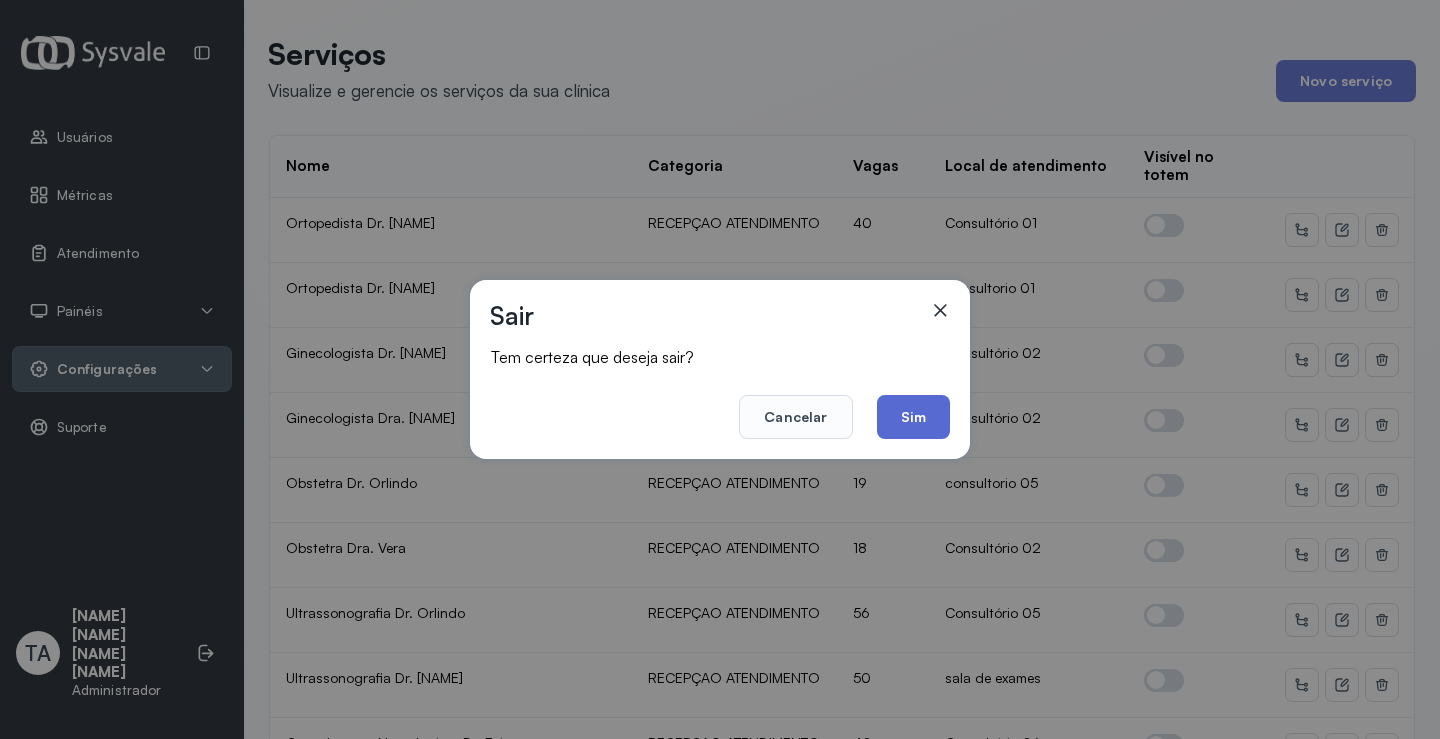 click on "Sim" 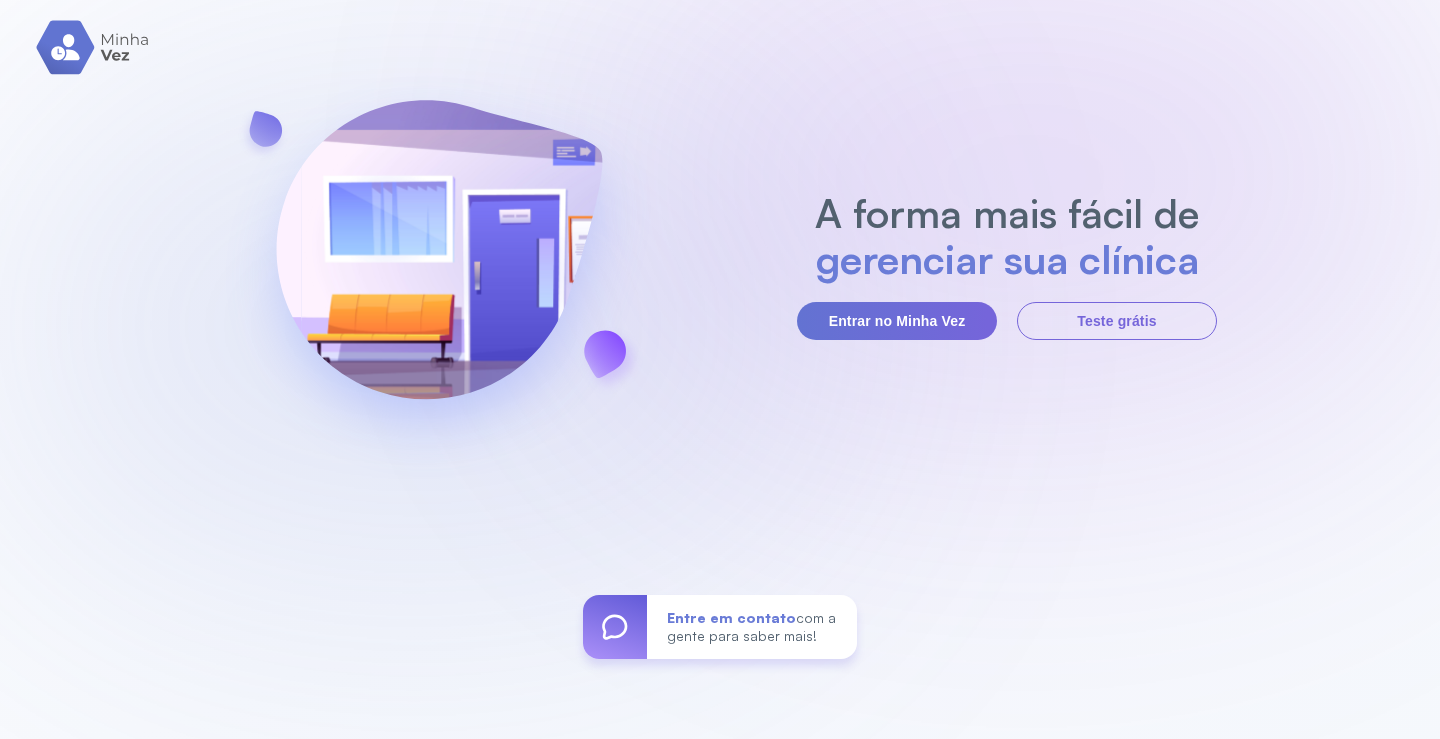 scroll, scrollTop: 0, scrollLeft: 0, axis: both 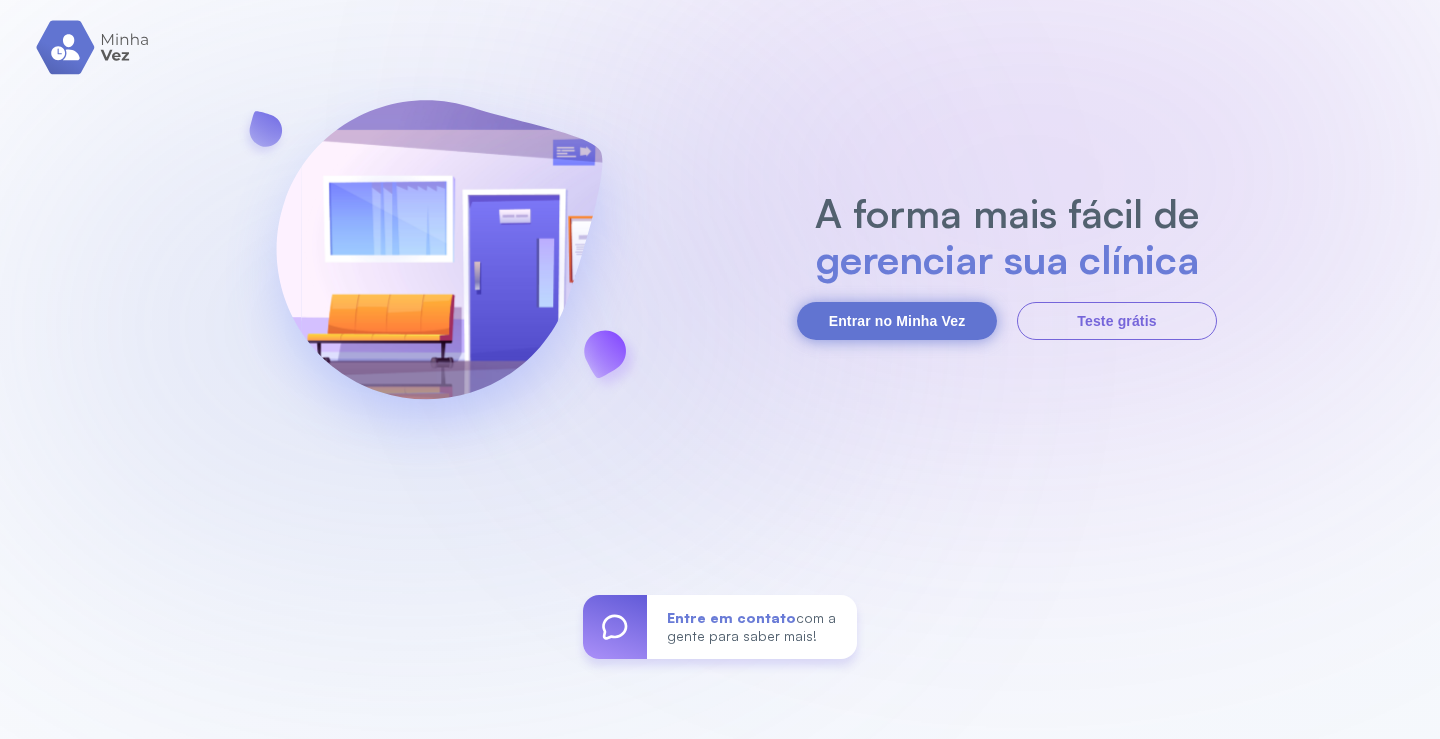 click on "Entrar no Minha Vez" at bounding box center [897, 321] 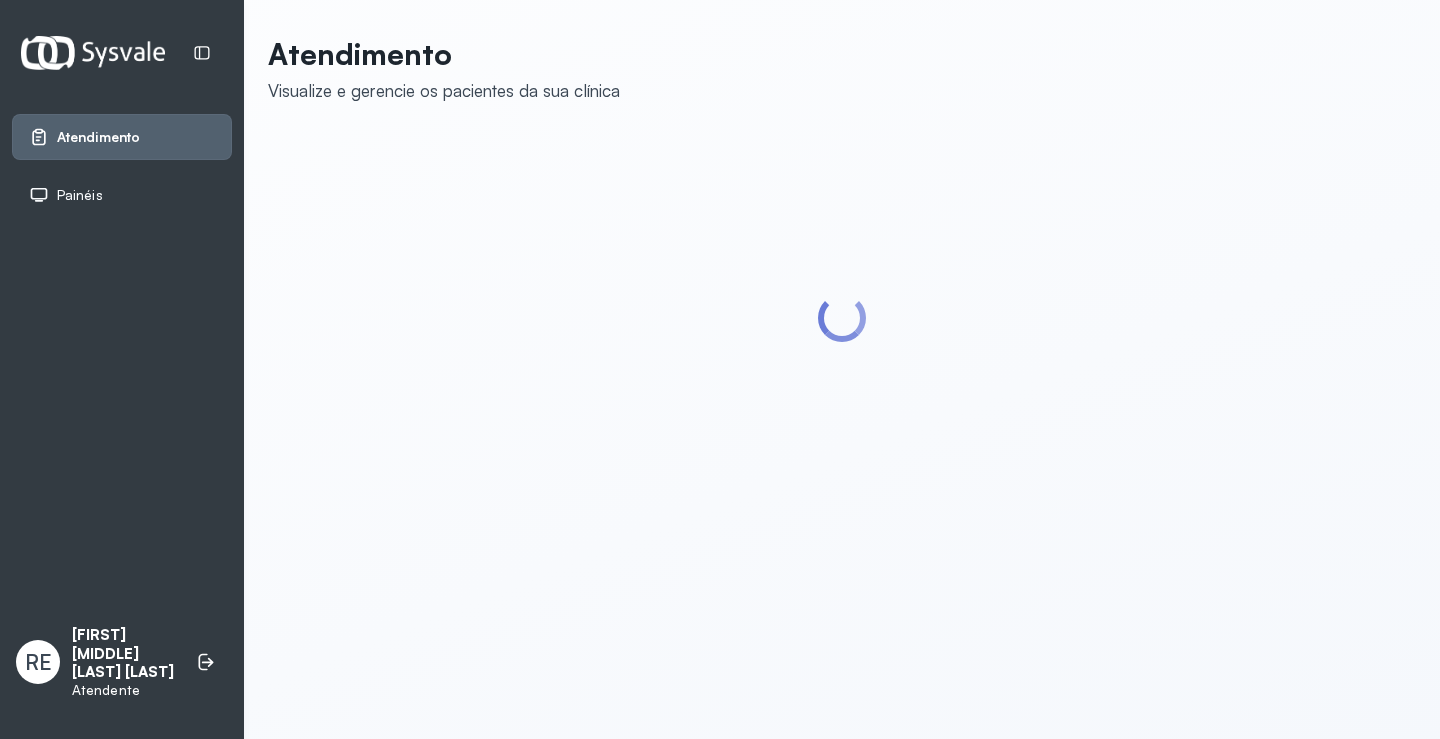 scroll, scrollTop: 0, scrollLeft: 0, axis: both 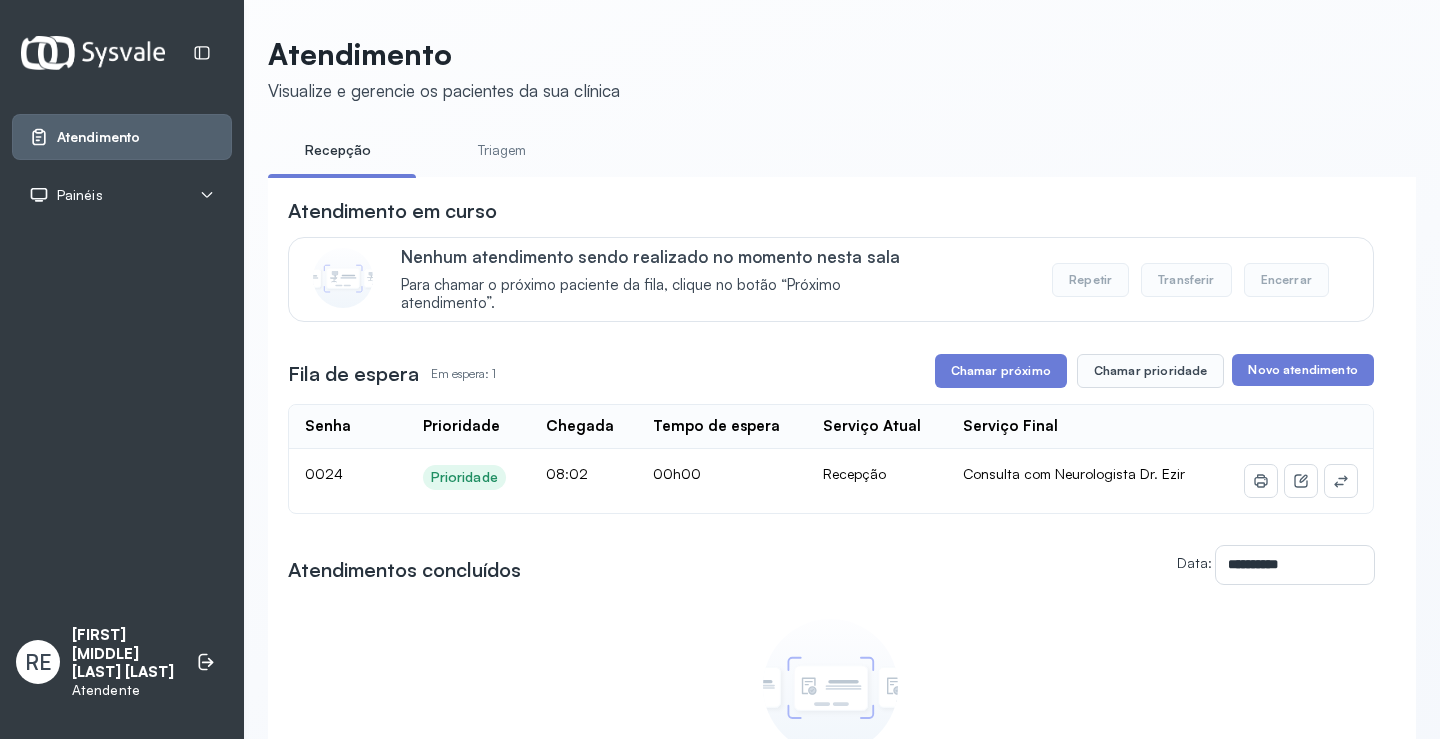 click 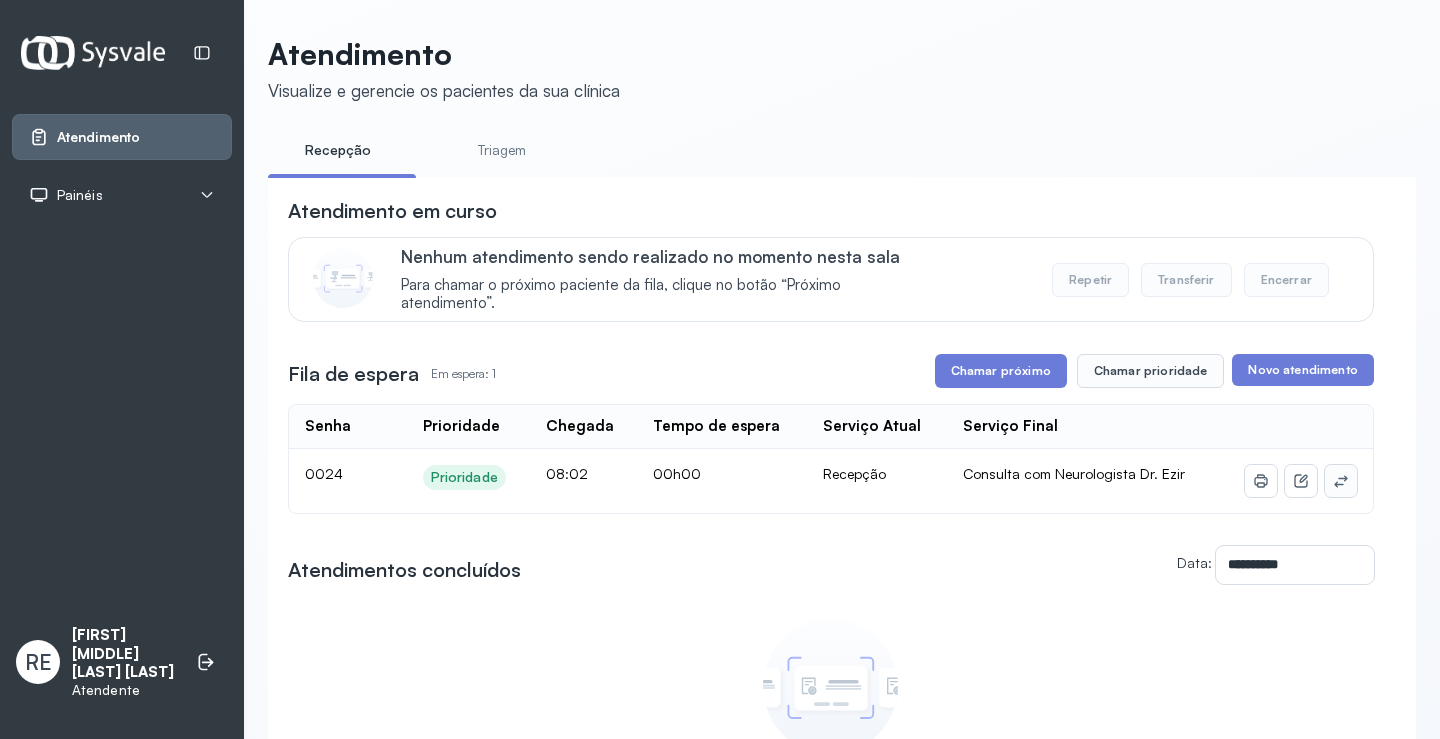 click 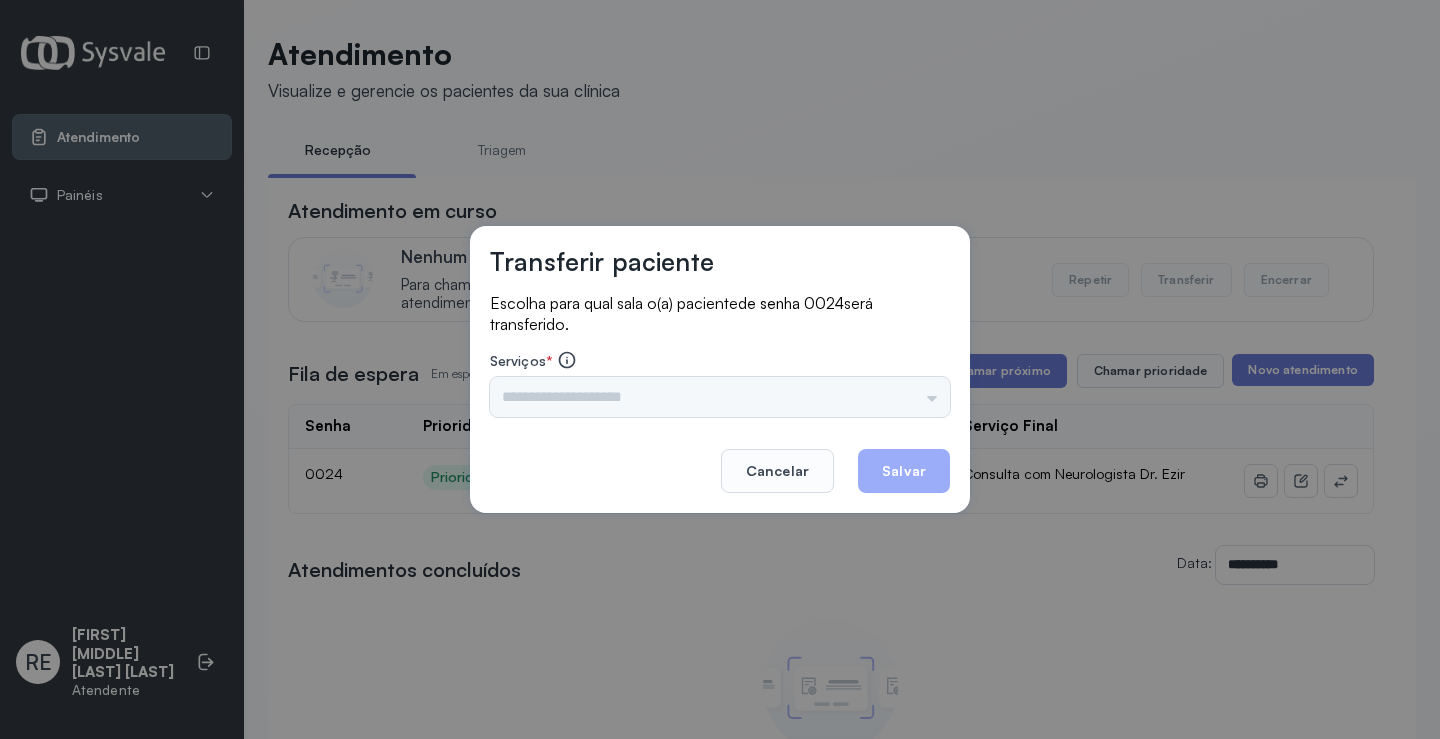 drag, startPoint x: 652, startPoint y: 430, endPoint x: 628, endPoint y: 394, distance: 43.266617 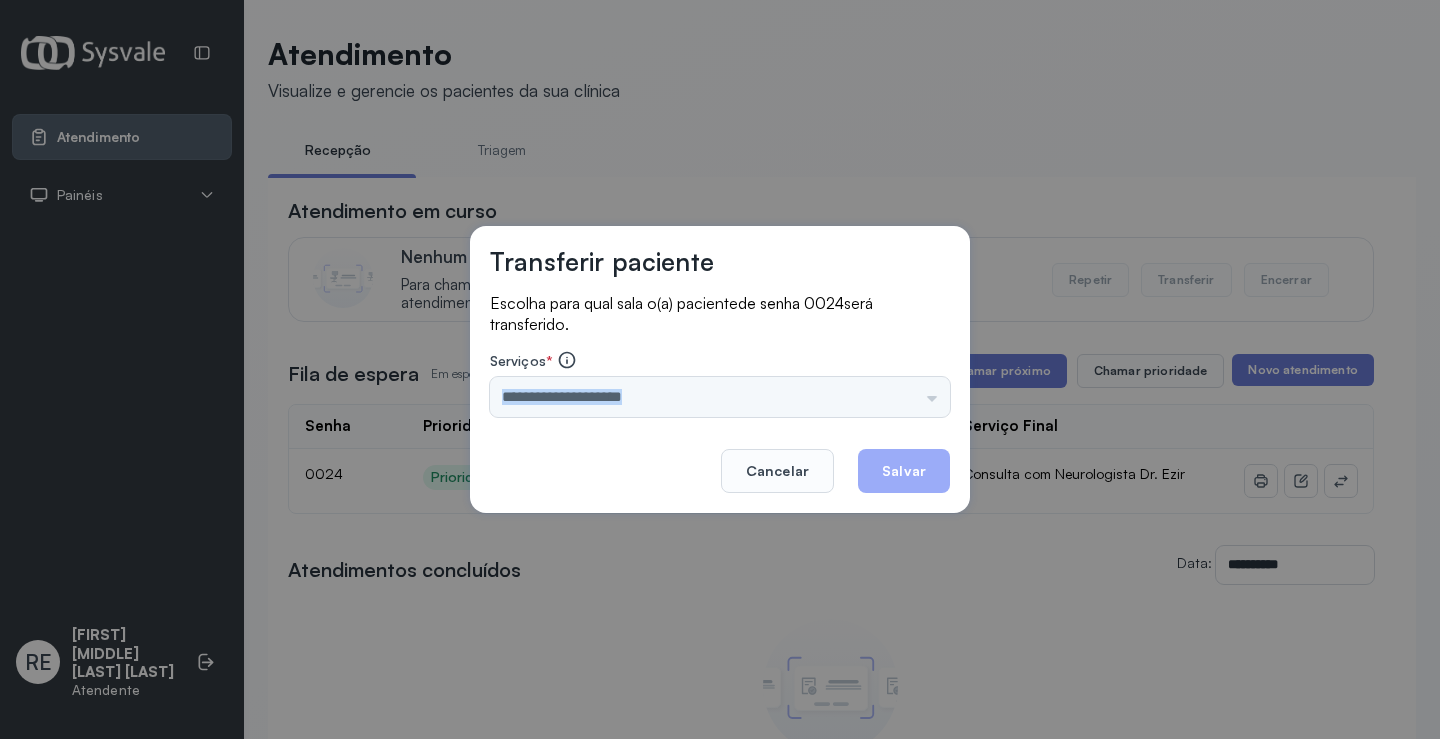 click on "Nenhuma opção encontrada" at bounding box center (720, 397) 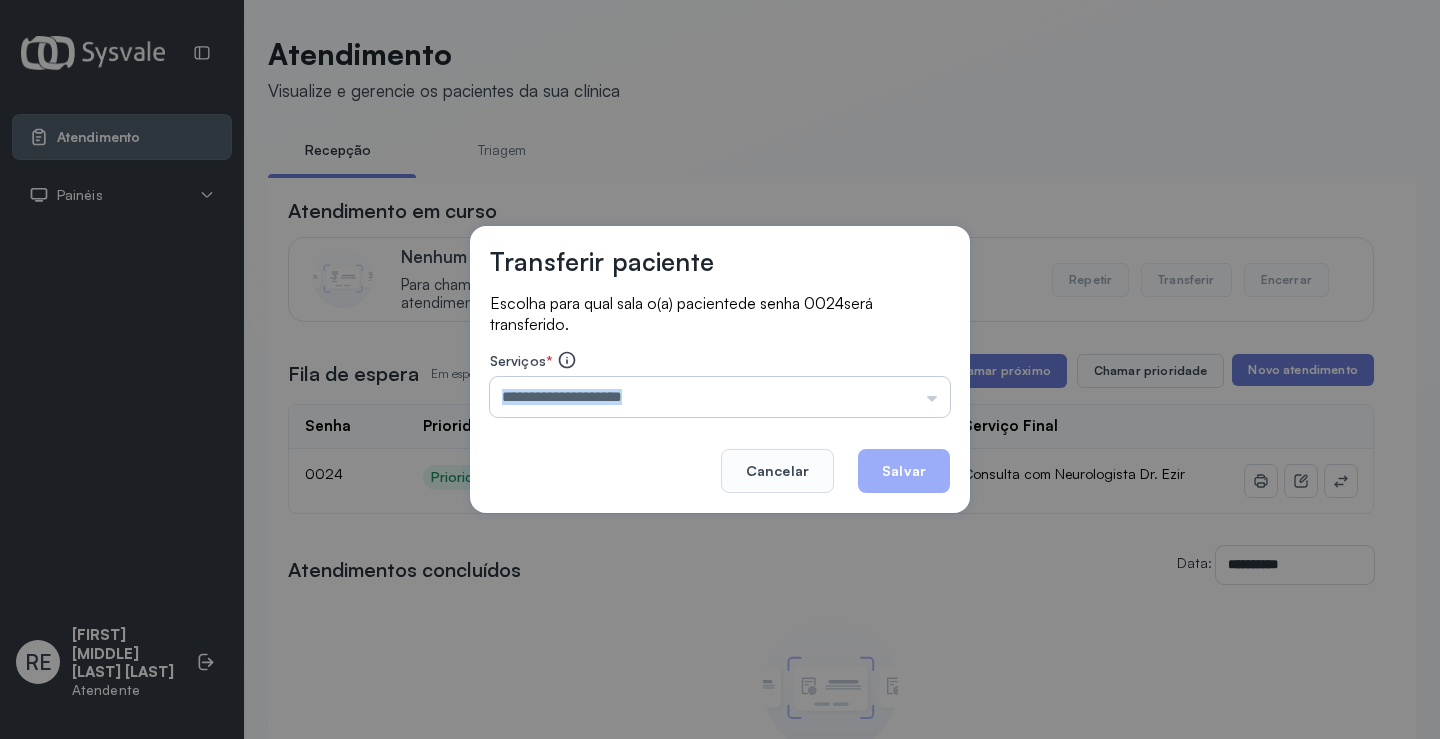 click at bounding box center (720, 397) 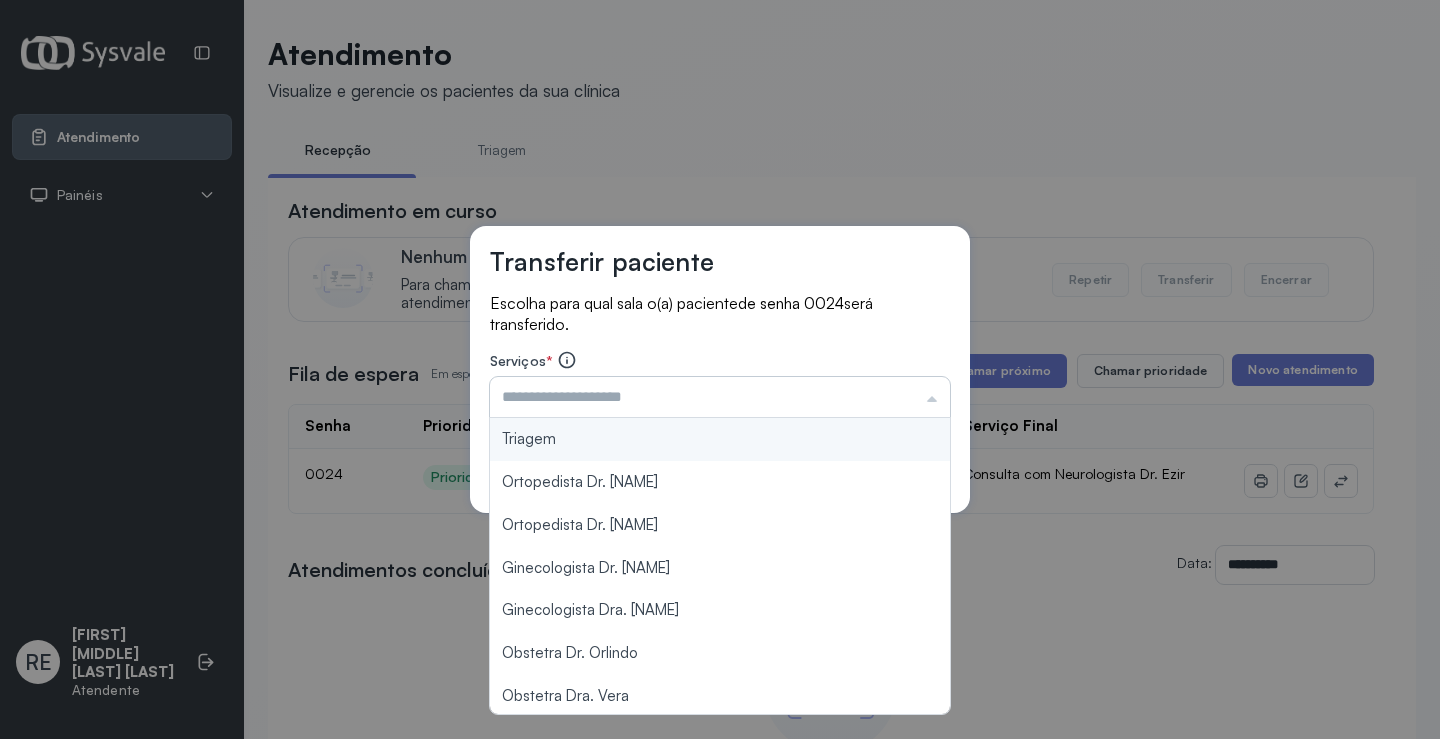 click at bounding box center (720, 397) 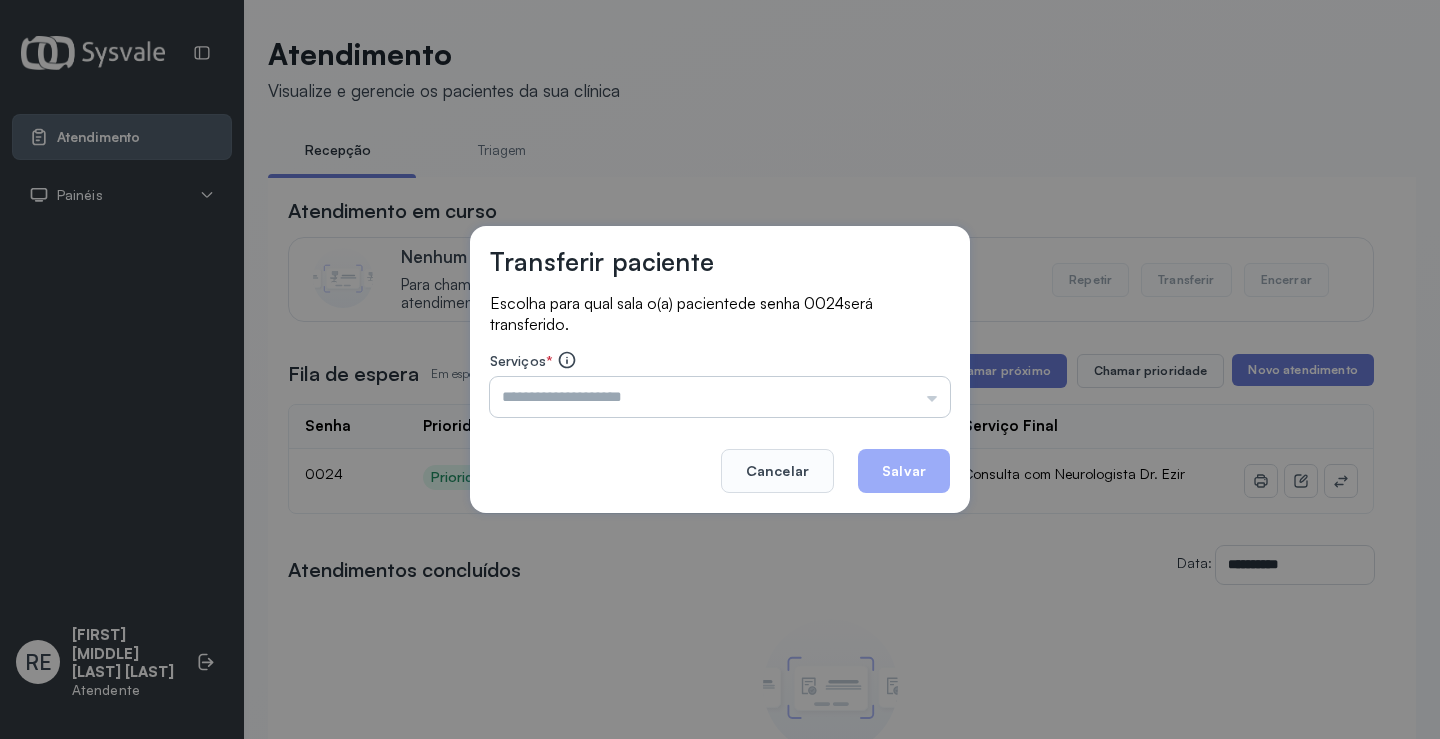 click at bounding box center [720, 397] 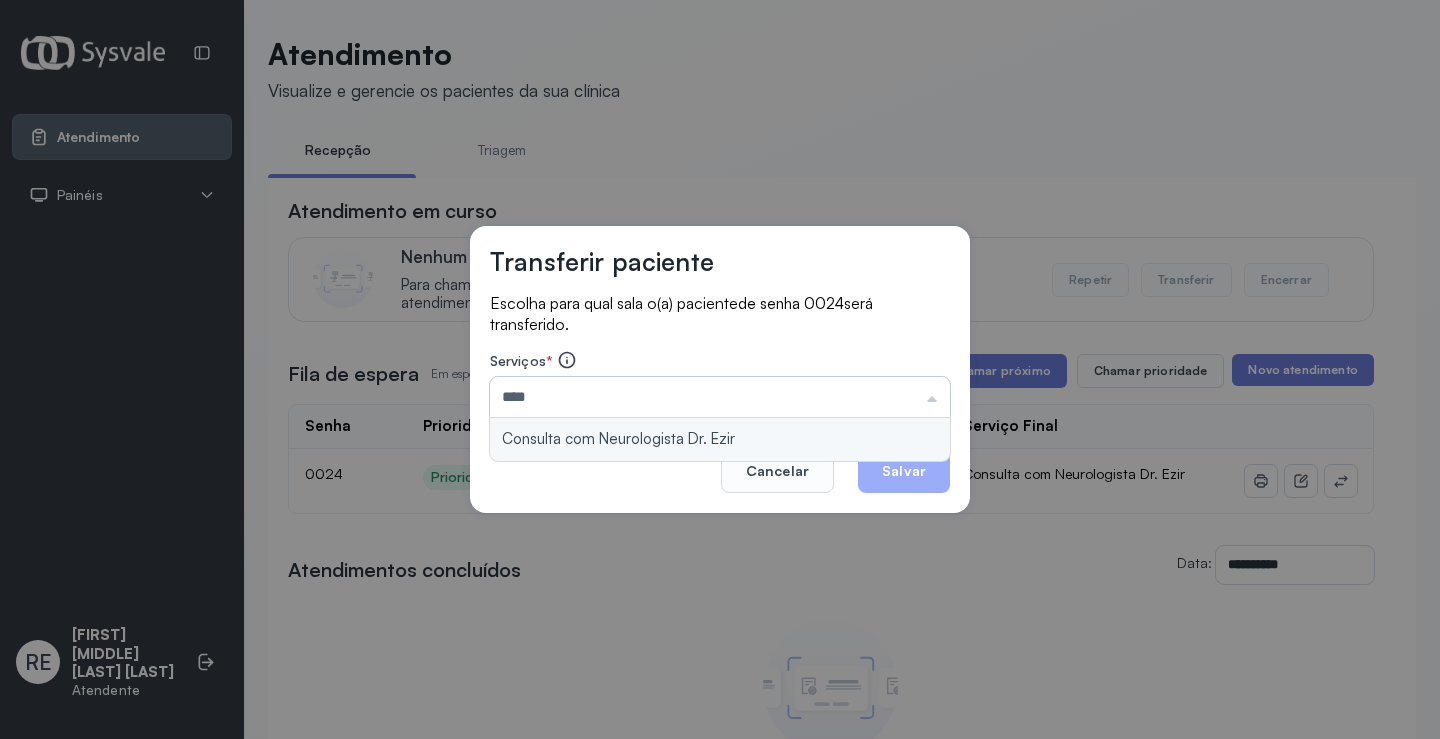 type on "**********" 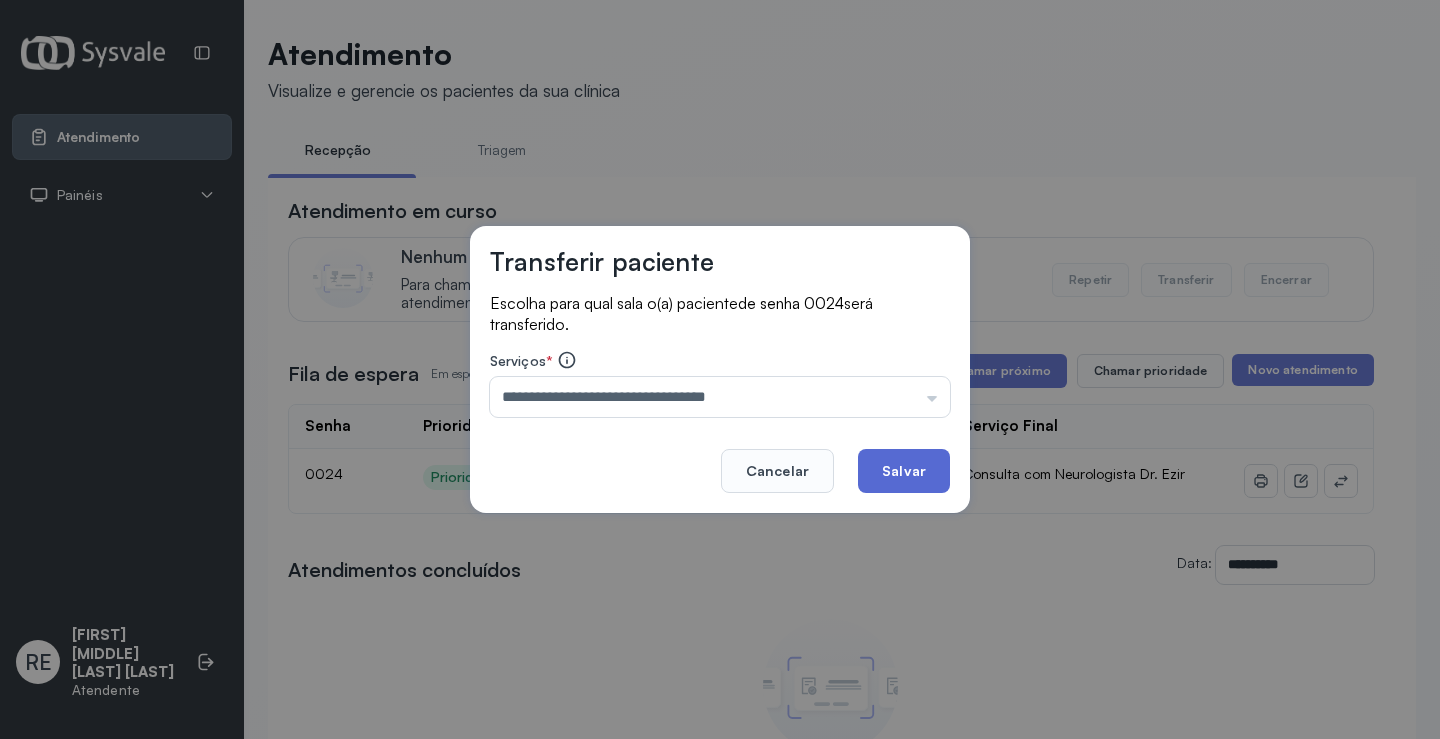 click on "Salvar" 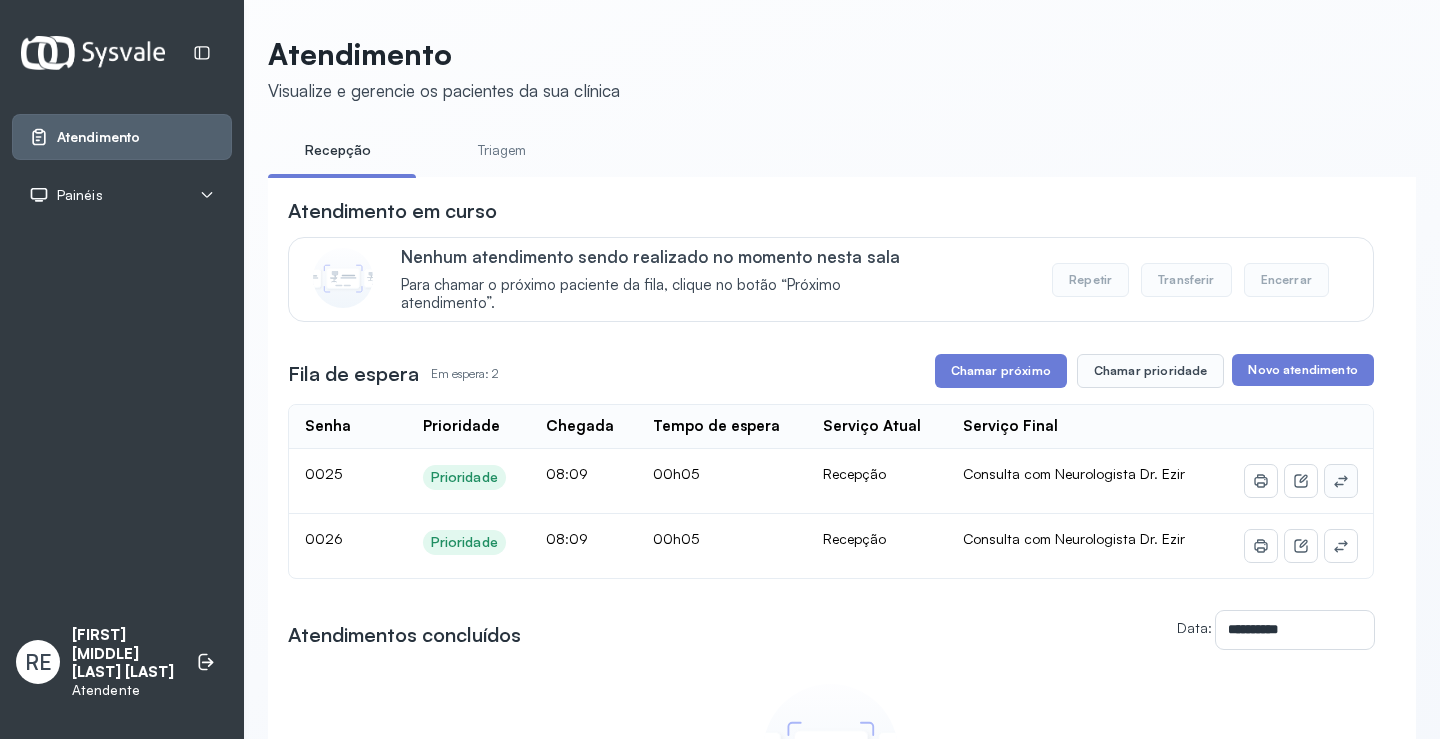 click 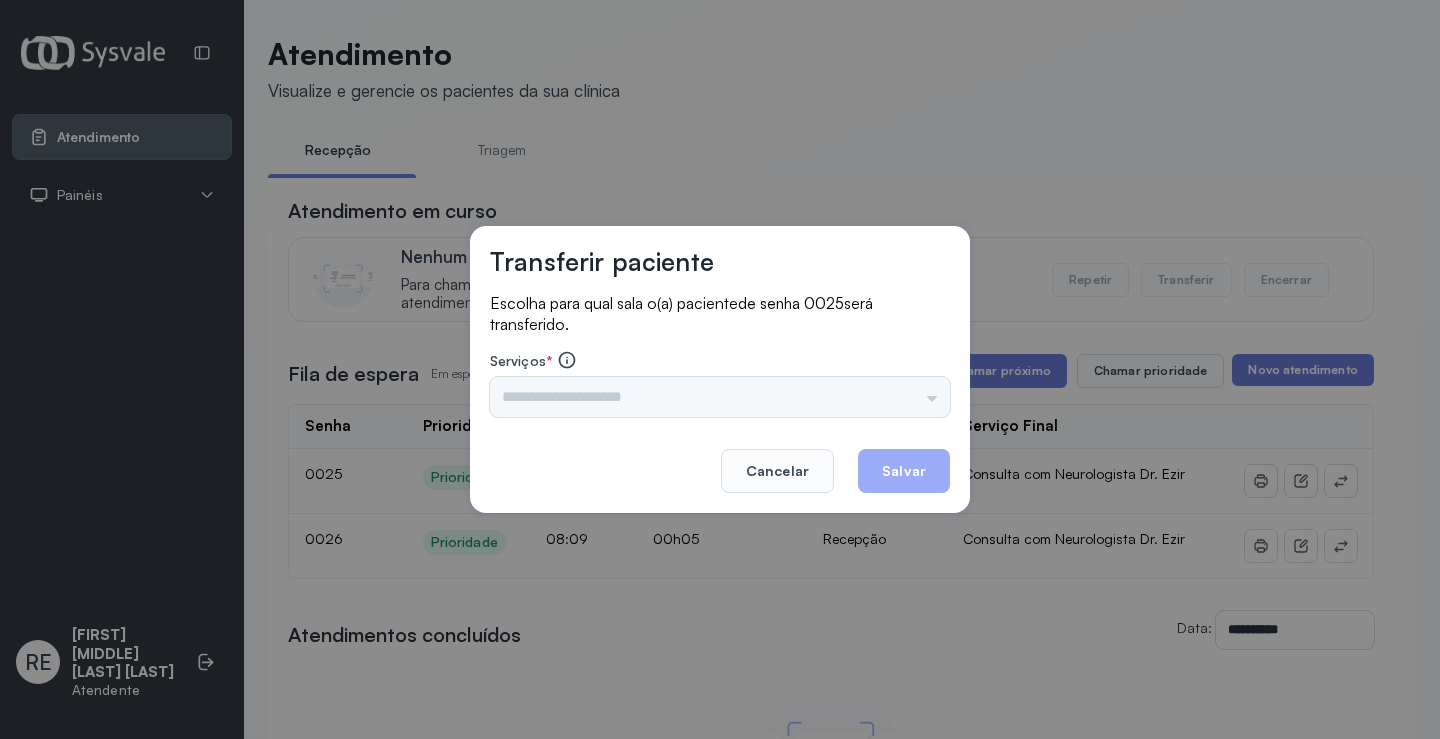 click on "Triagem Ortopedista Dr. [NAME] Ortopedista Dr. [NAME] Ginecologista Dr. [NAME] Ginecologista Dra. [NAME] Obstetra Dr. [NAME] Obstetra Dra. [NAME] Ultrassonografia Dr. [NAME] Ultrassonografia Dr. [NAME] Consulta com Neurologista Dr. [NAME] Reumatologista Dr. [NAME] Endocrinologista [NAME] Dermatologista Dra. [NAME] Nefrologista Dr. [NAME] Geriatra Dra. [NAME] Infectologista Dra. [NAME] Oftalmologista Dra. Consulta Proctologista/Cirurgia Geral Dra. [NAME] Otorrinolaringologista Dr. [NAME] Pequena Cirurgia Dr. [NAME] Pequena Cirurgia Dr. [NAME] ECG Espirometria com Broncodilatador Espirometria sem Broncodilatador Ecocardiograma - Dra. [NAME] [NAME] Exame de PPD Enf. [NAME] [NAME] RETIRADA DE CERUME DR. [NAME] VACINAÇÃO Preventivo Enf. [NAME] Preventivo Enf. [NAME] [NAME] Consulta de Enfermagem Enf. [NAME] Consulta de Enfermagem Enf. [NAME] Consulta Cardiologista Dr. [NAME] Consulta Enf. [NAME] [NAME] Dispensação de Medicação Agendamento Consulta Enf. [NAME] Agendamento consulta Enf. [NAME]" at bounding box center (720, 397) 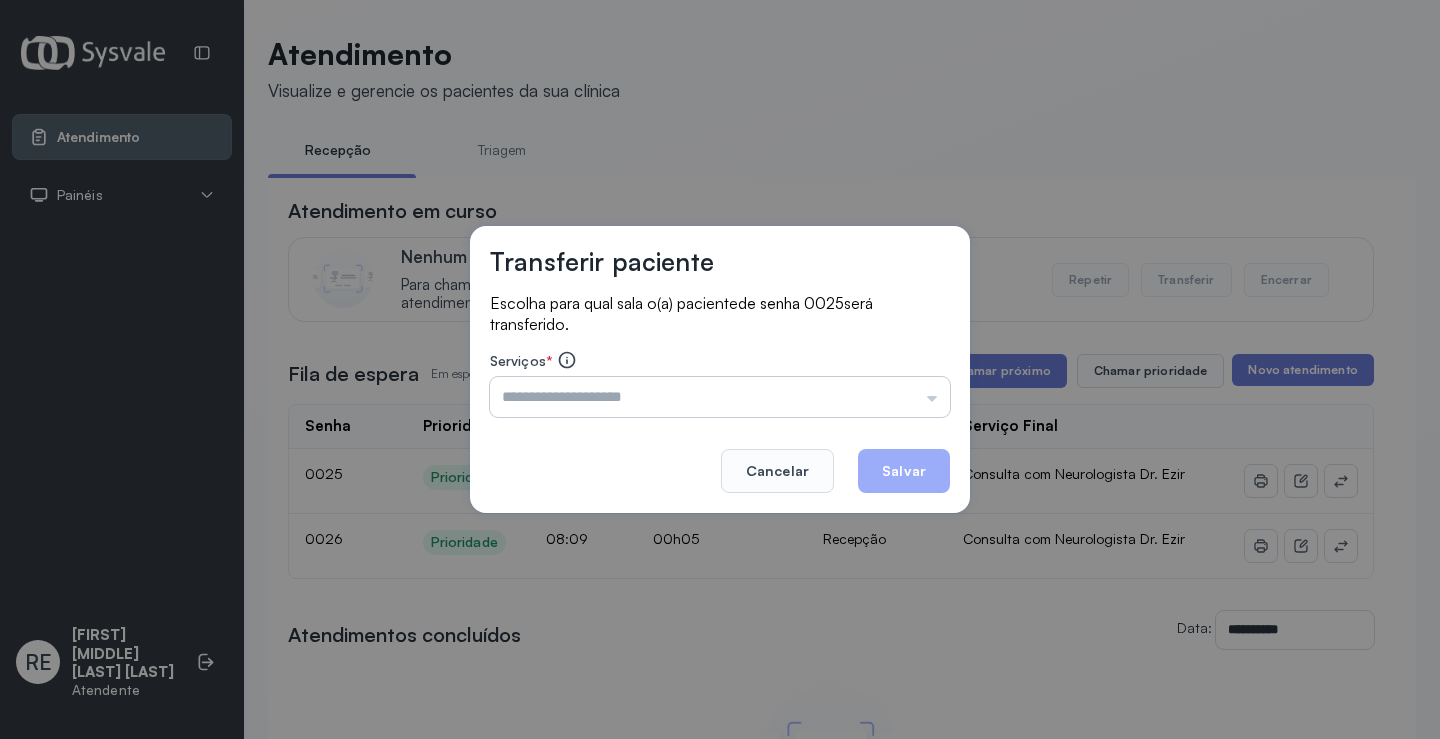drag, startPoint x: 710, startPoint y: 406, endPoint x: 662, endPoint y: 395, distance: 49.24429 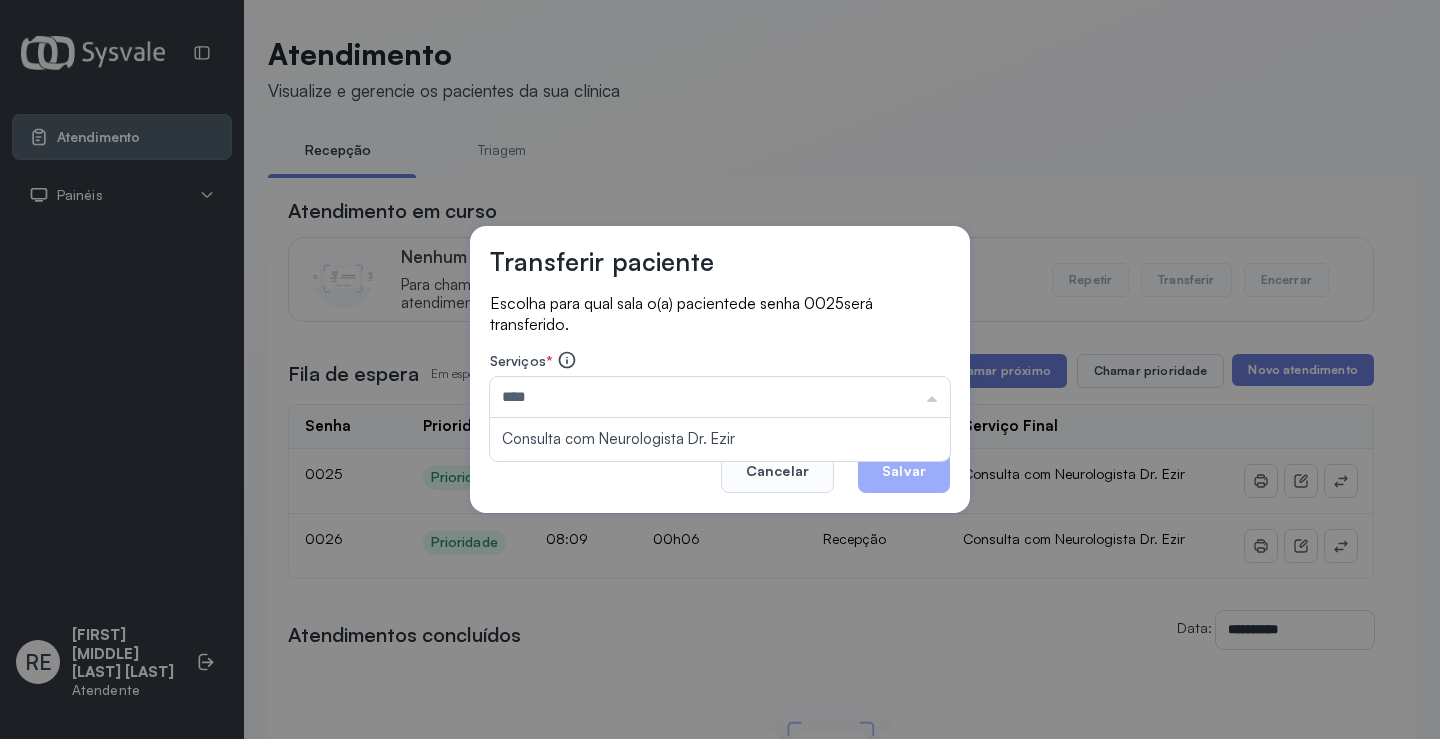 type on "**********" 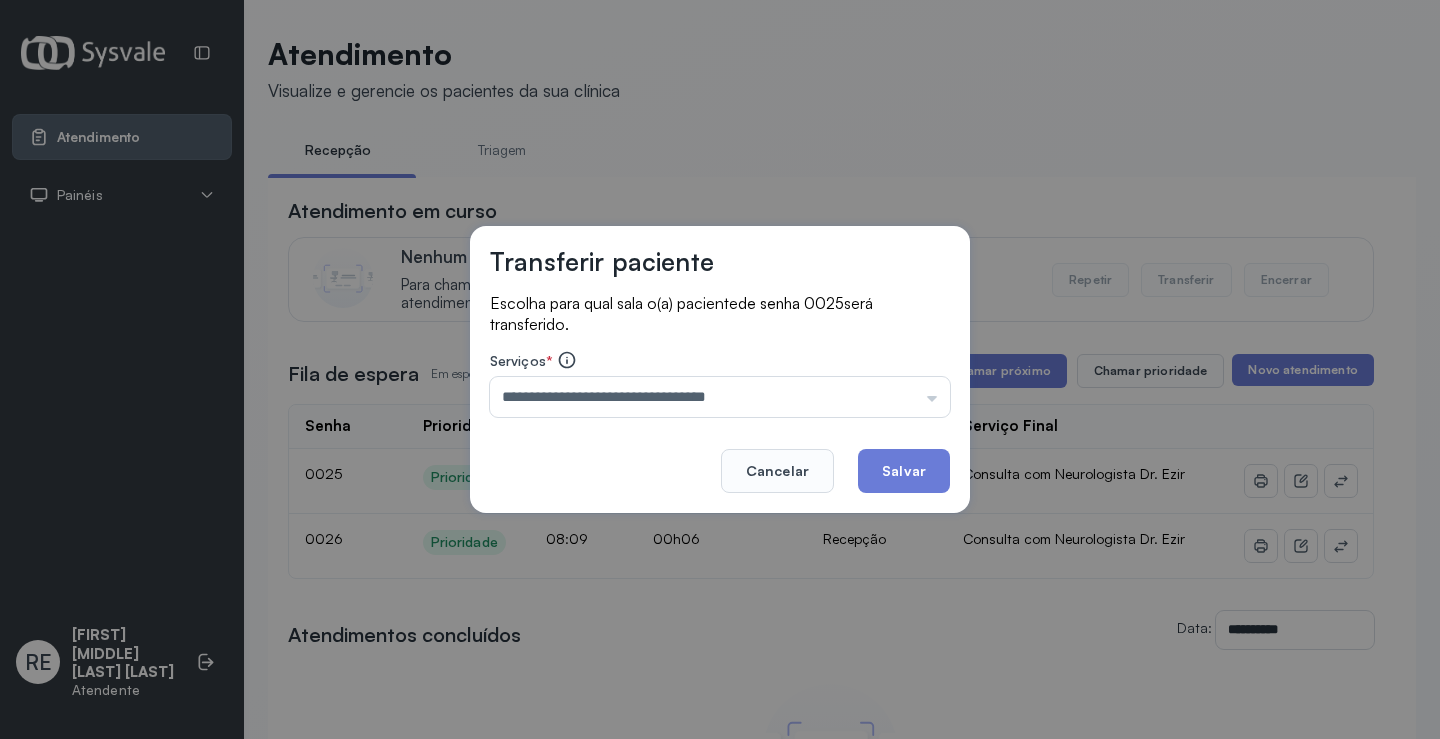 click on "**********" at bounding box center (720, 370) 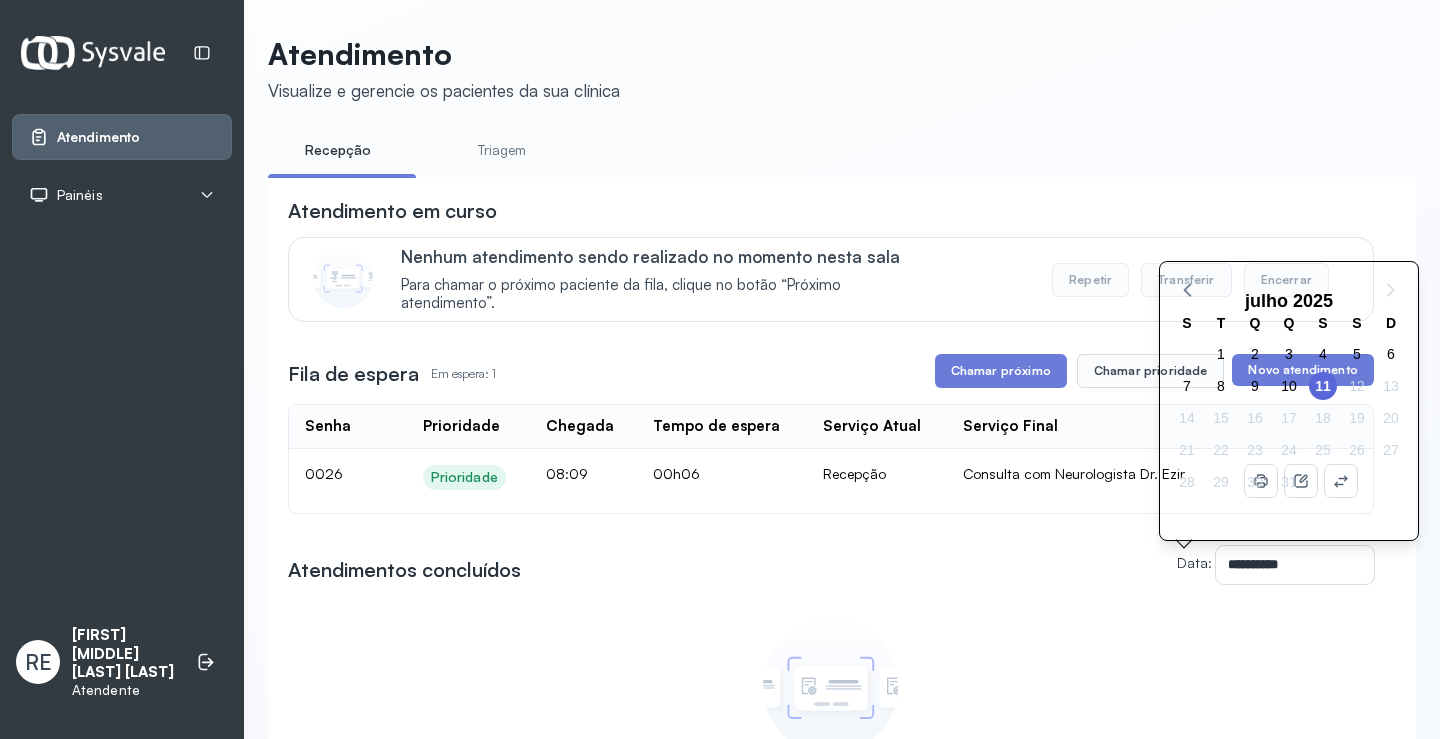 click on "Nenhum atendimento concluído Nenhum atendimento foi concluído nesta sala no dia selecionado." at bounding box center (831, 715) 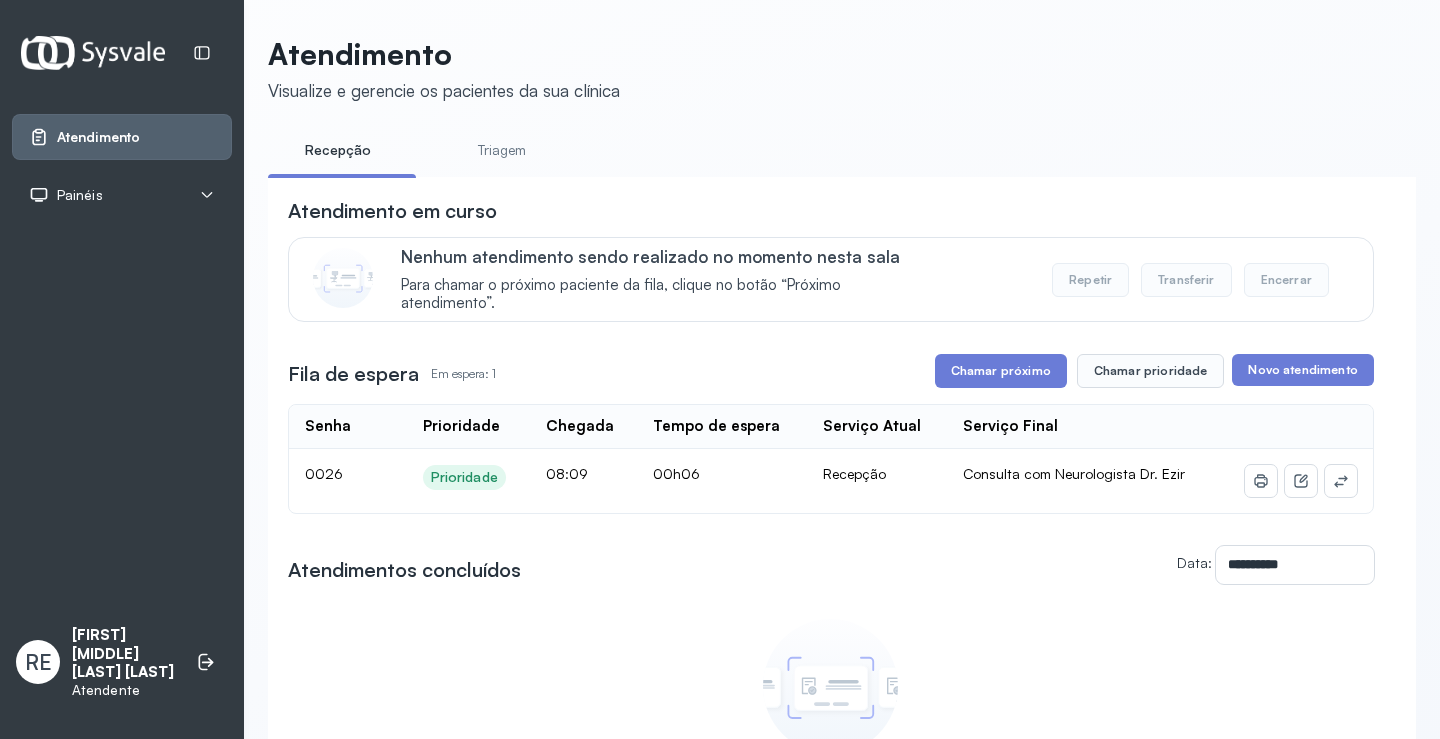 click 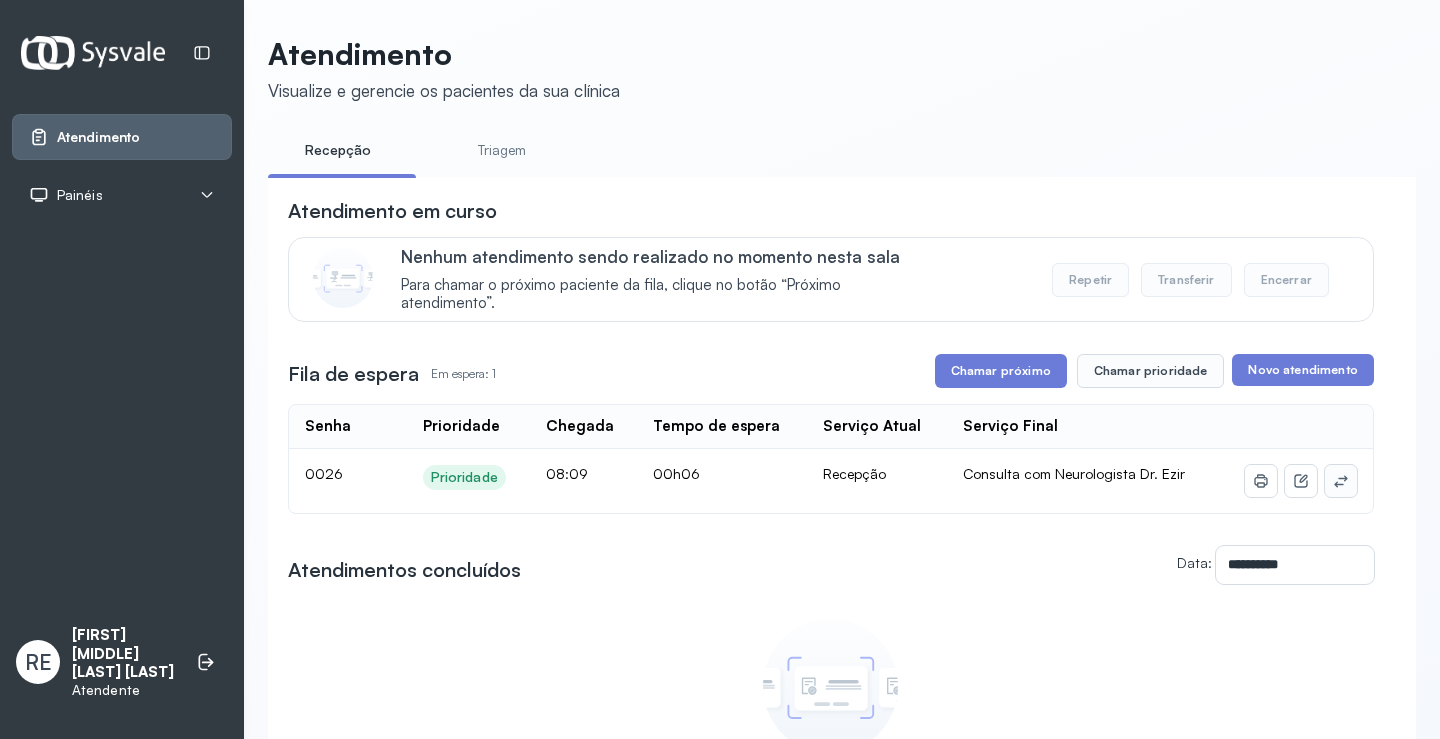 click 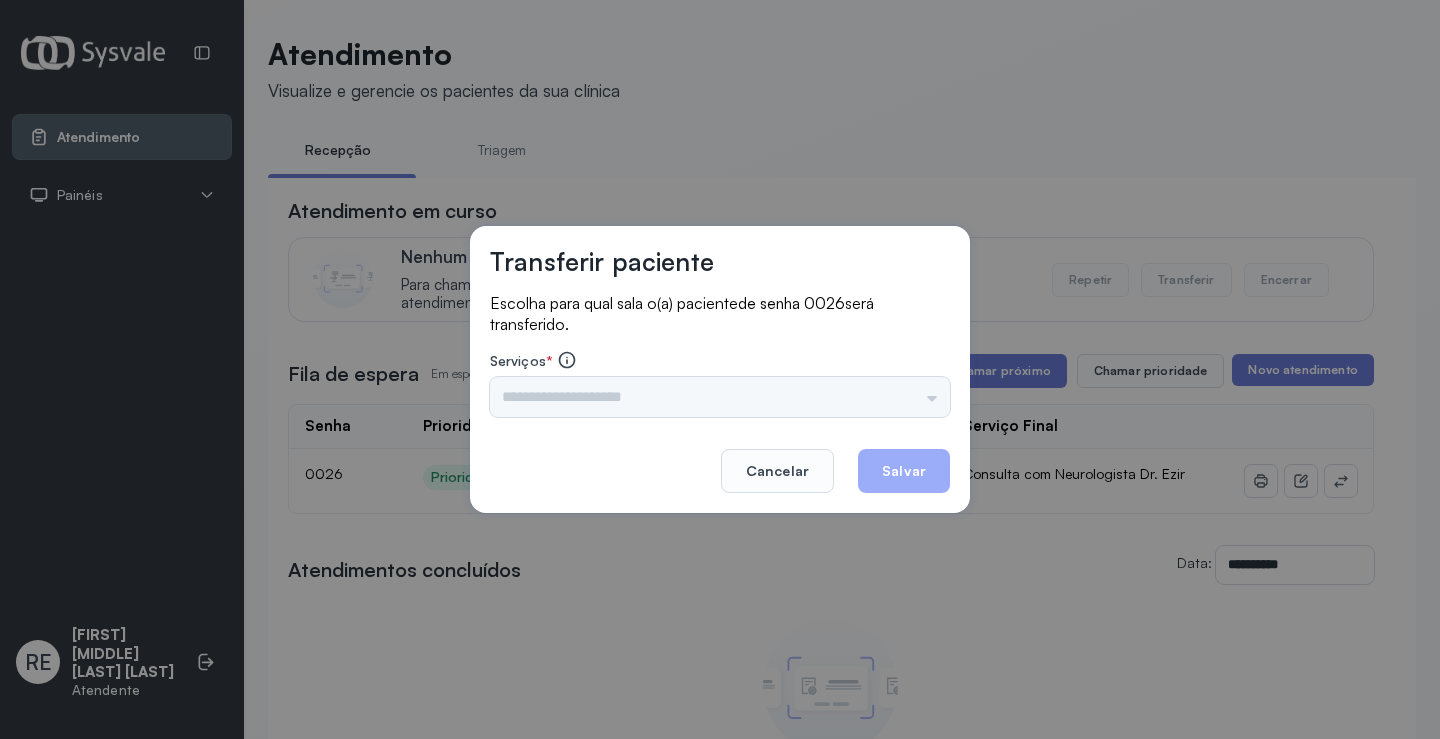 click on "Triagem Ortopedista Dr. [NAME] Ortopedista Dr. [NAME] Ginecologista Dr. [NAME] Ginecologista Dra. [NAME] Obstetra Dr. [NAME] Obstetra Dra. [NAME] Ultrassonografia Dr. [NAME] Ultrassonografia Dr. [NAME] Consulta com Neurologista Dr. [NAME] Reumatologista Dr. [NAME] Endocrinologista [NAME] Dermatologista Dra. [NAME] Nefrologista Dr. [NAME] Geriatra Dra. [NAME] Infectologista Dra. [NAME] Oftalmologista Dra. Consulta Proctologista/Cirurgia Geral Dra. [NAME] Otorrinolaringologista Dr. [NAME] Pequena Cirurgia Dr. [NAME] Pequena Cirurgia Dr. [NAME] ECG Espirometria com Broncodilatador Espirometria sem Broncodilatador Ecocardiograma - Dra. [NAME] [NAME] Exame de PPD Enf. [NAME] [NAME] RETIRADA DE CERUME DR. [NAME] VACINAÇÃO Preventivo Enf. [NAME] Preventivo Enf. [NAME] [NAME] Consulta de Enfermagem Enf. [NAME] Consulta de Enfermagem Enf. [NAME] Consulta Cardiologista Dr. [NAME] Consulta Enf. [NAME] [NAME] Dispensação de Medicação Agendamento Consulta Enf. [NAME] Agendamento consulta Enf. [NAME]" at bounding box center (720, 397) 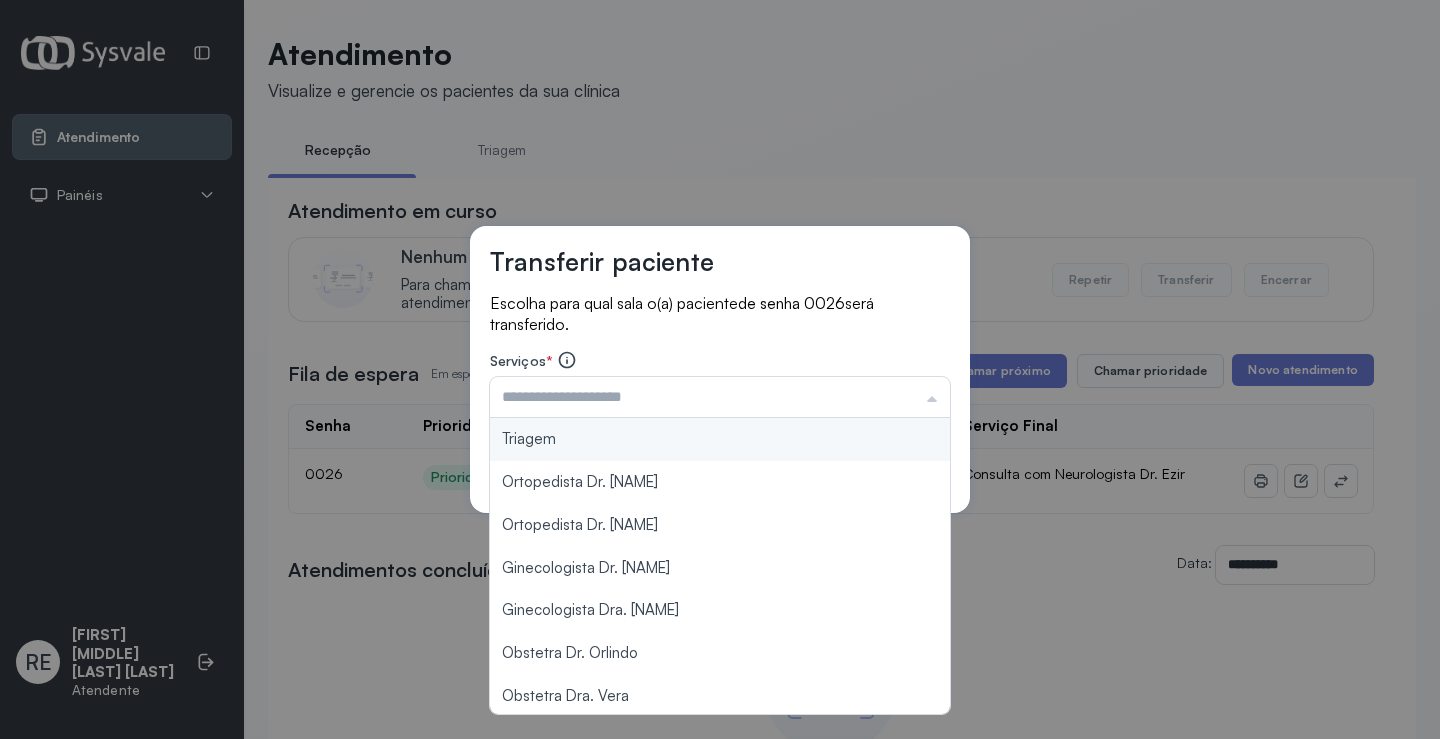 click at bounding box center [720, 397] 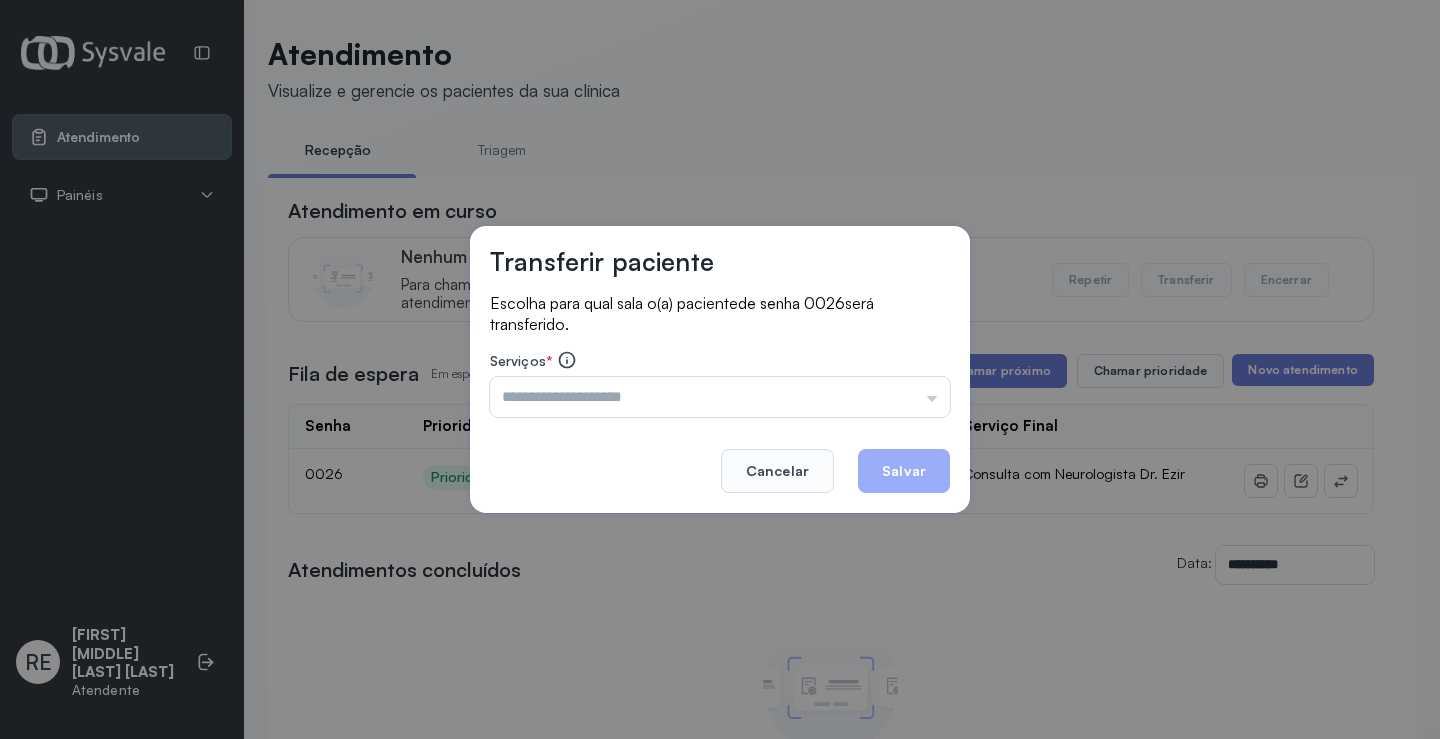 click at bounding box center (720, 397) 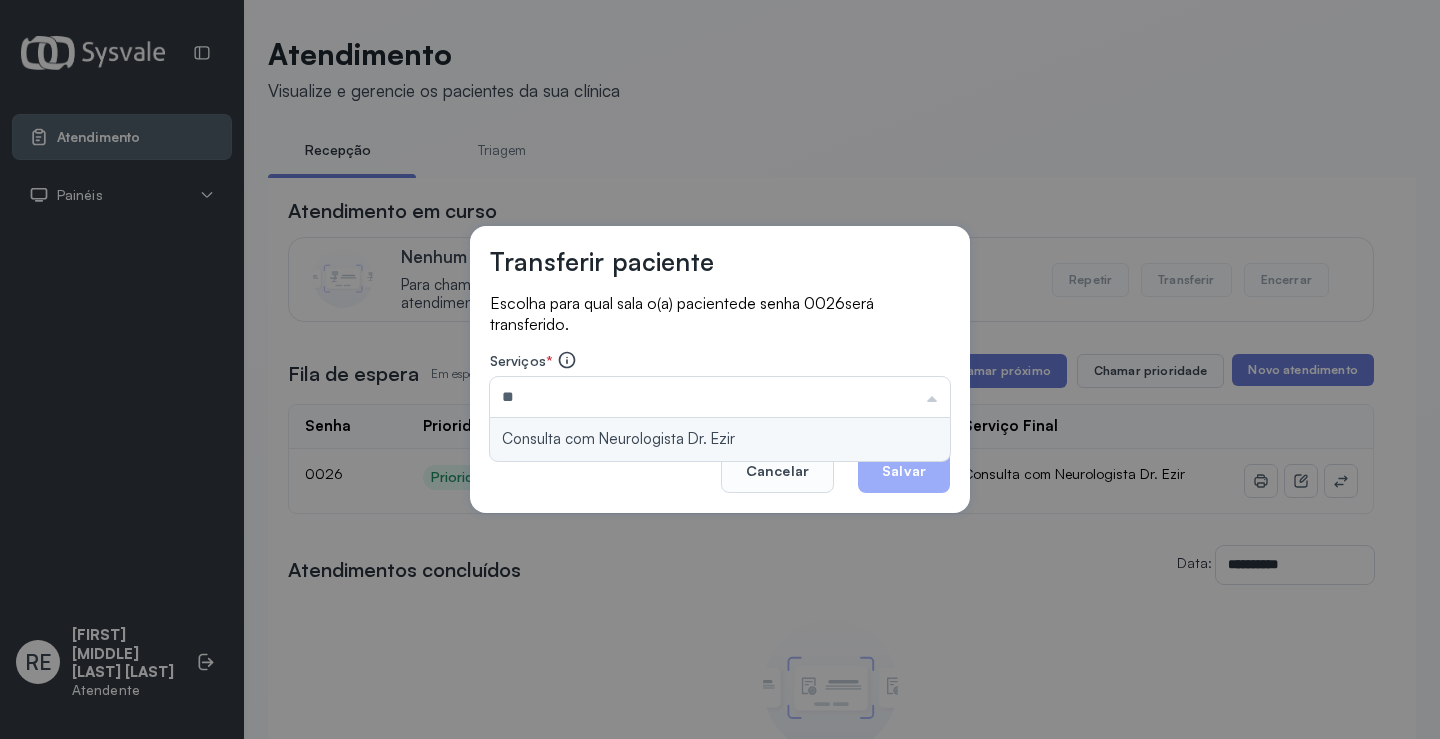 type on "**********" 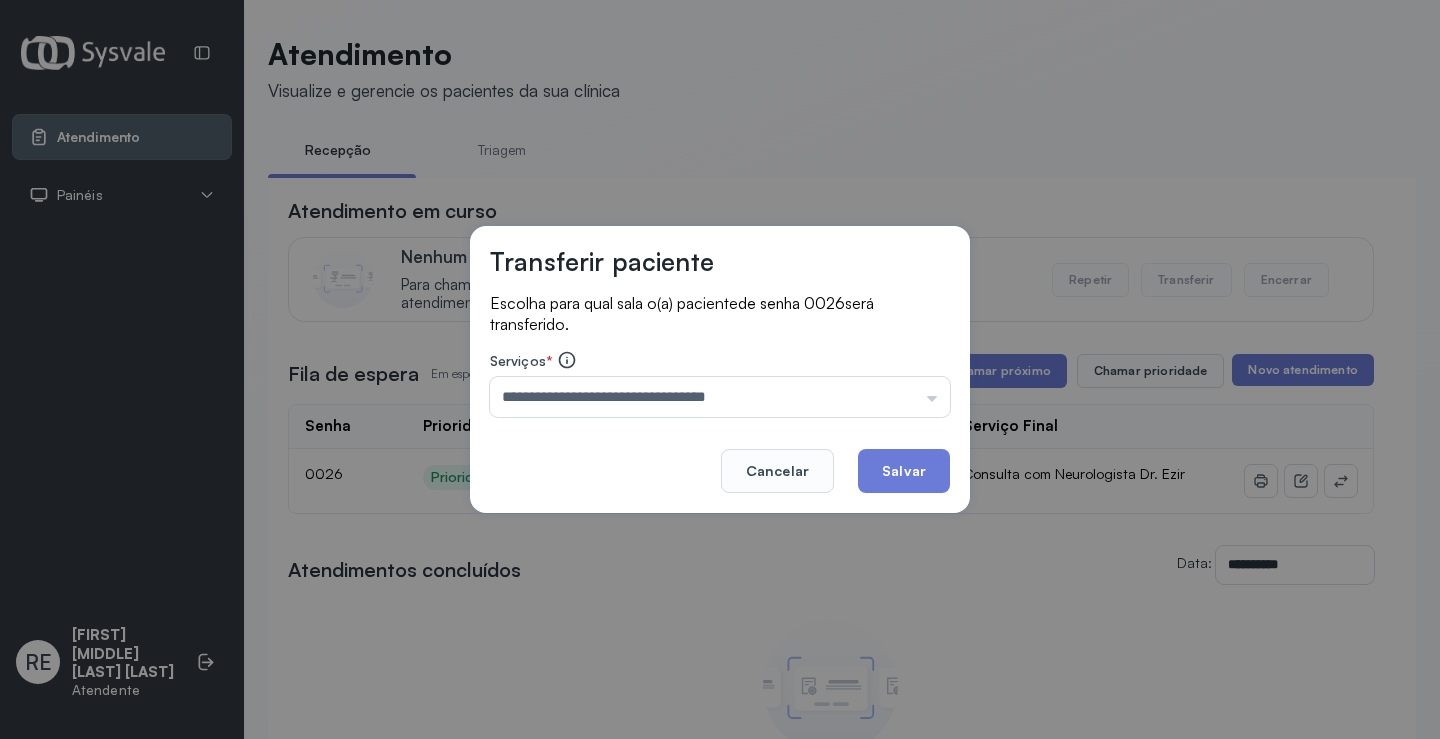 click on "**********" at bounding box center (720, 370) 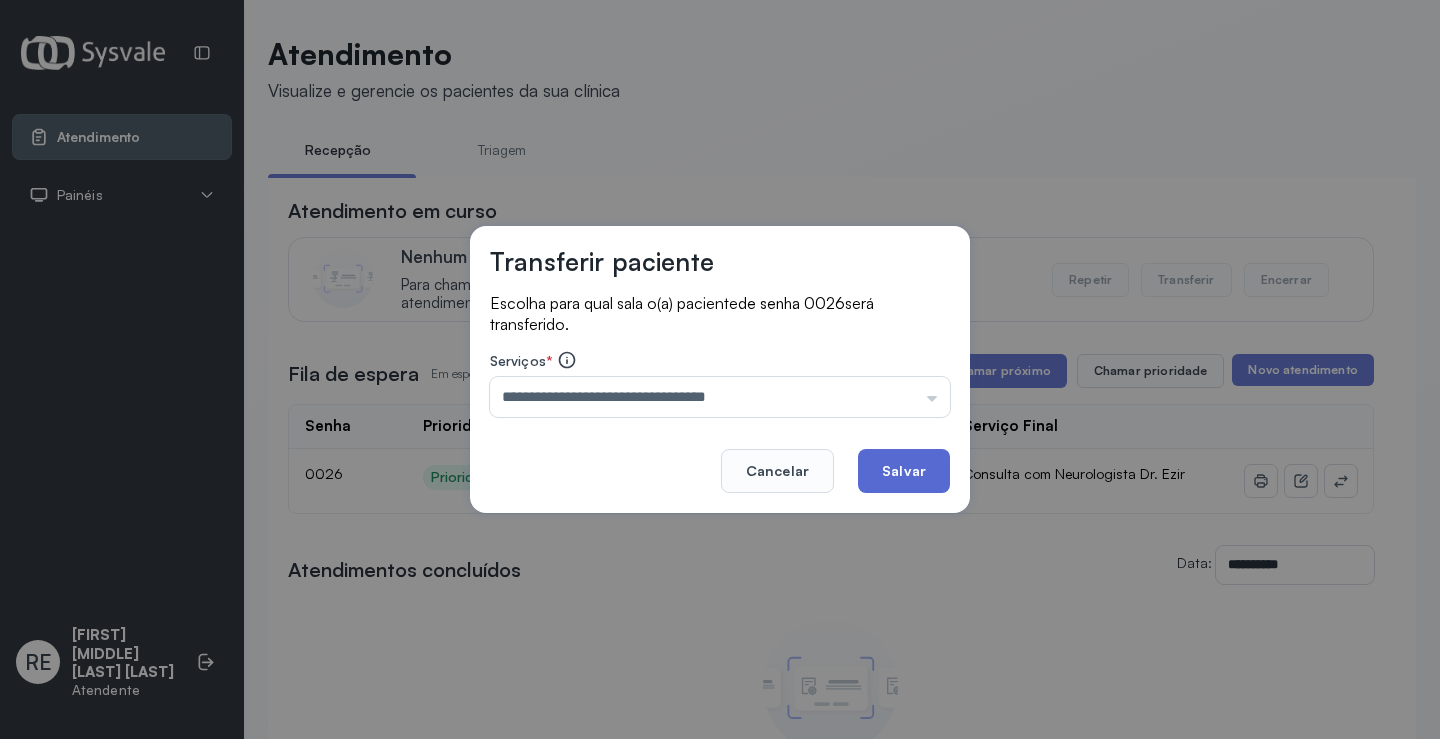 click on "Salvar" 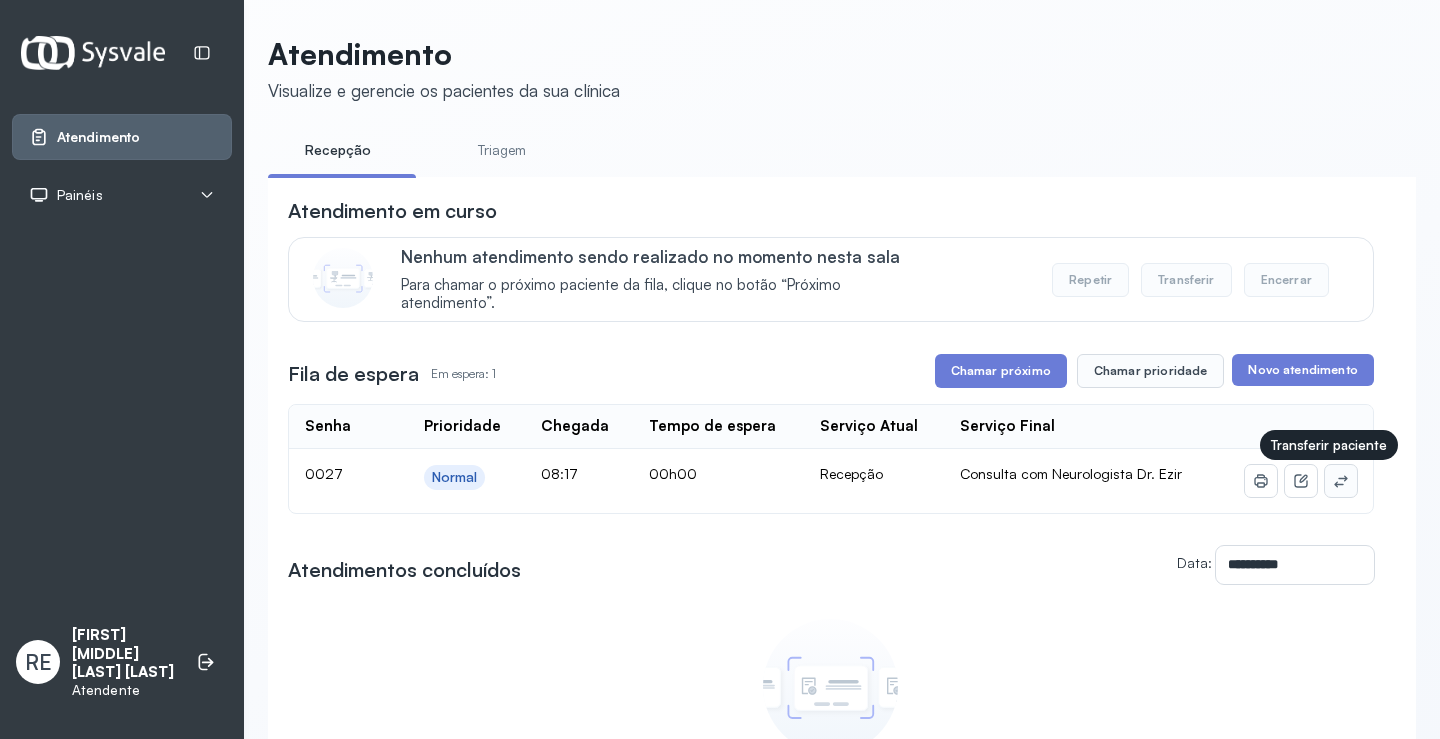 click 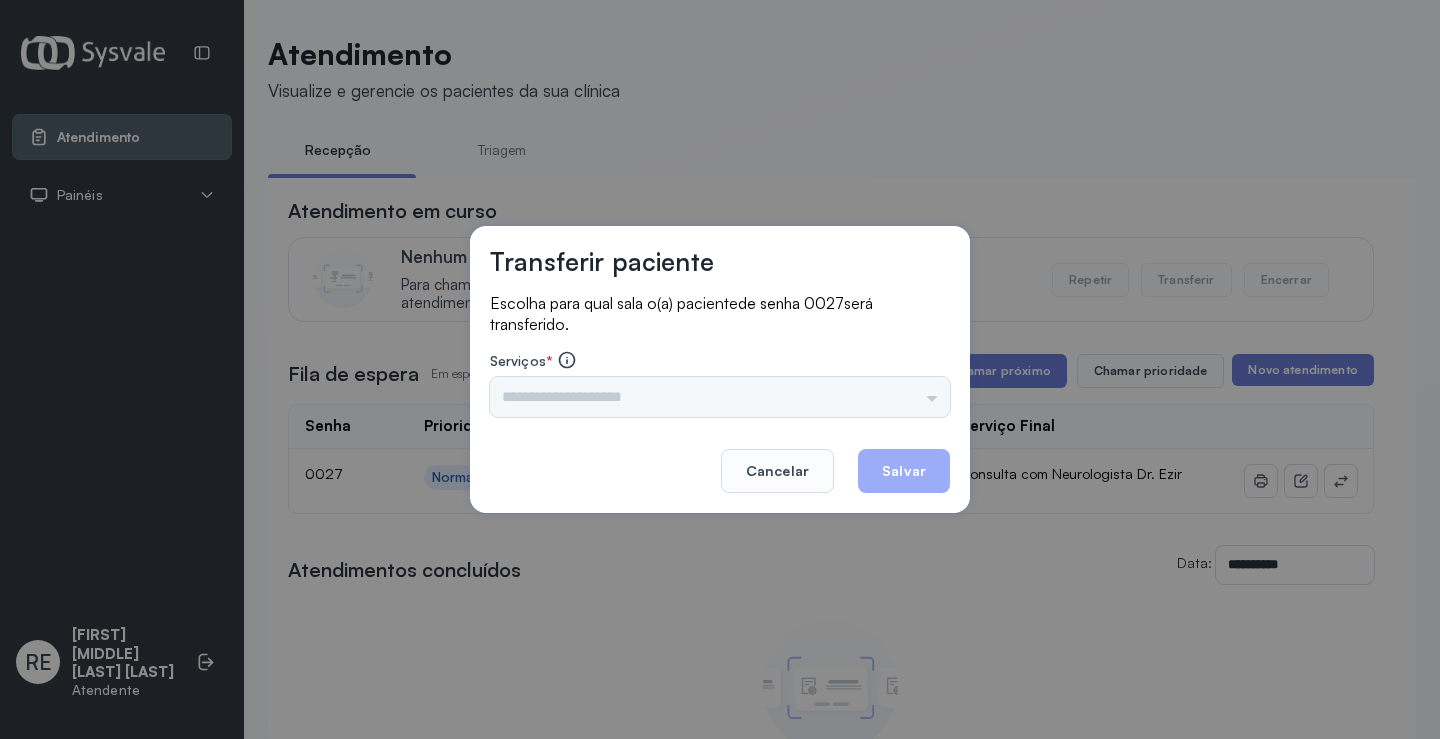 click on "Triagem Ortopedista Dr. [NAME] Ortopedista Dr. [NAME] Ginecologista Dr. [NAME] Ginecologista Dra. [NAME] Obstetra Dr. [NAME] Obstetra Dra. [NAME] Ultrassonografia Dr. [NAME] Ultrassonografia Dr. [NAME] Consulta com Neurologista Dr. [NAME] Reumatologista Dr. [NAME] Endocrinologista [NAME] Dermatologista Dra. [NAME] Nefrologista Dr. [NAME] Geriatra Dra. [NAME] Infectologista Dra. [NAME] Oftalmologista Dra. Consulta Proctologista/Cirurgia Geral Dra. [NAME] Otorrinolaringologista Dr. [NAME] Pequena Cirurgia Dr. [NAME] Pequena Cirurgia Dr. [NAME] ECG Espirometria com Broncodilatador Espirometria sem Broncodilatador Ecocardiograma - Dra. [NAME] [NAME] Exame de PPD Enf. [NAME] [NAME] RETIRADA DE CERUME DR. [NAME] VACINAÇÃO Preventivo Enf. [NAME] Preventivo Enf. [NAME] [NAME] Consulta de Enfermagem Enf. [NAME] Consulta de Enfermagem Enf. [NAME] Consulta Cardiologista Dr. [NAME] Consulta Enf. [NAME] [NAME] Dispensação de Medicação Agendamento Consulta Enf. [NAME] Agendamento consulta Enf. [NAME]" at bounding box center (720, 397) 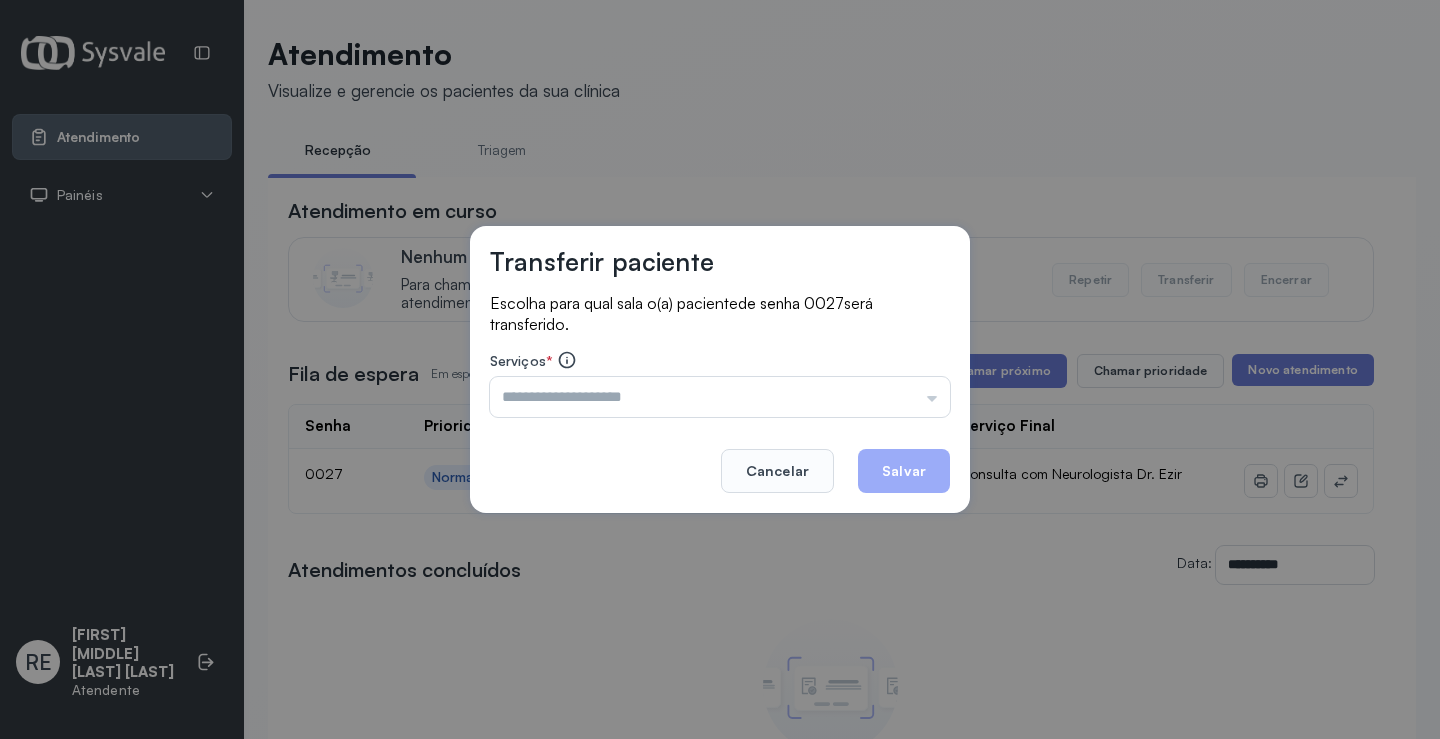 click at bounding box center [720, 397] 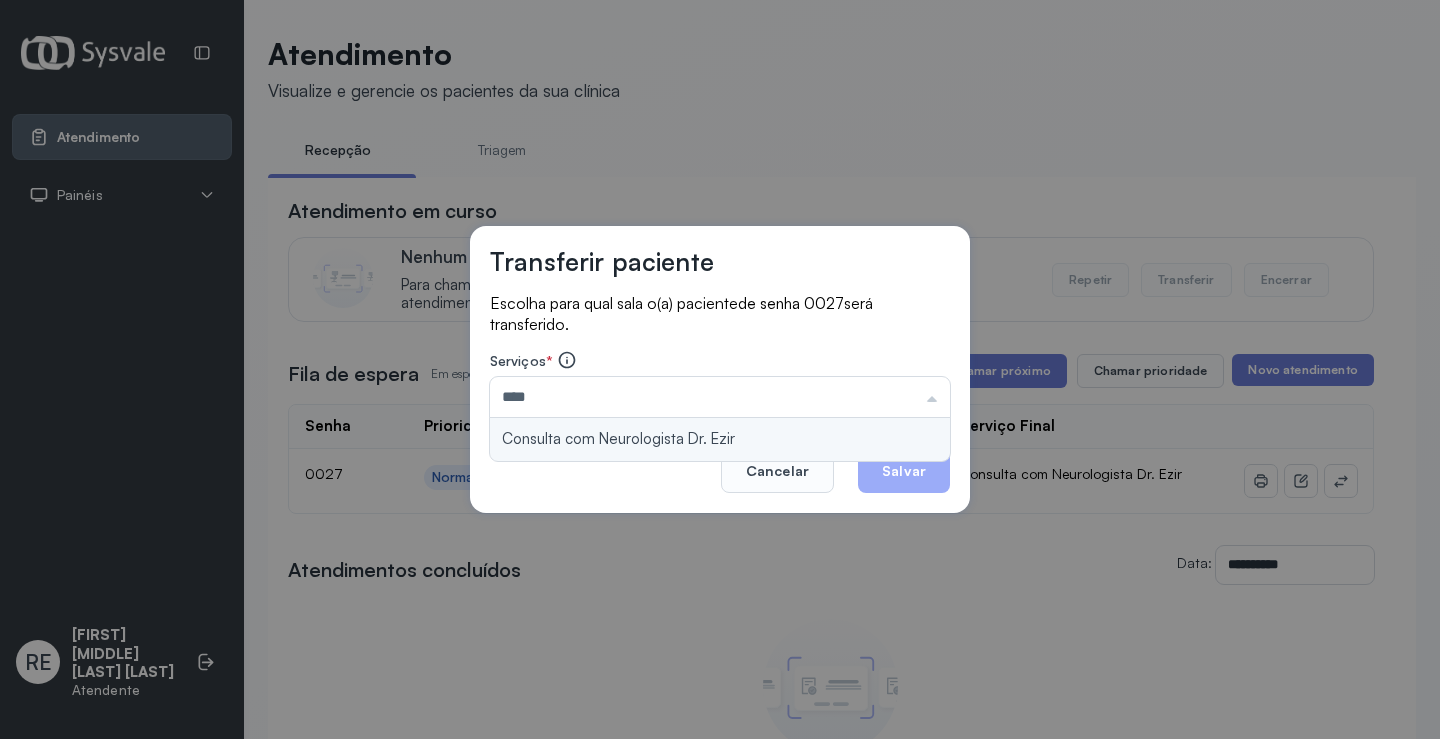 type on "**********" 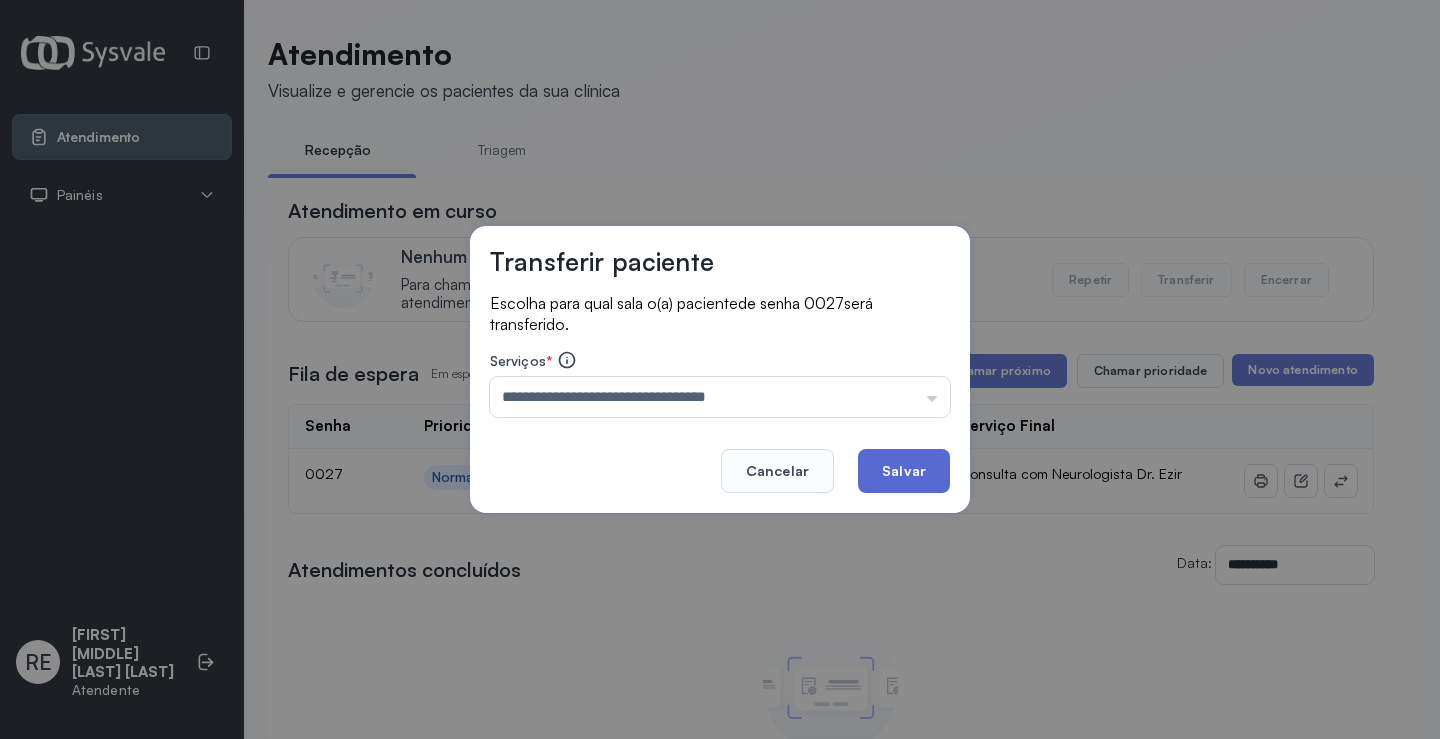 click on "Salvar" 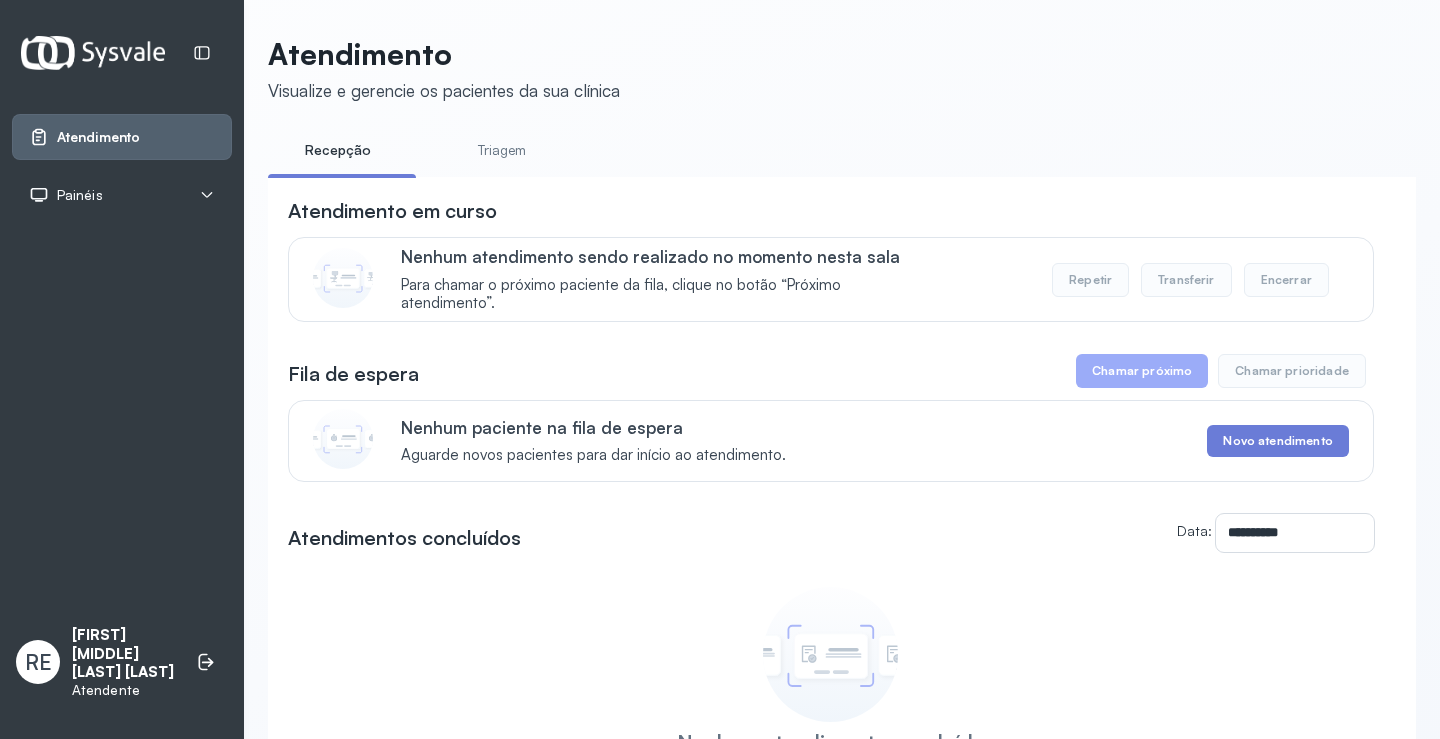 scroll, scrollTop: 0, scrollLeft: 0, axis: both 